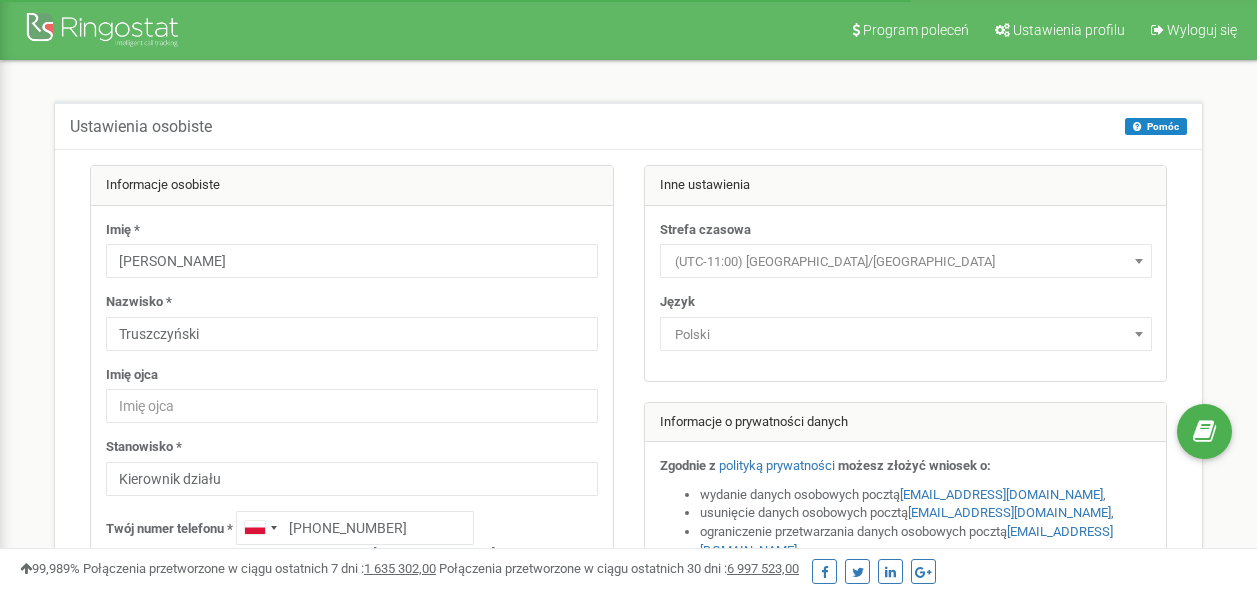 scroll, scrollTop: 0, scrollLeft: 0, axis: both 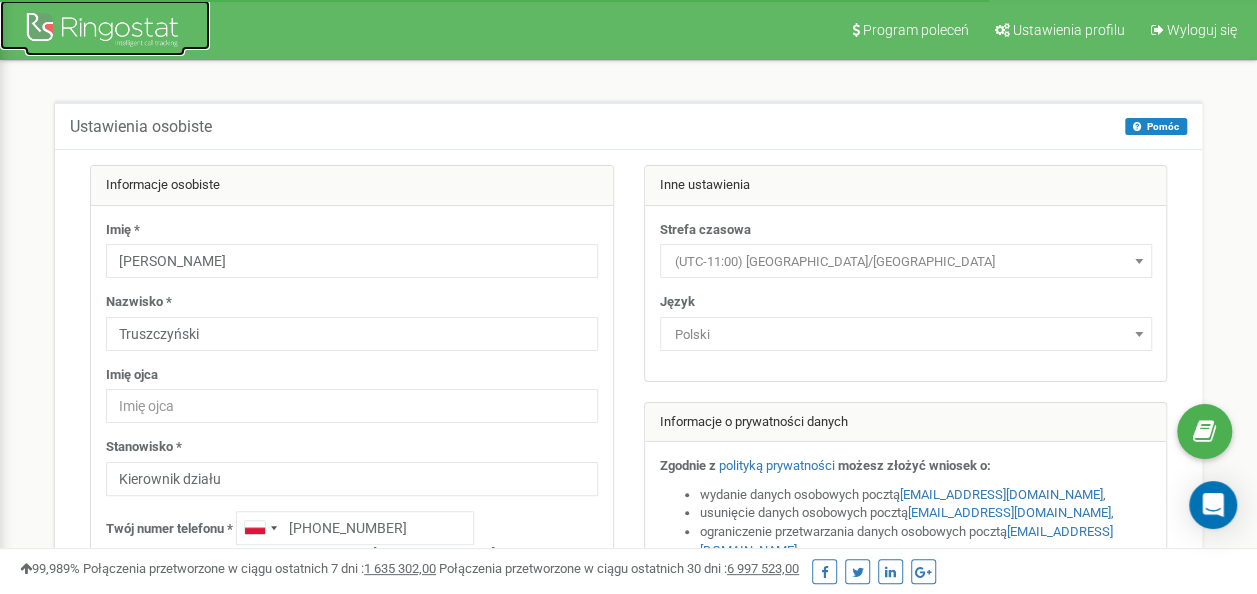 click at bounding box center (105, 32) 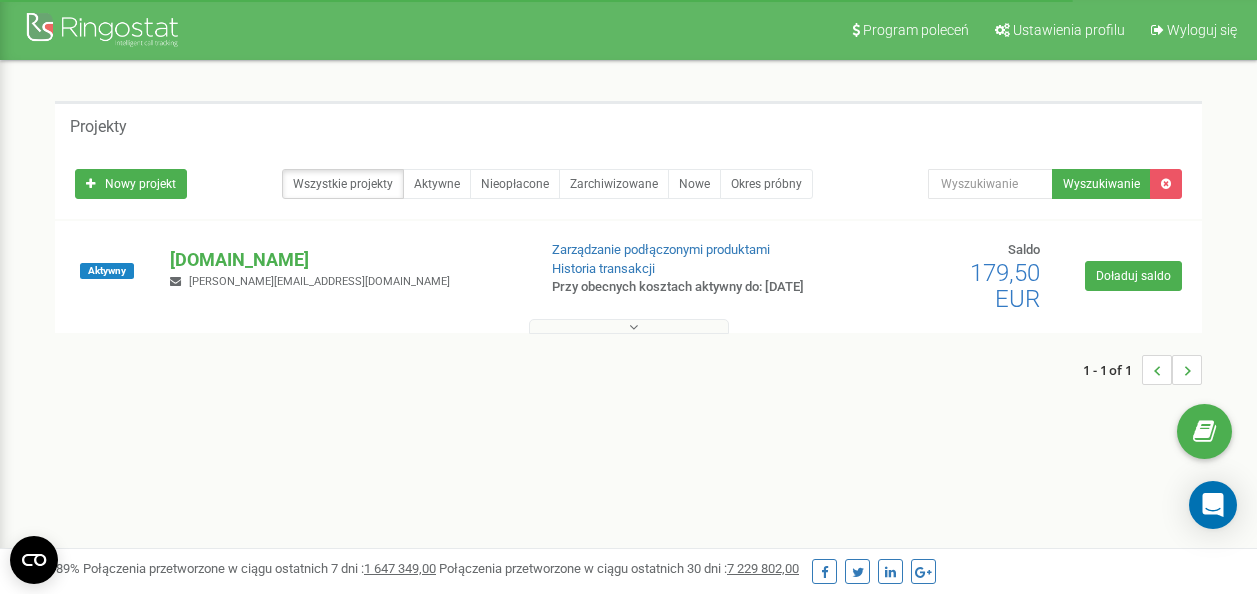 scroll, scrollTop: 0, scrollLeft: 0, axis: both 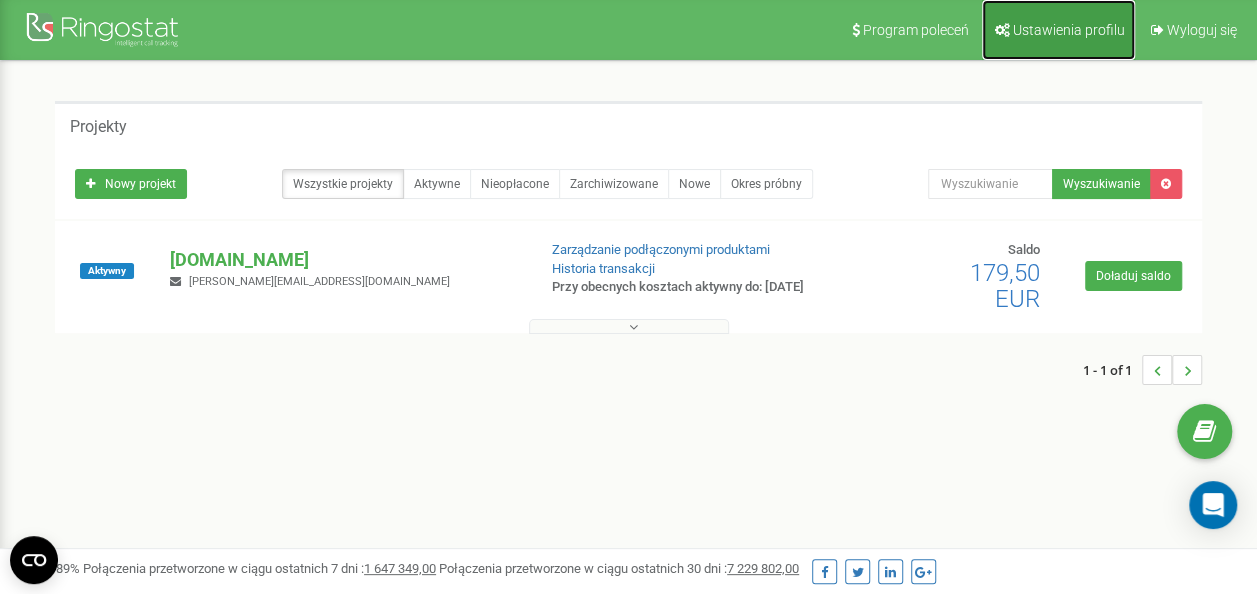 click on "Ustawienia profilu" at bounding box center [1058, 30] 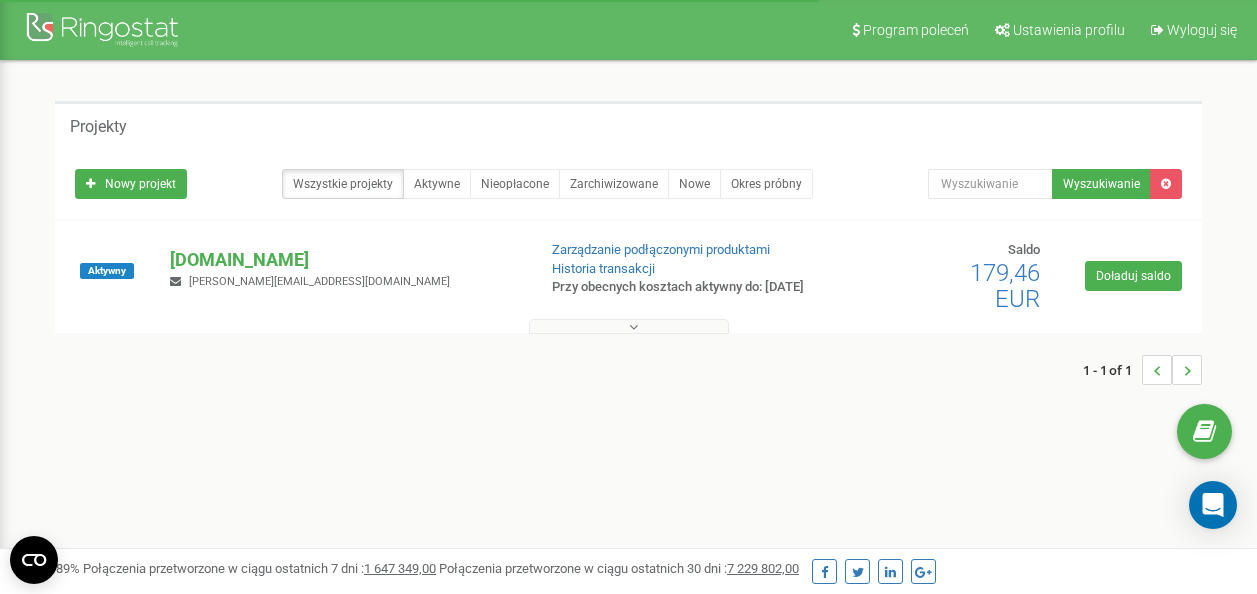 scroll, scrollTop: 0, scrollLeft: 0, axis: both 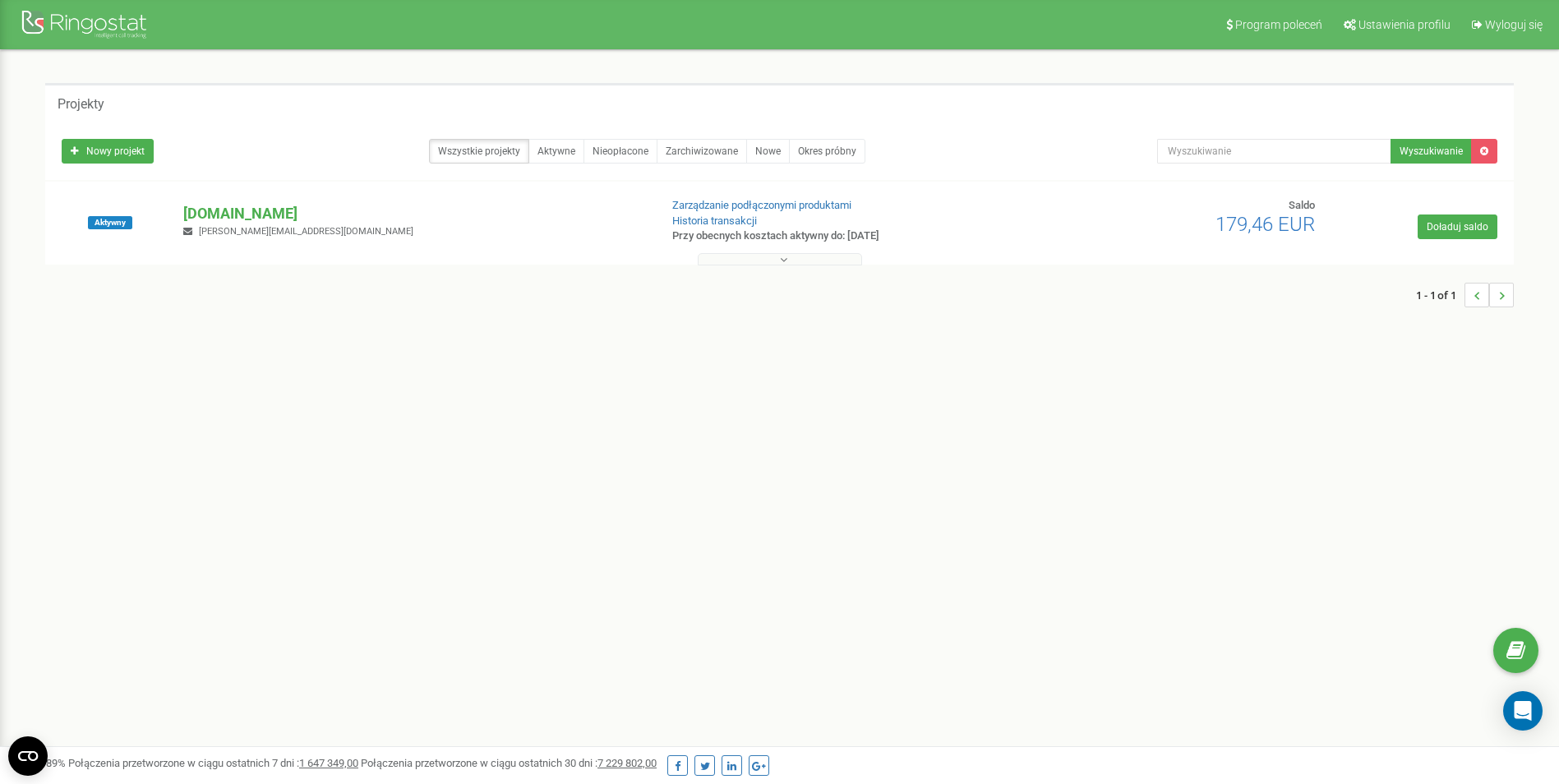 click on "Program poleceń
Ustawienia profilu
Wyloguj się
Projekty
Nowy projekt
Wszystkie projekty
Aktywne
Nieopłacone
Zarchiwizowane
Nowe
Okres próbny" at bounding box center (779, 493) 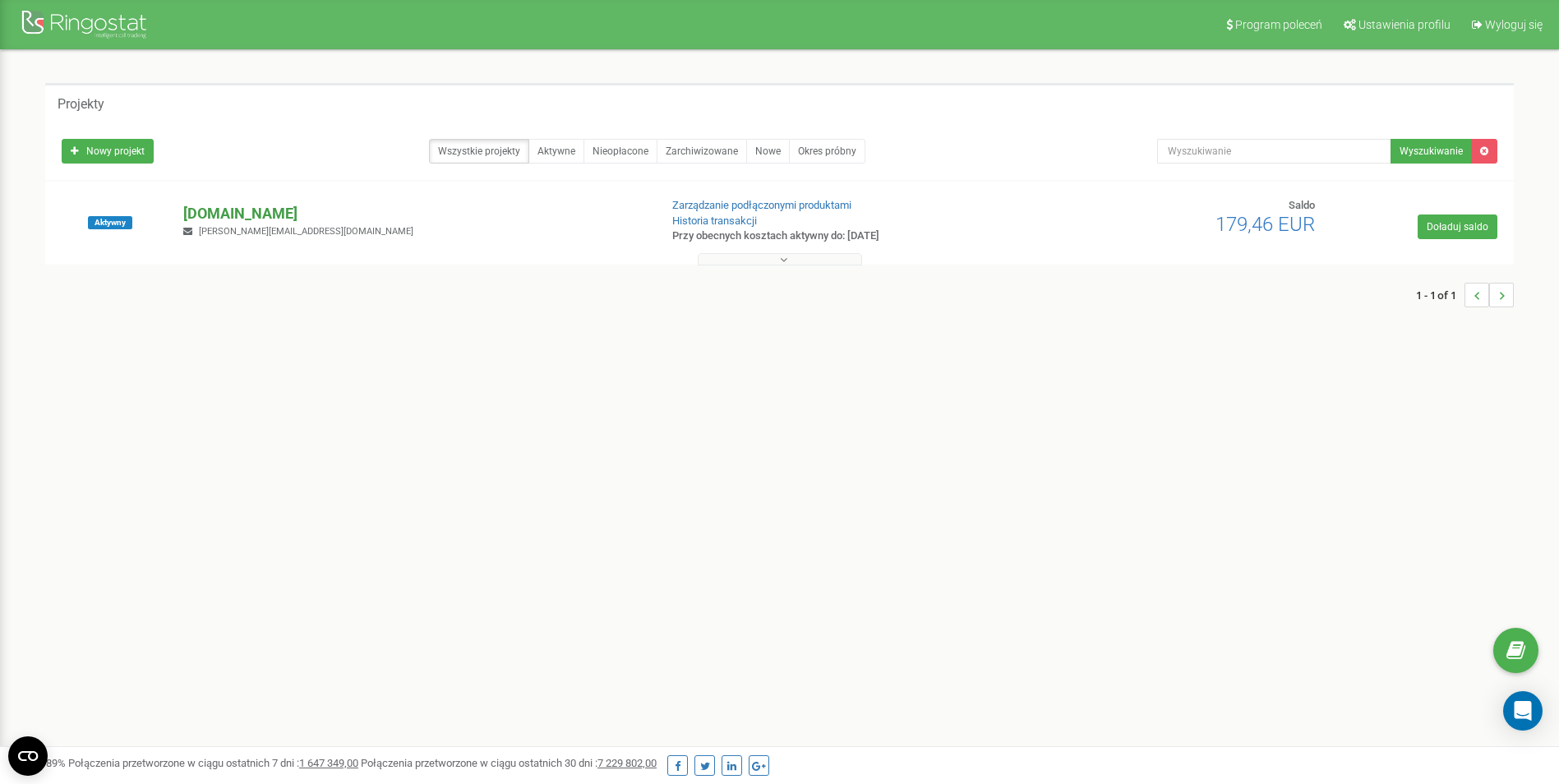 click on "[DOMAIN_NAME]" at bounding box center (414, 214) 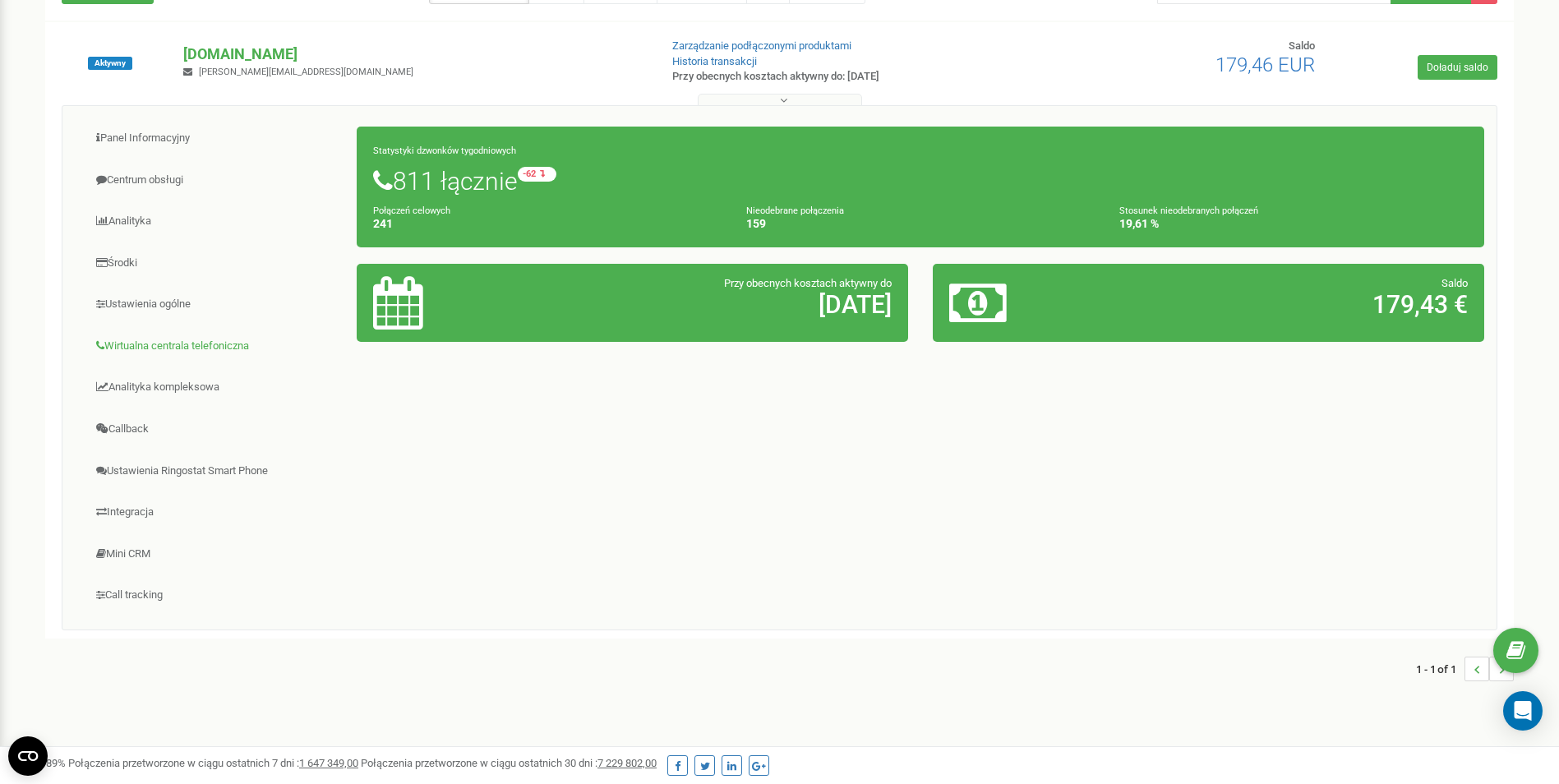 scroll, scrollTop: 164, scrollLeft: 0, axis: vertical 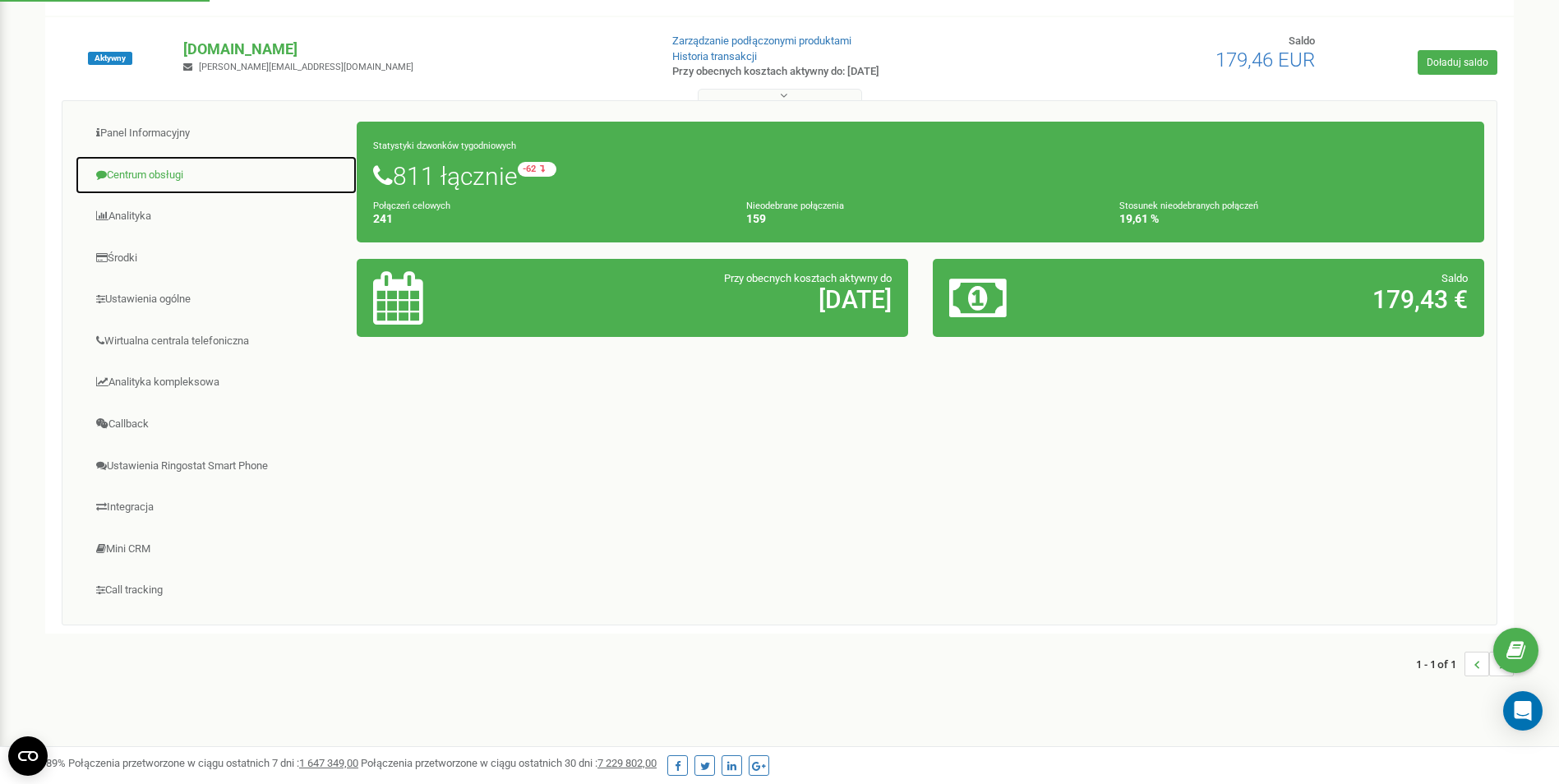 click on "Centrum obsługi" at bounding box center (216, 175) 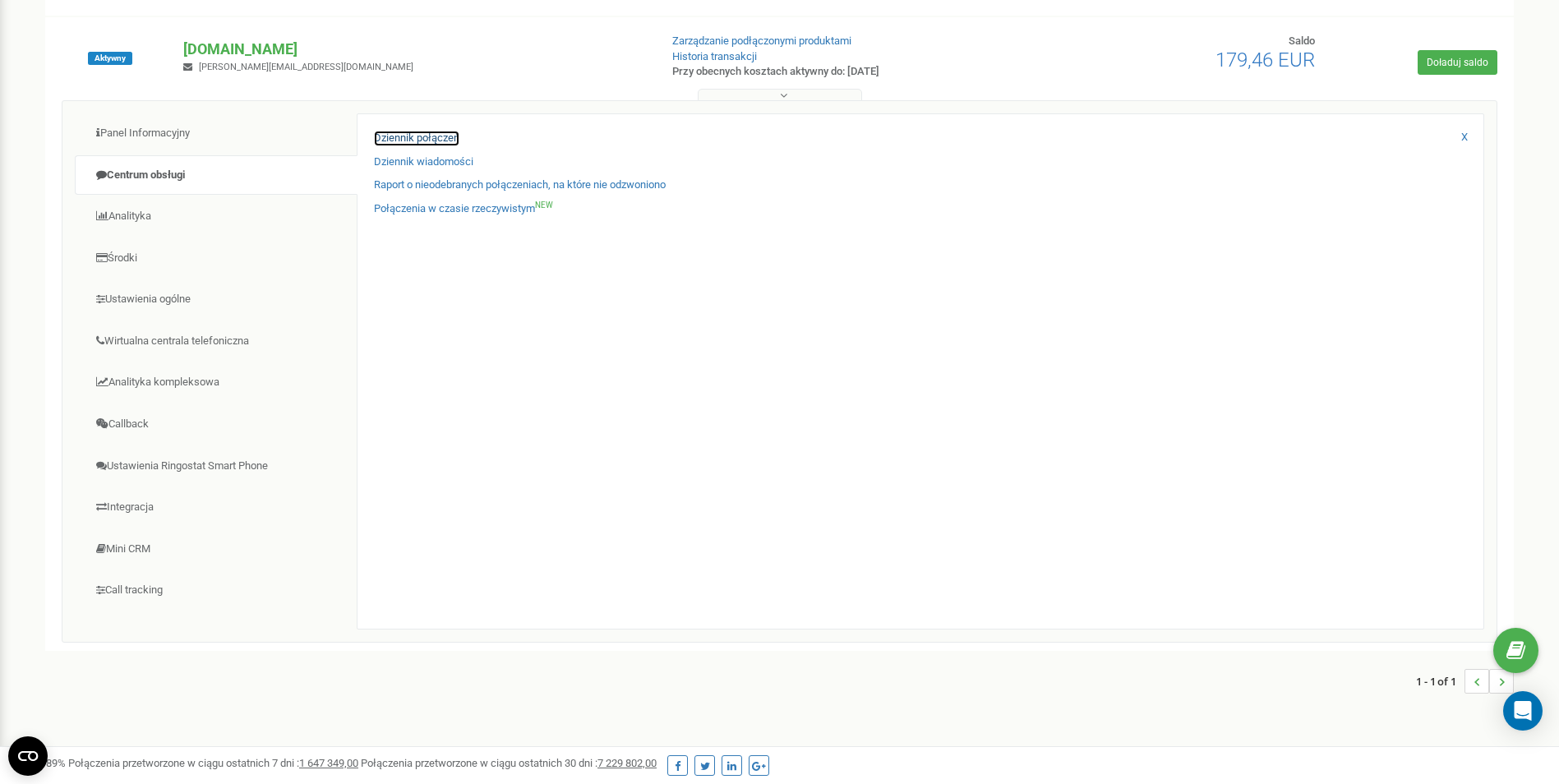click on "Dziennik połączeń" at bounding box center [417, 138] 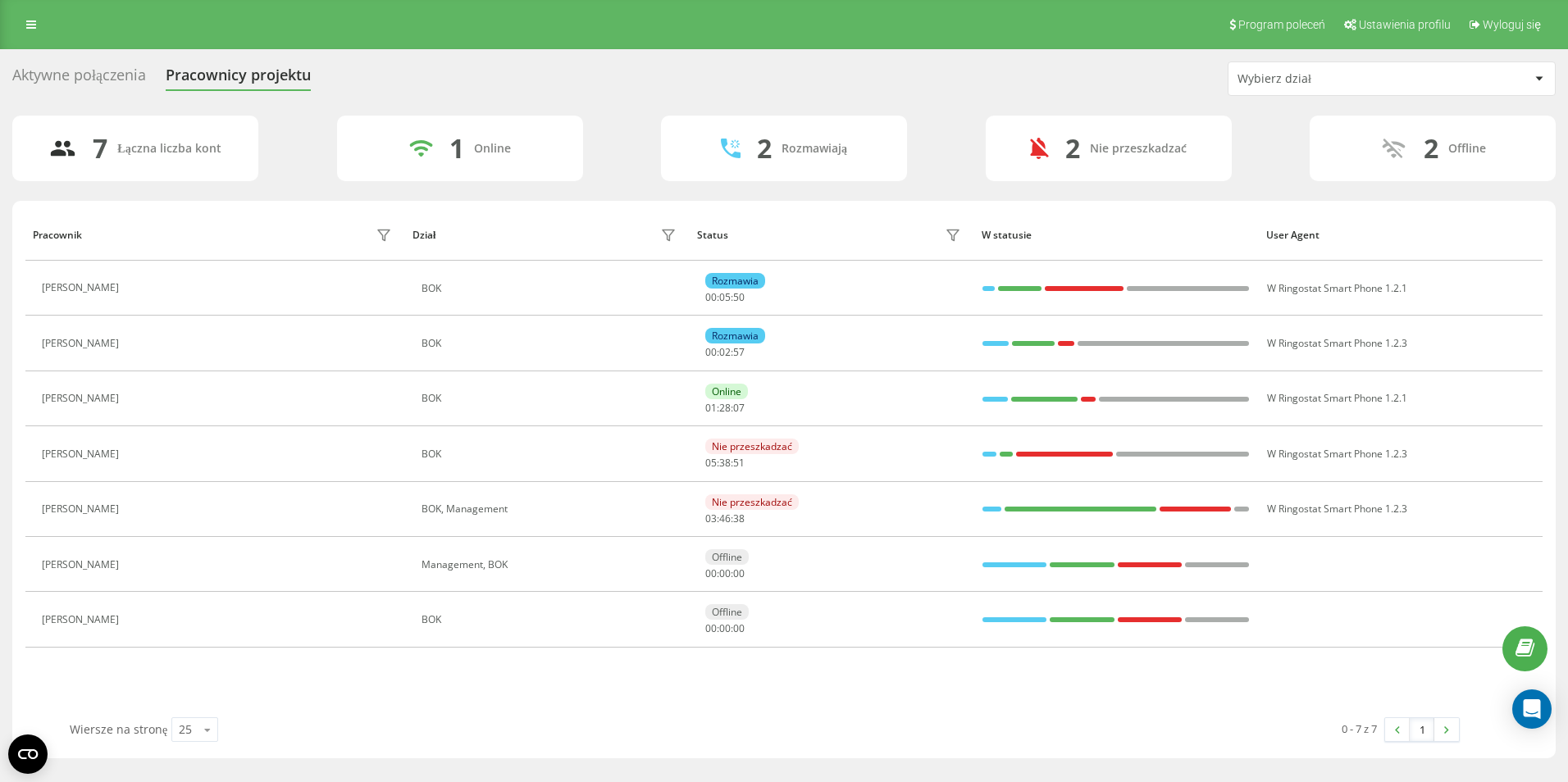 scroll, scrollTop: 0, scrollLeft: 0, axis: both 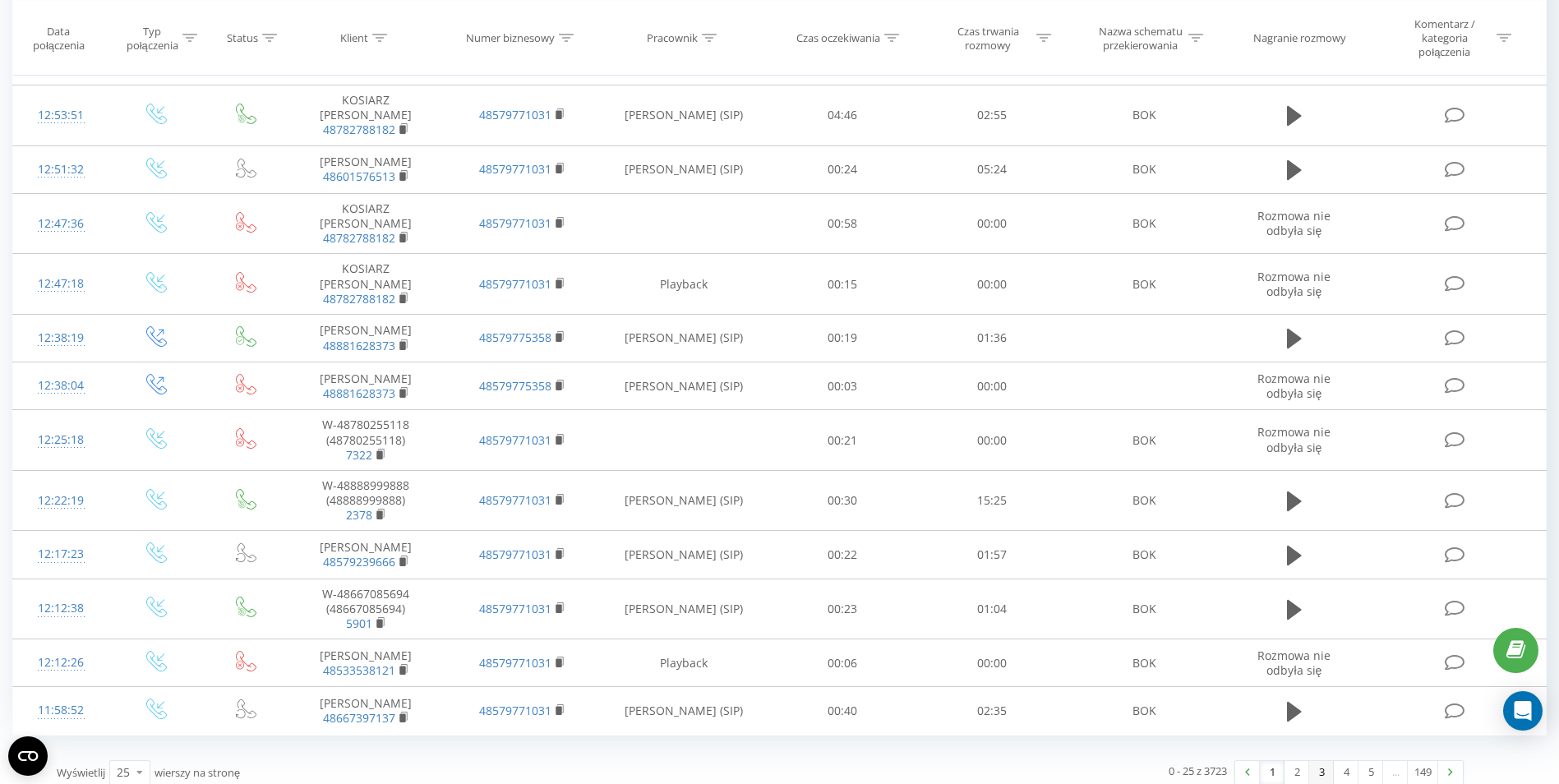 click on "3" at bounding box center [1321, 772] 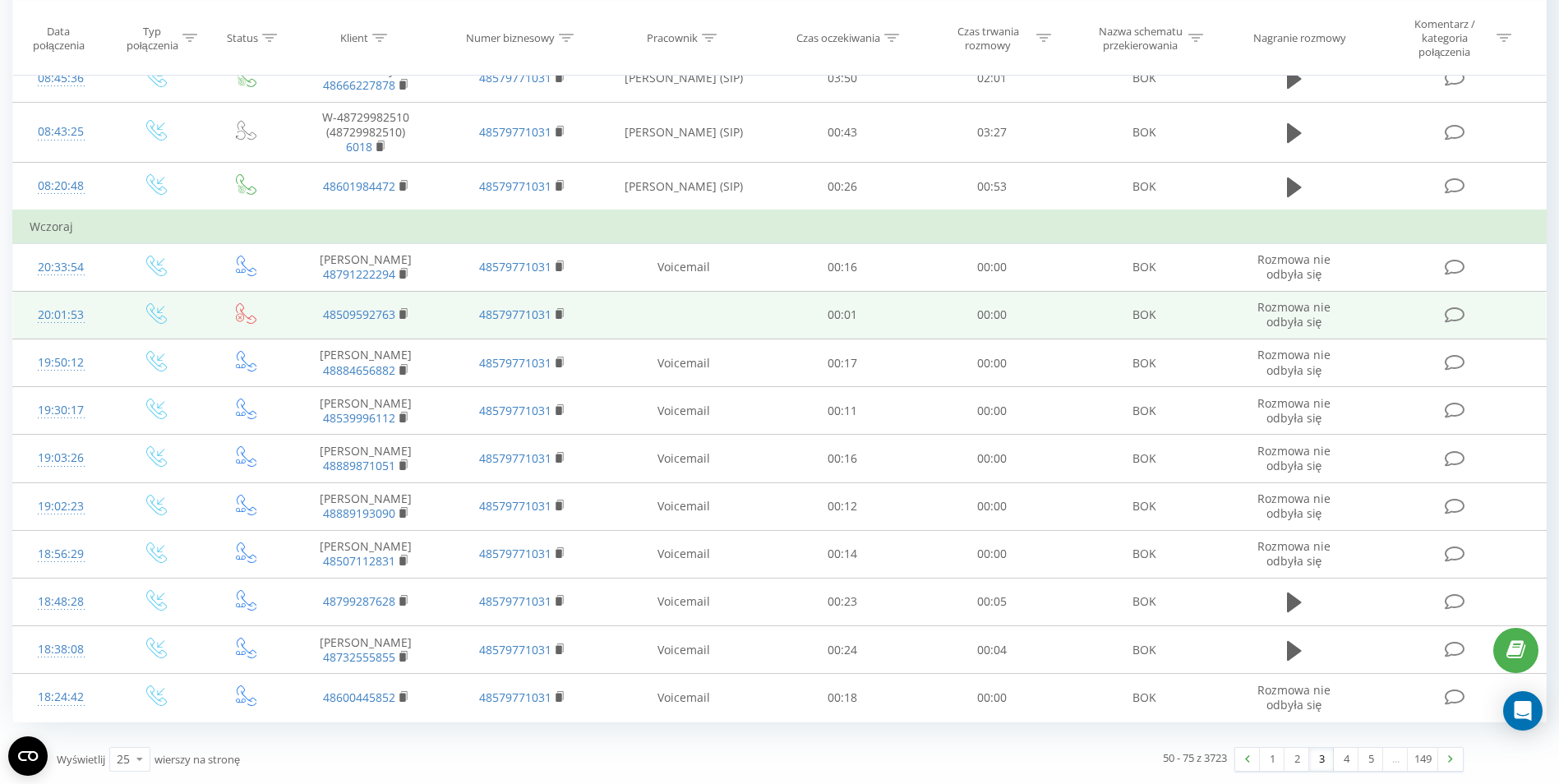 scroll, scrollTop: 804, scrollLeft: 0, axis: vertical 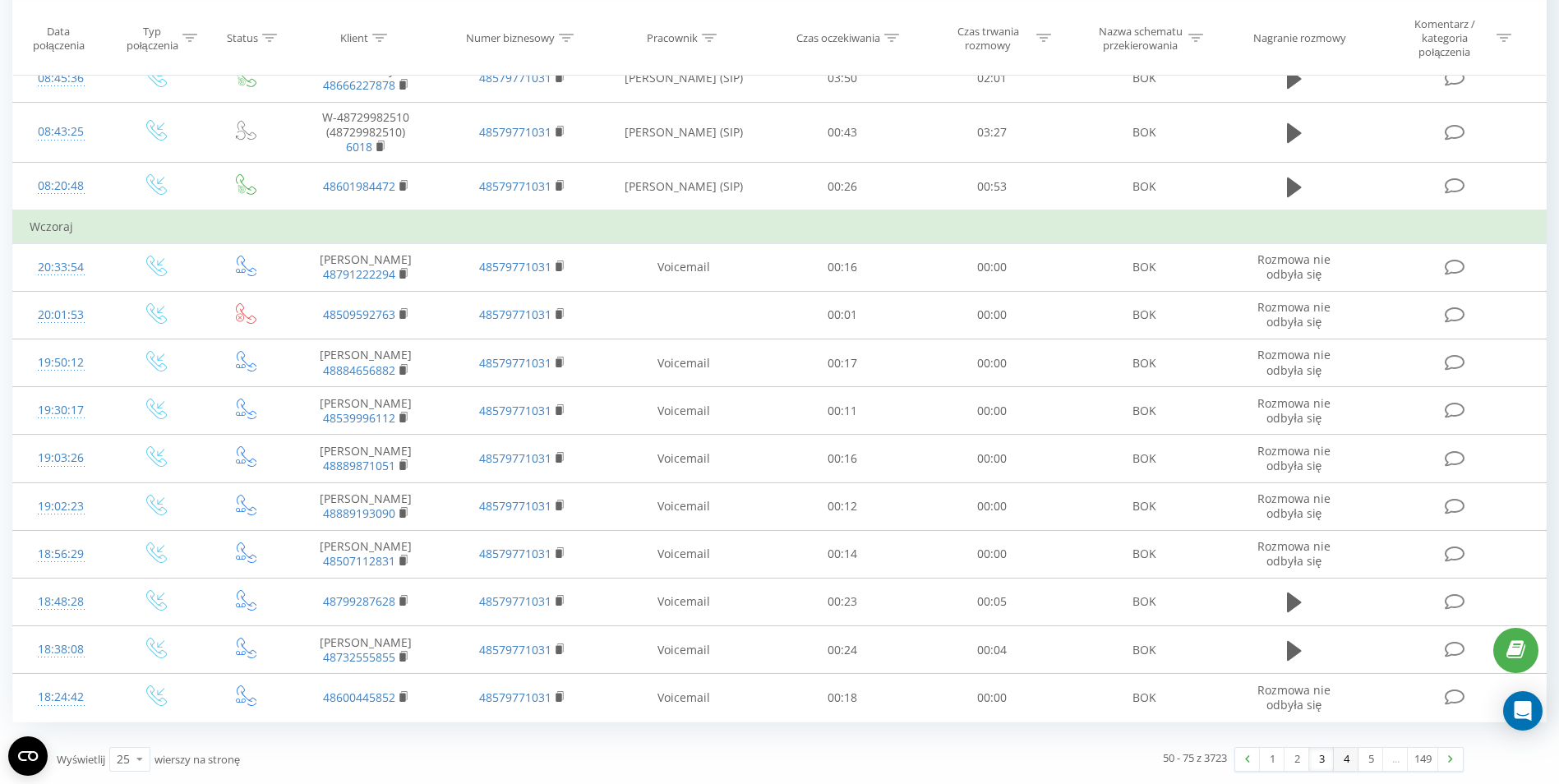 click on "4" at bounding box center (1346, 759) 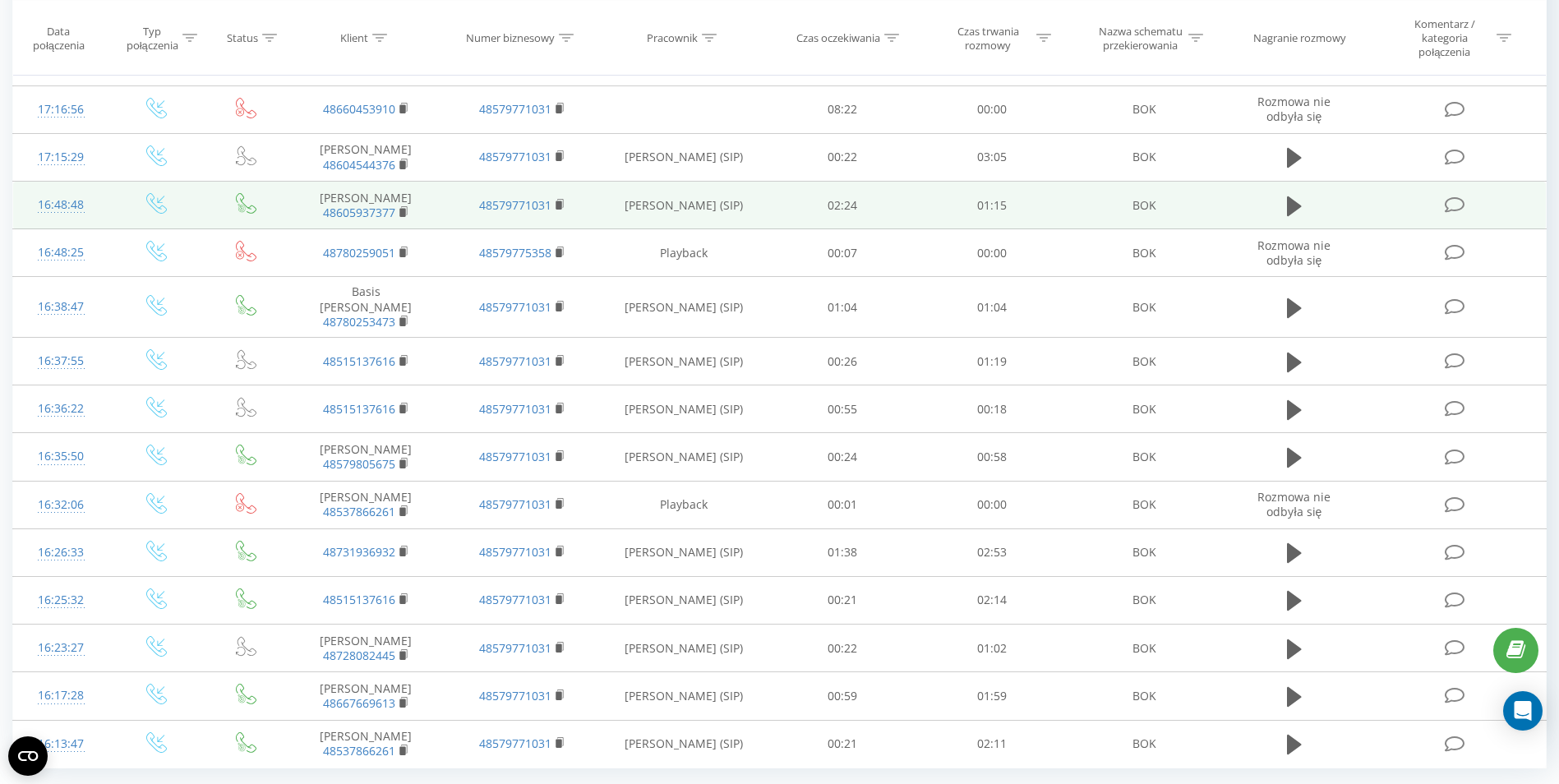 scroll, scrollTop: 745, scrollLeft: 0, axis: vertical 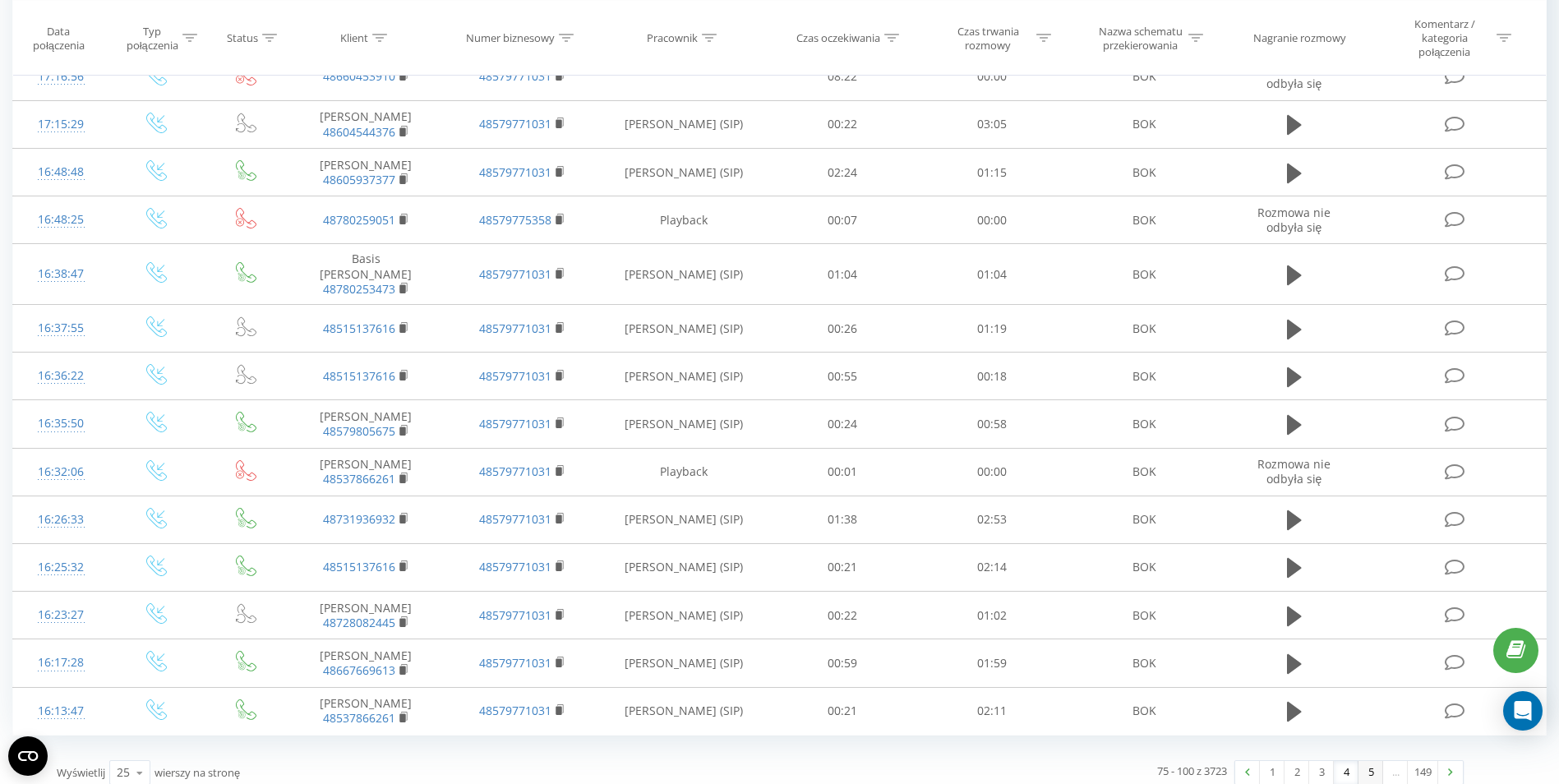 click on "5" at bounding box center [1371, 772] 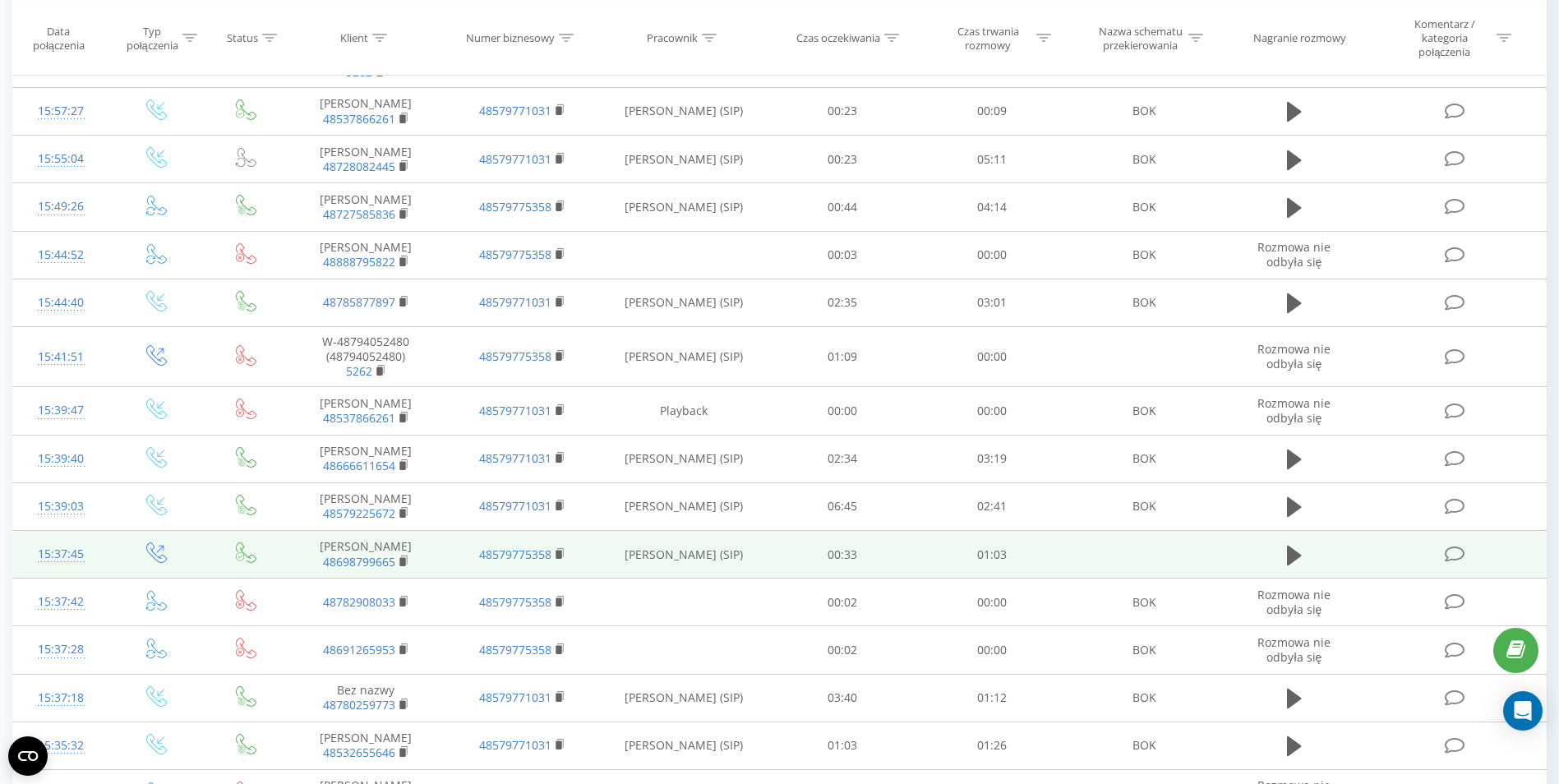 scroll, scrollTop: 771, scrollLeft: 0, axis: vertical 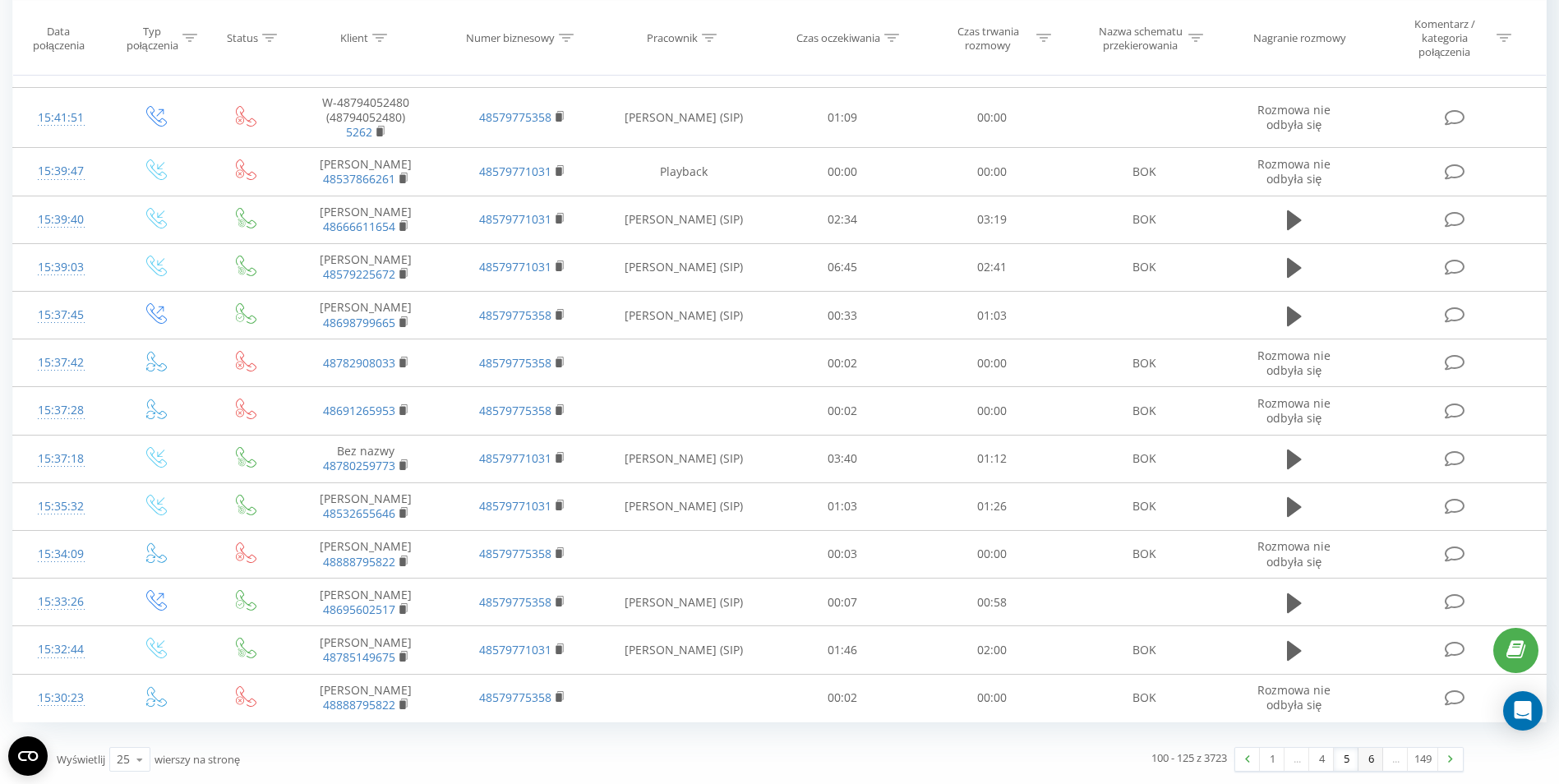 click on "6" at bounding box center (1371, 759) 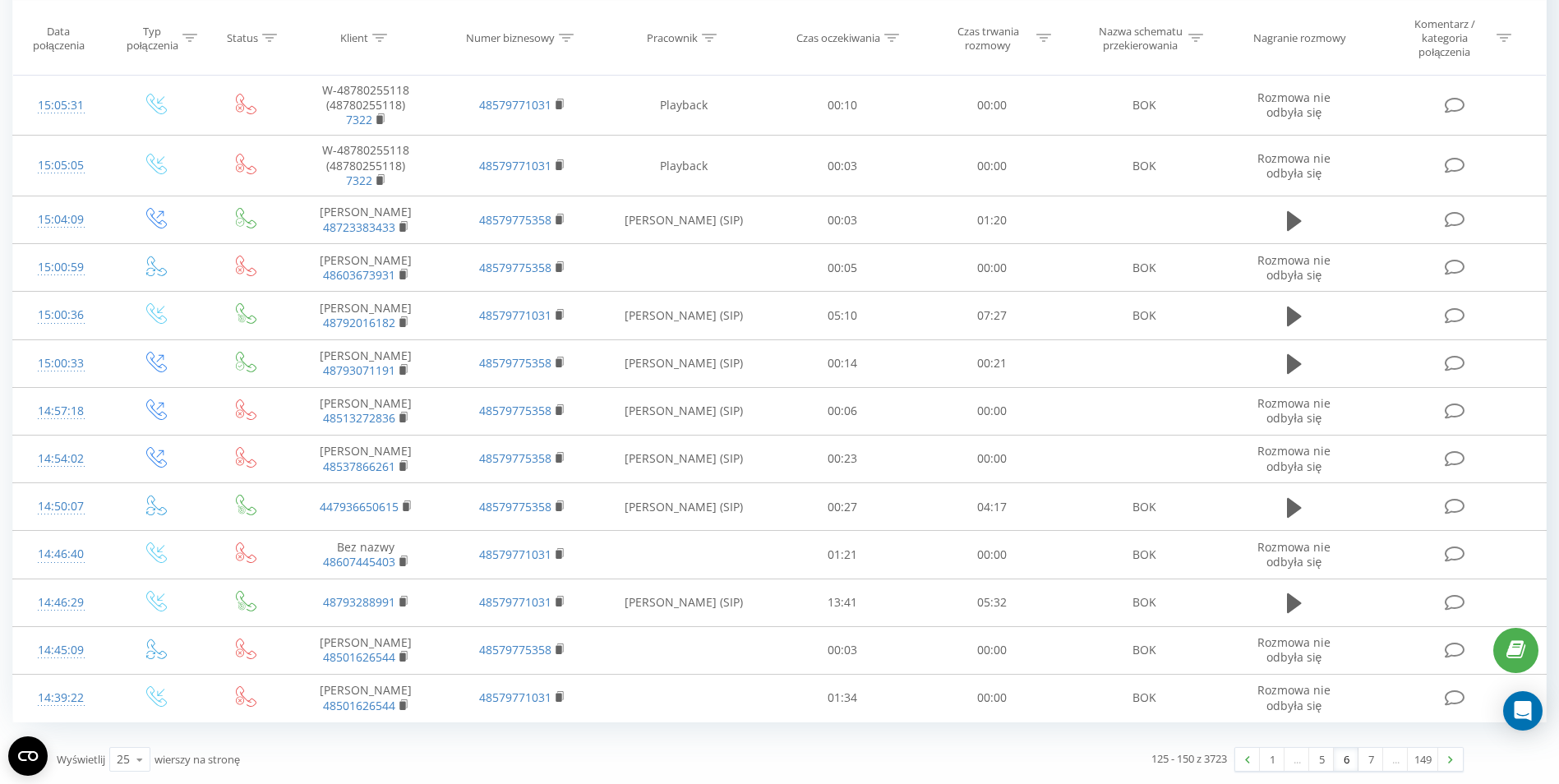 scroll, scrollTop: 796, scrollLeft: 0, axis: vertical 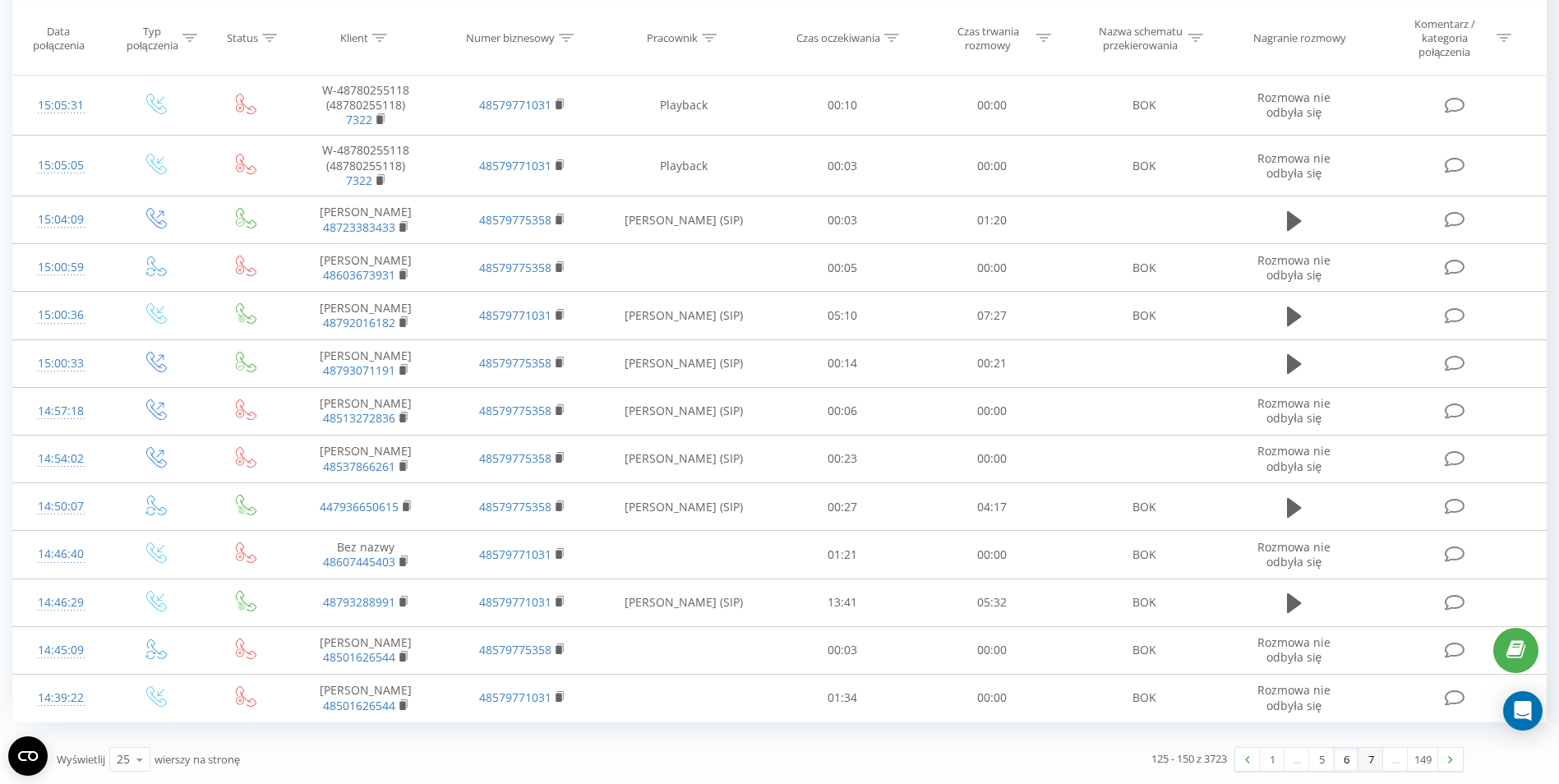 click on "7" at bounding box center (1371, 759) 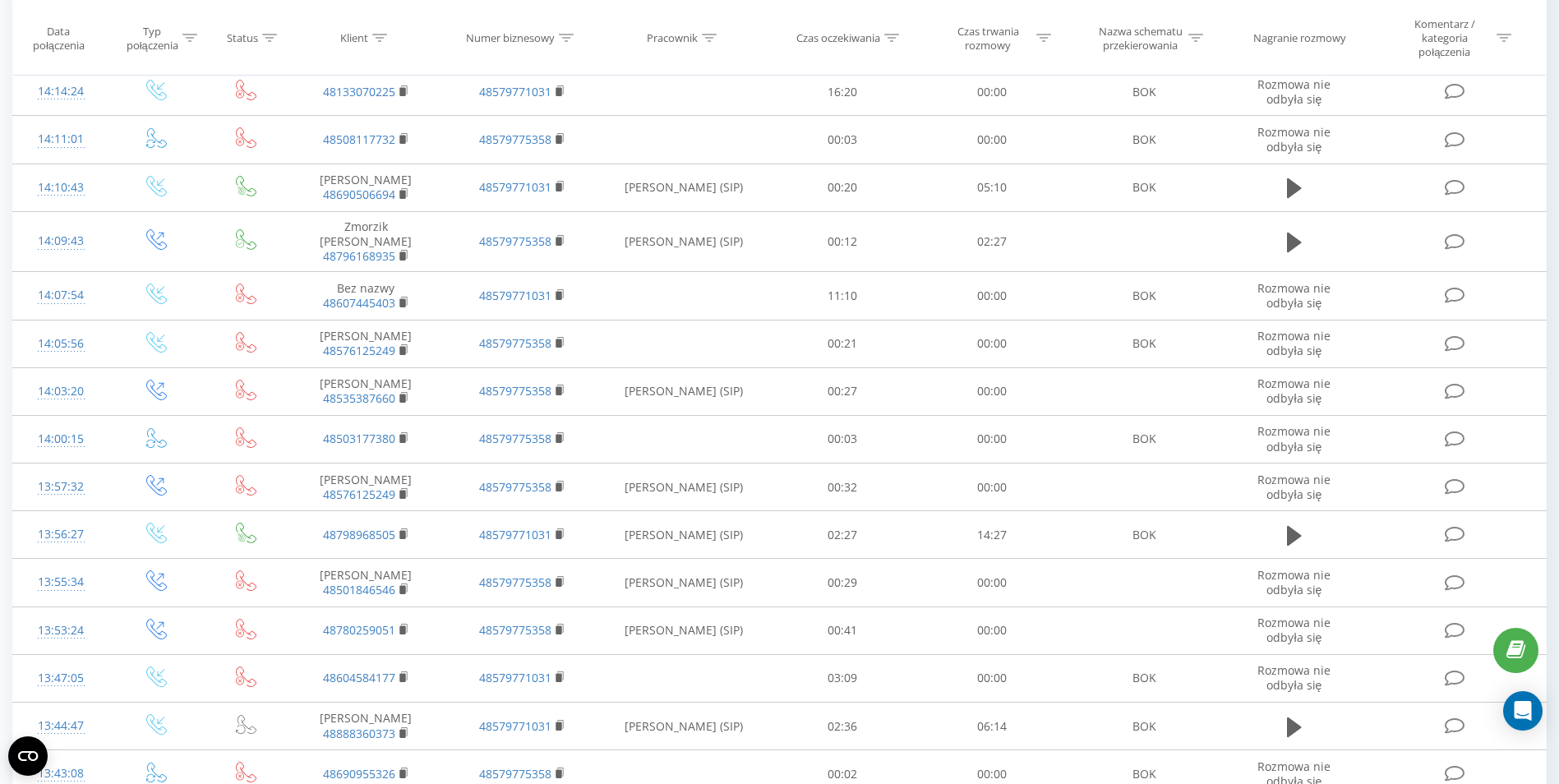 scroll, scrollTop: 108, scrollLeft: 0, axis: vertical 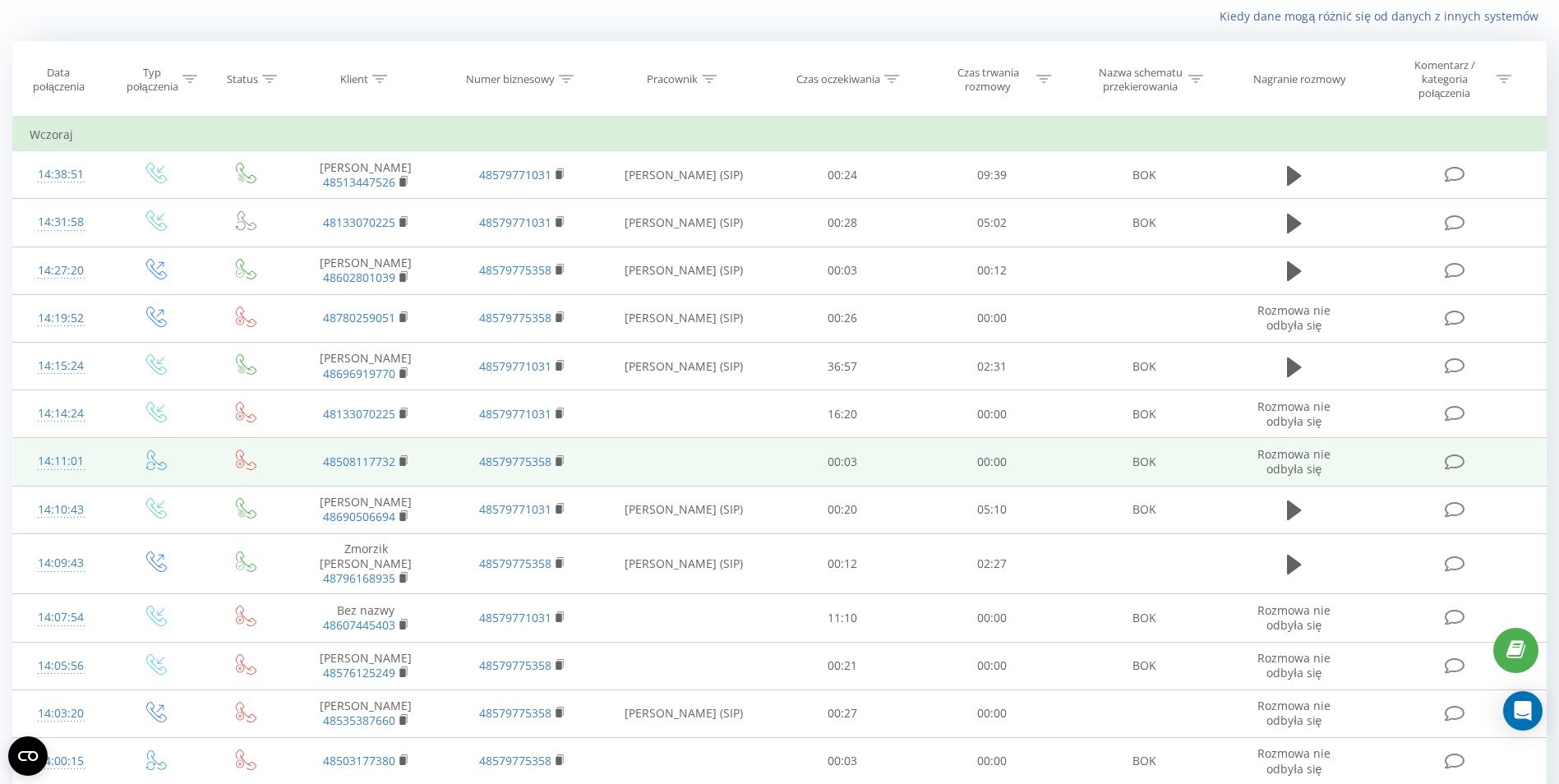 drag, startPoint x: 402, startPoint y: 463, endPoint x: 466, endPoint y: 464, distance: 64.00781 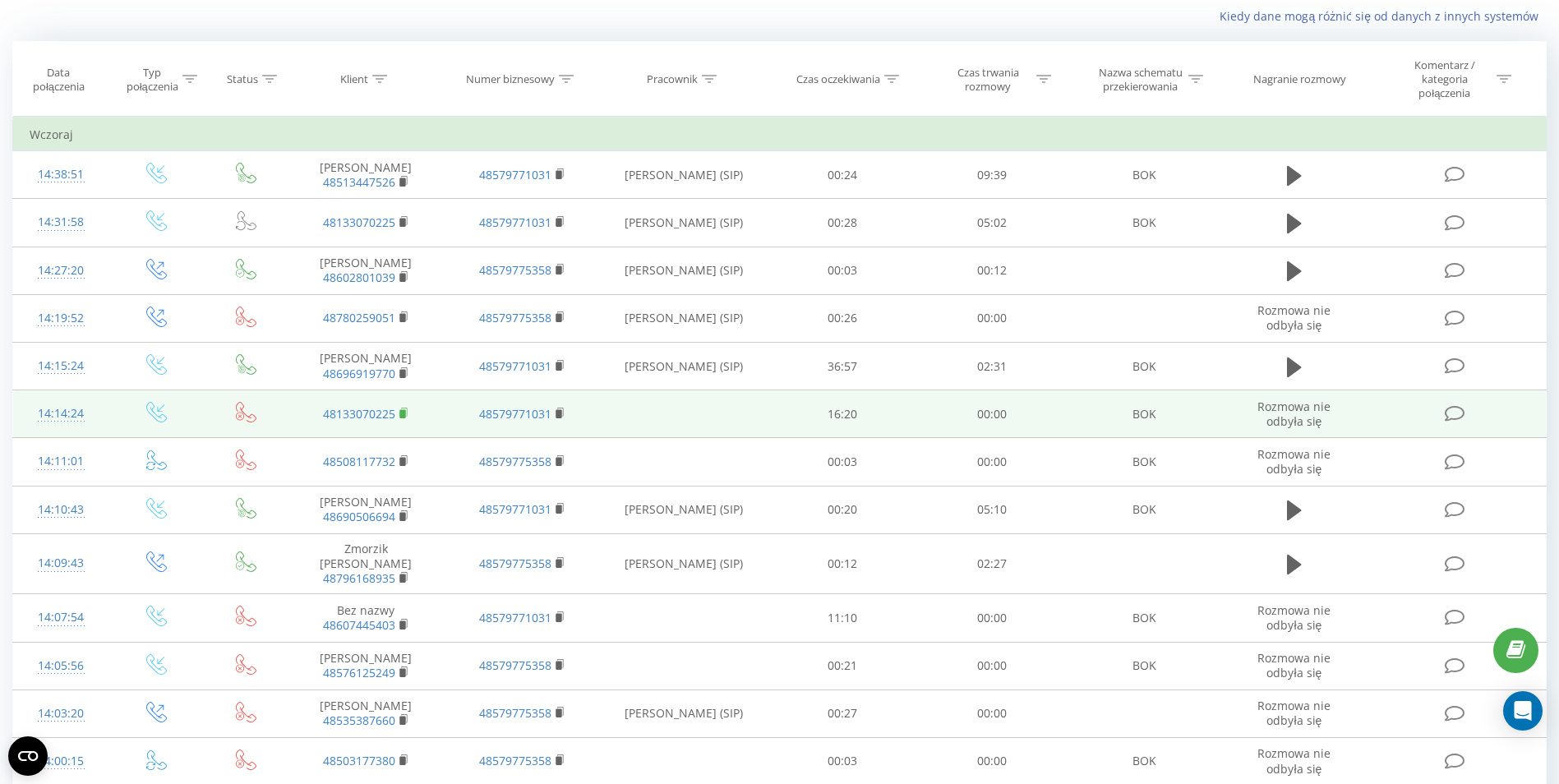 click 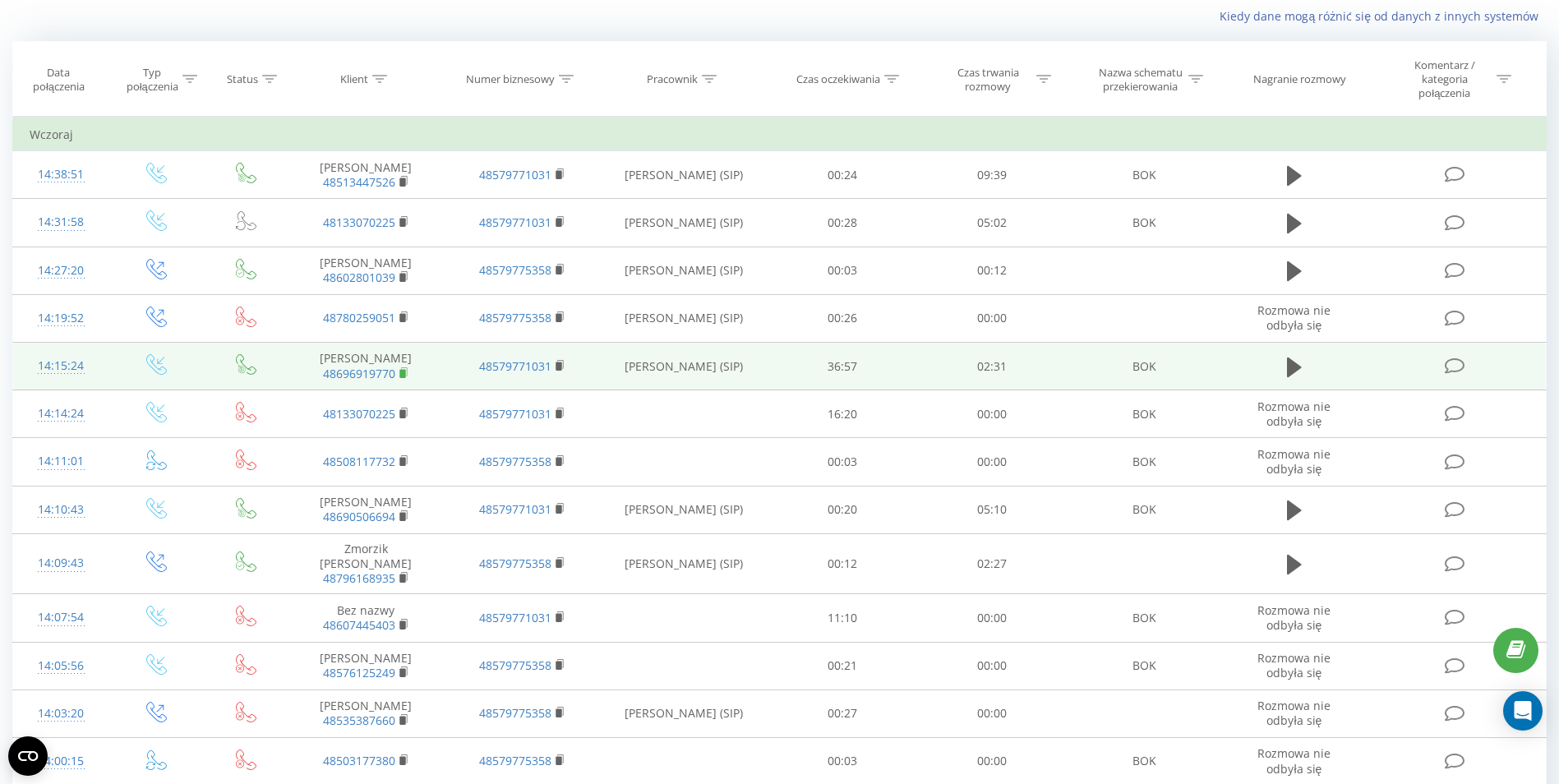 click 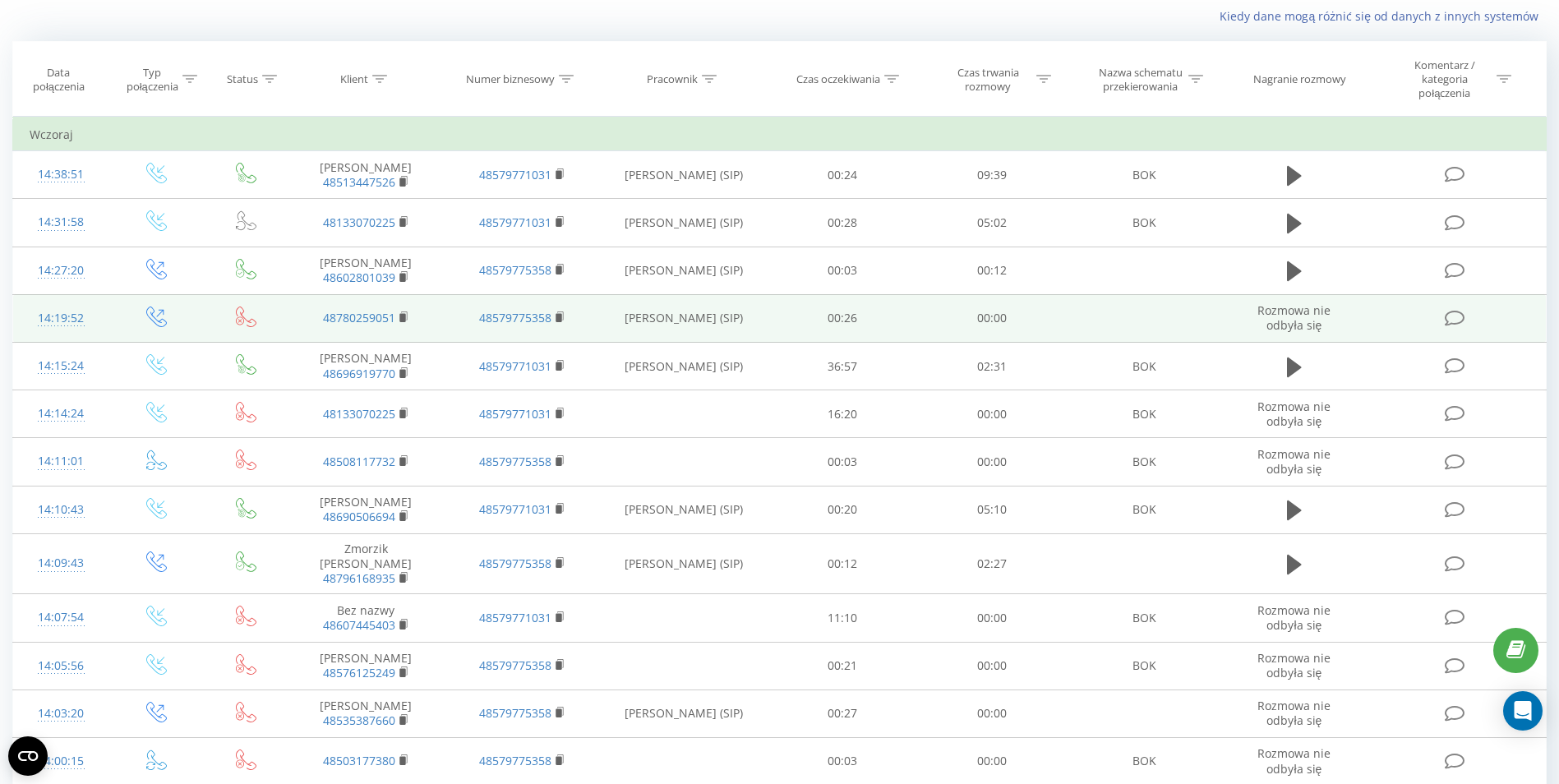drag, startPoint x: 707, startPoint y: 321, endPoint x: 625, endPoint y: 305, distance: 83.54639 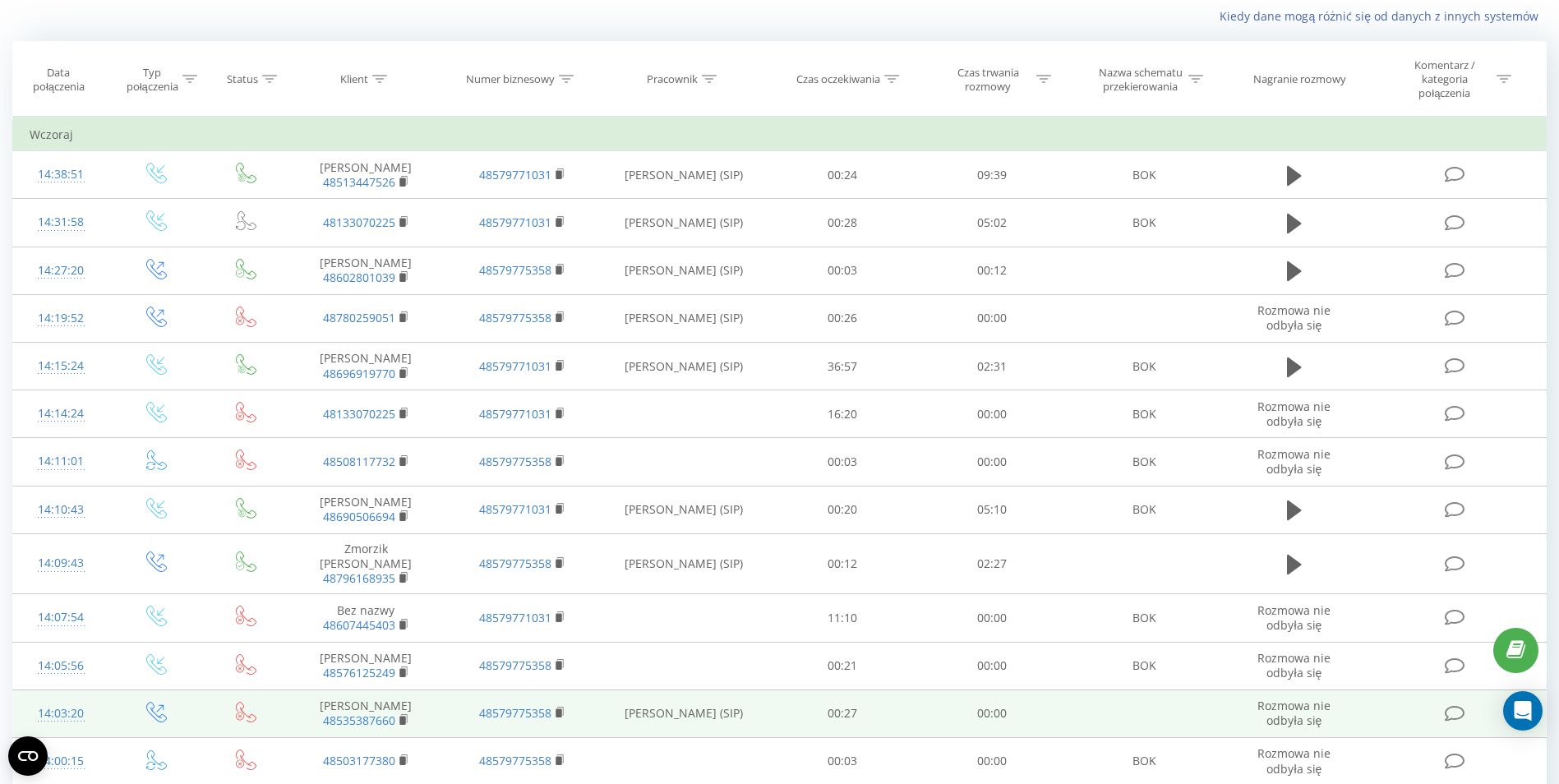 copy on "[PERSON_NAME] (SIP)" 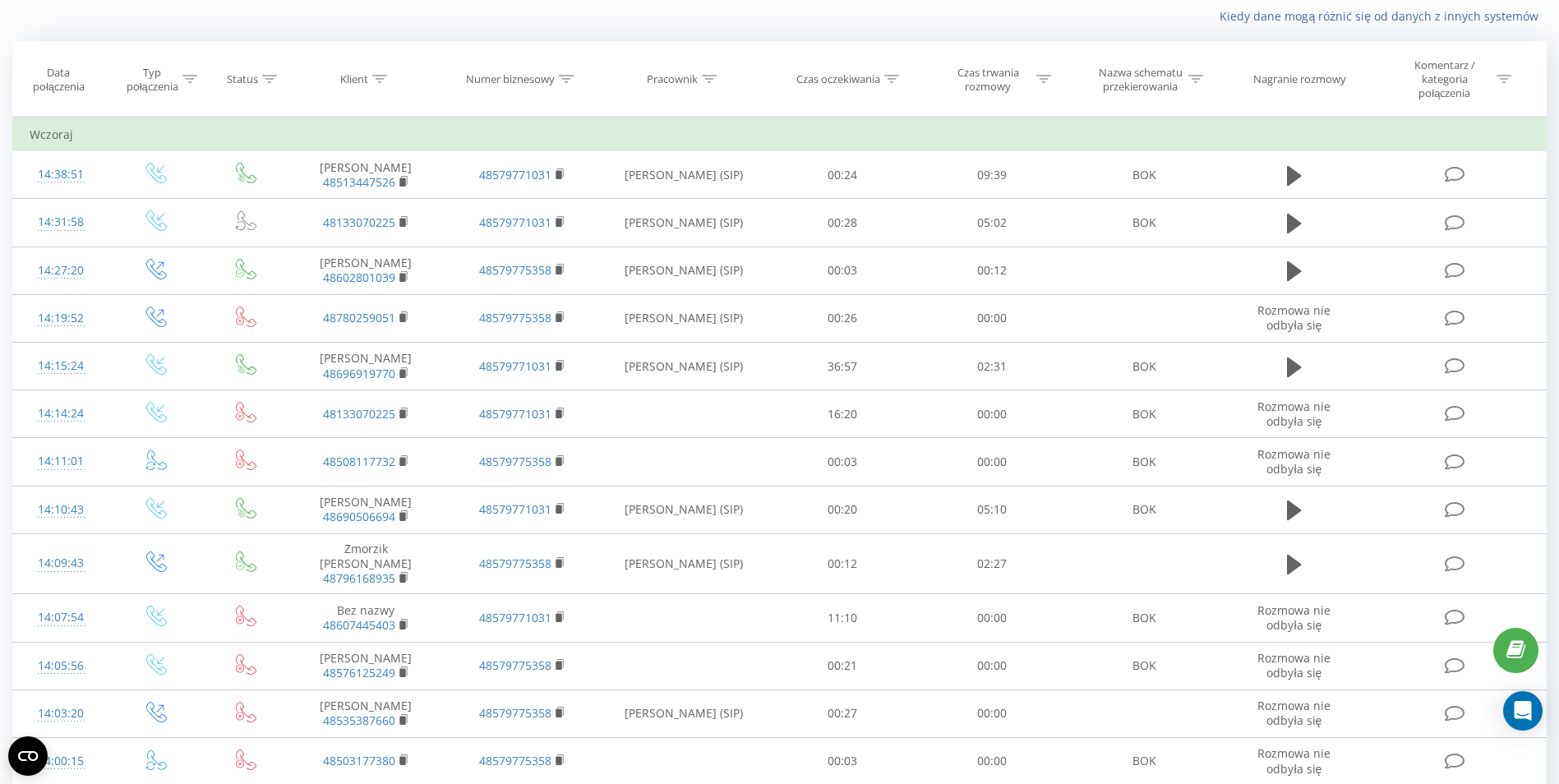 click on "Kiedy dane mogą różnić się od danych z innych systemów" at bounding box center (779, 16) 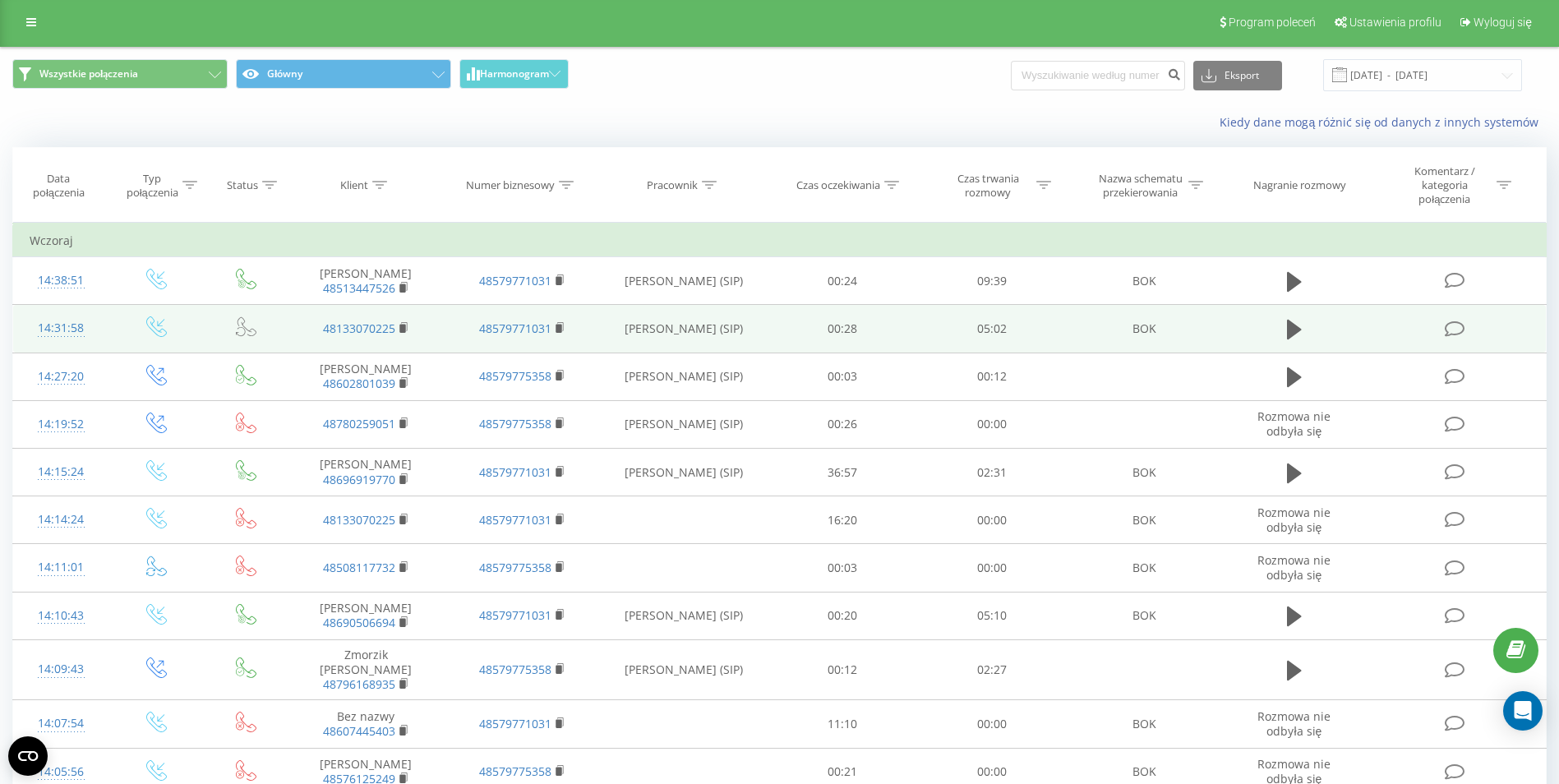 scroll, scrollTop: 0, scrollLeft: 0, axis: both 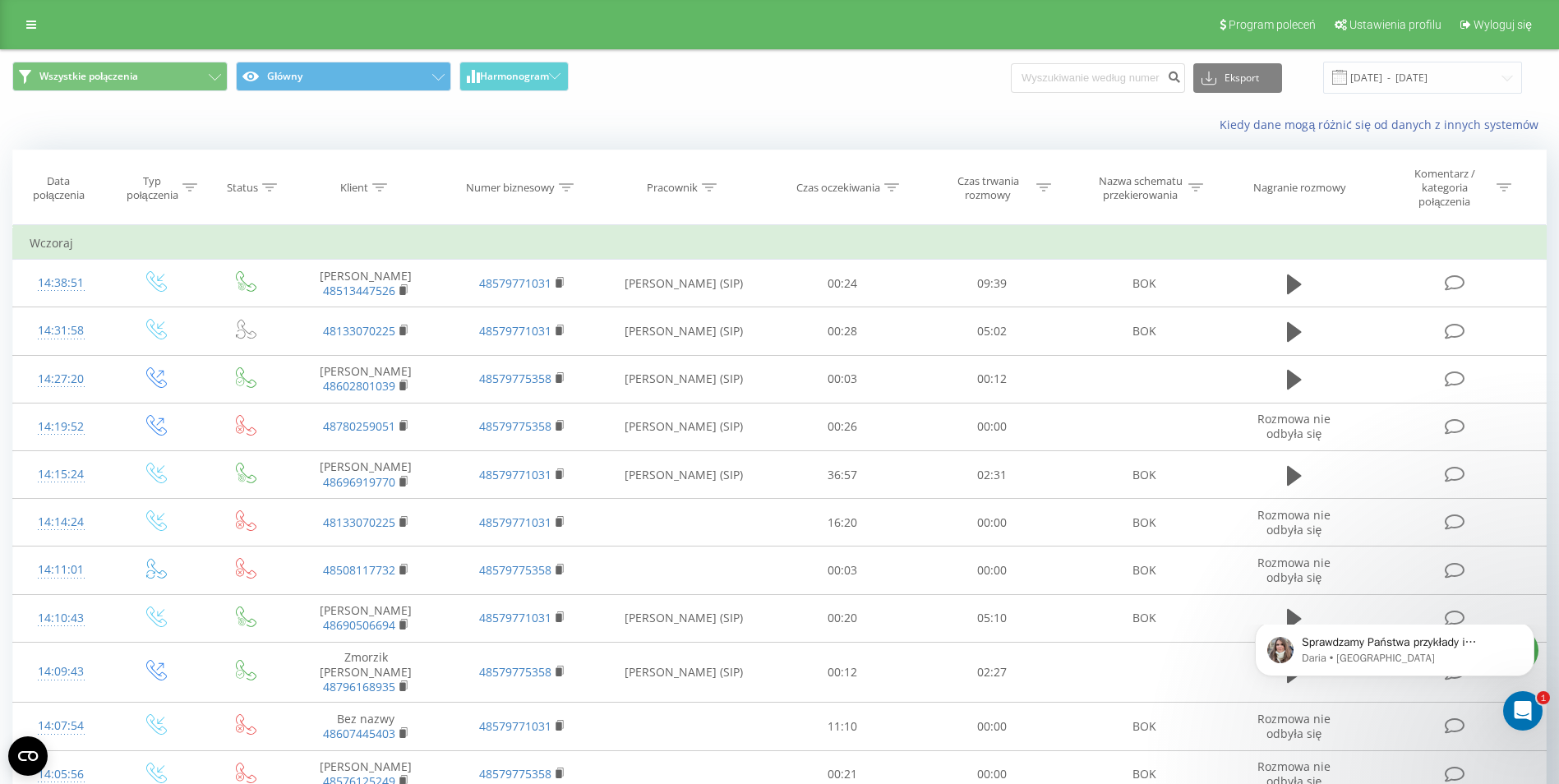 click on "Kiedy dane mogą różnić się od danych z innych systemów" at bounding box center [779, 125] 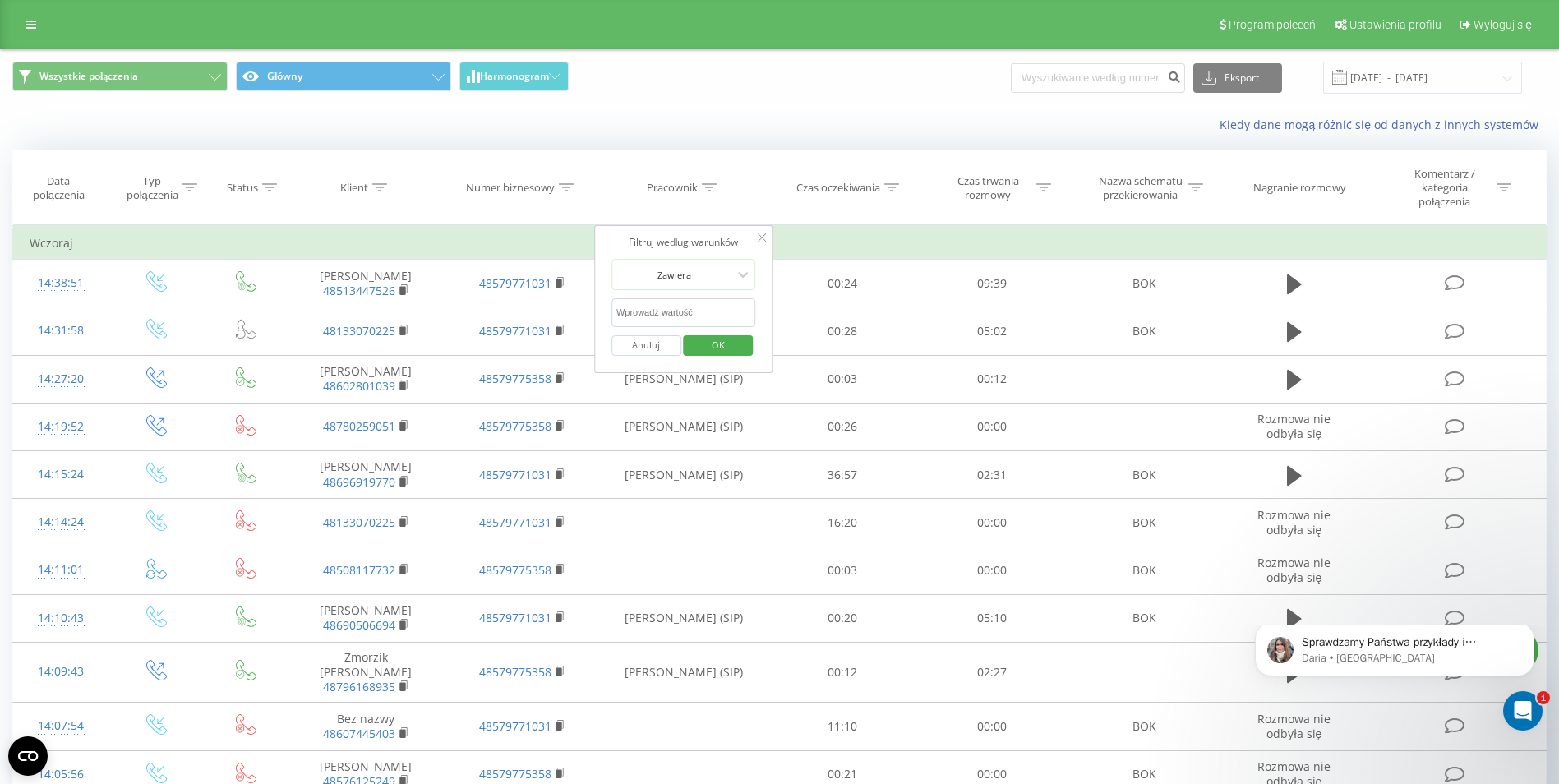 click at bounding box center (684, 312) 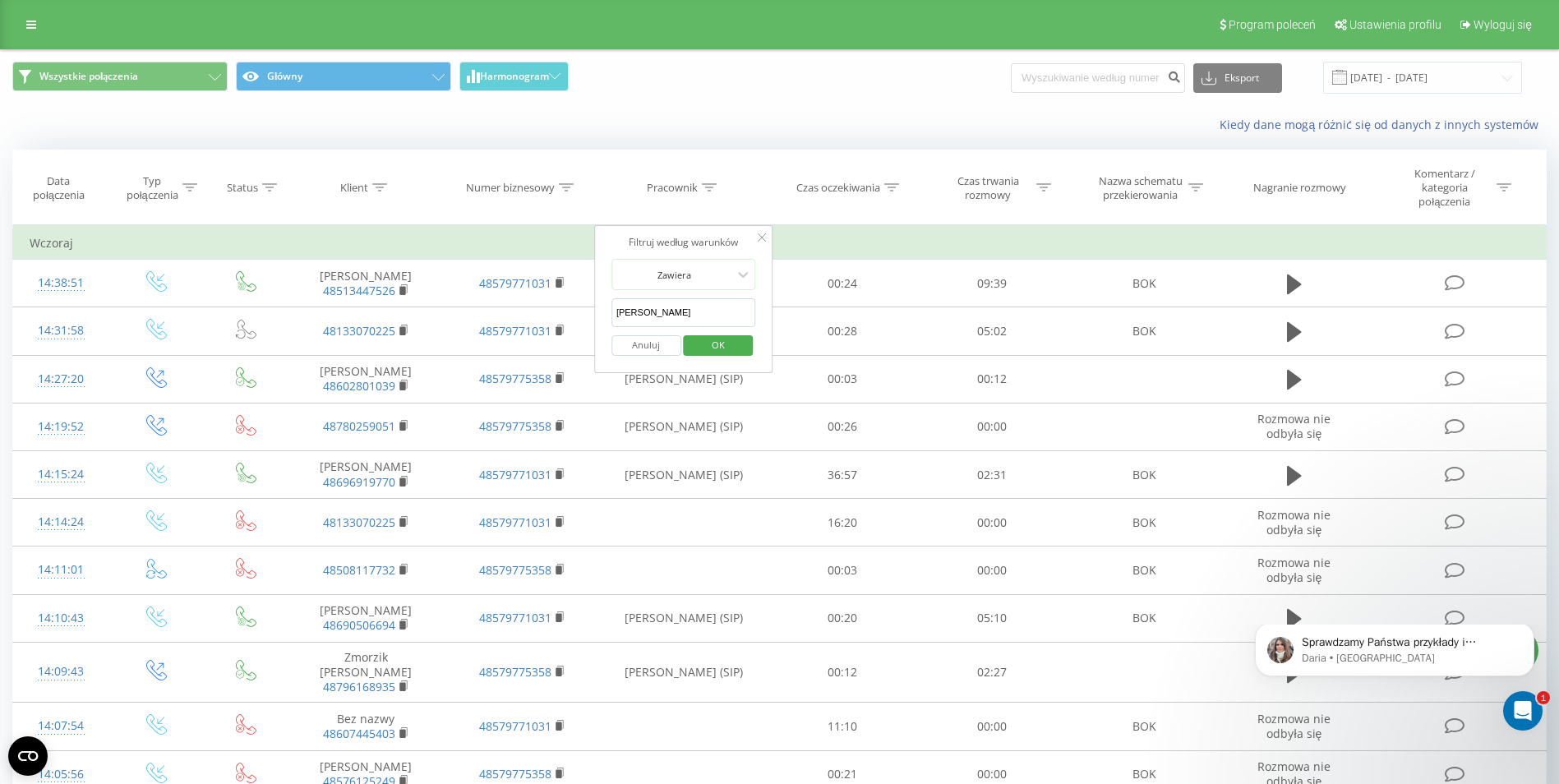 click on "OK" at bounding box center [718, 344] 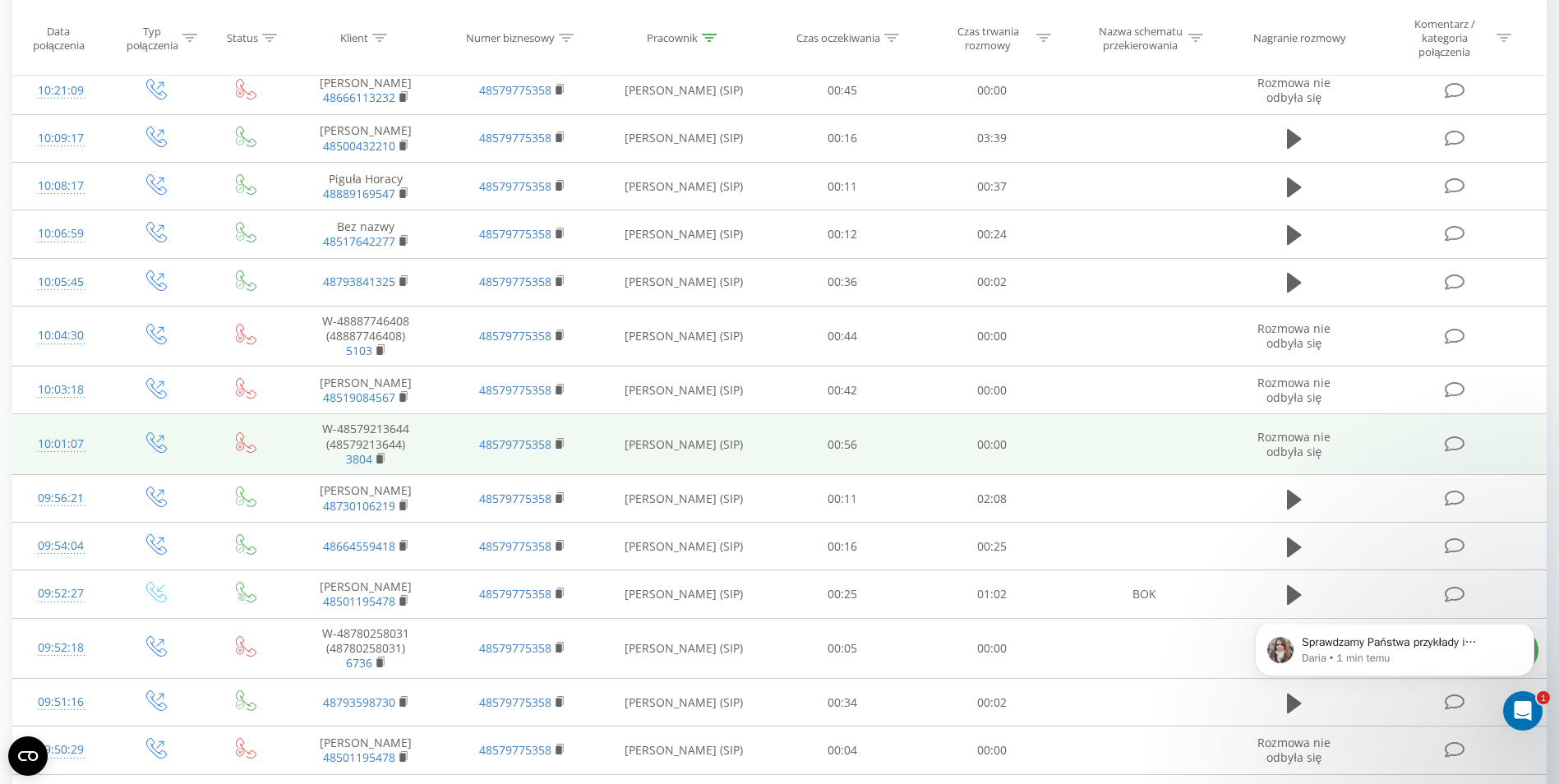 scroll, scrollTop: 796, scrollLeft: 0, axis: vertical 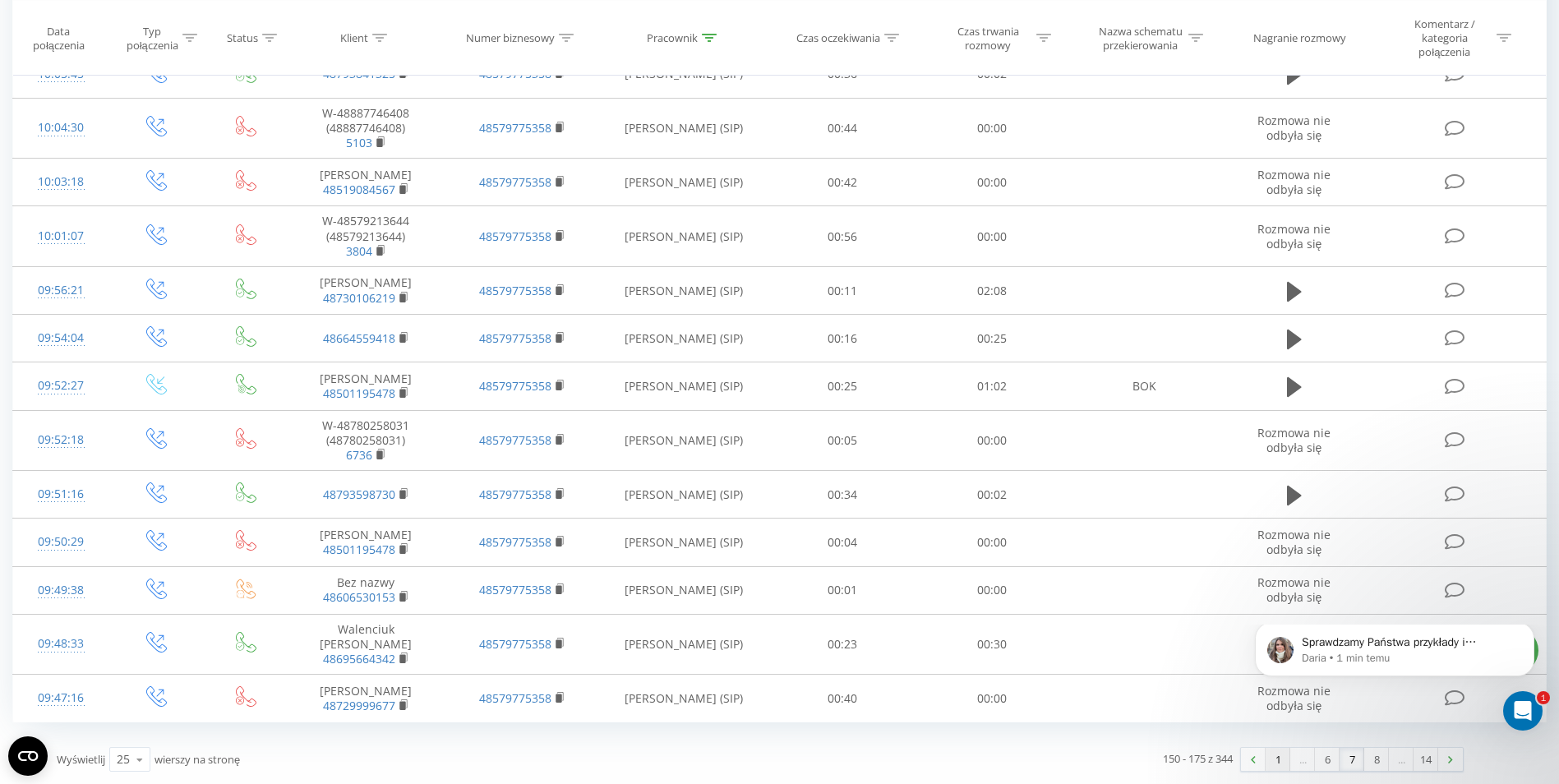click on "1" at bounding box center [1278, 759] 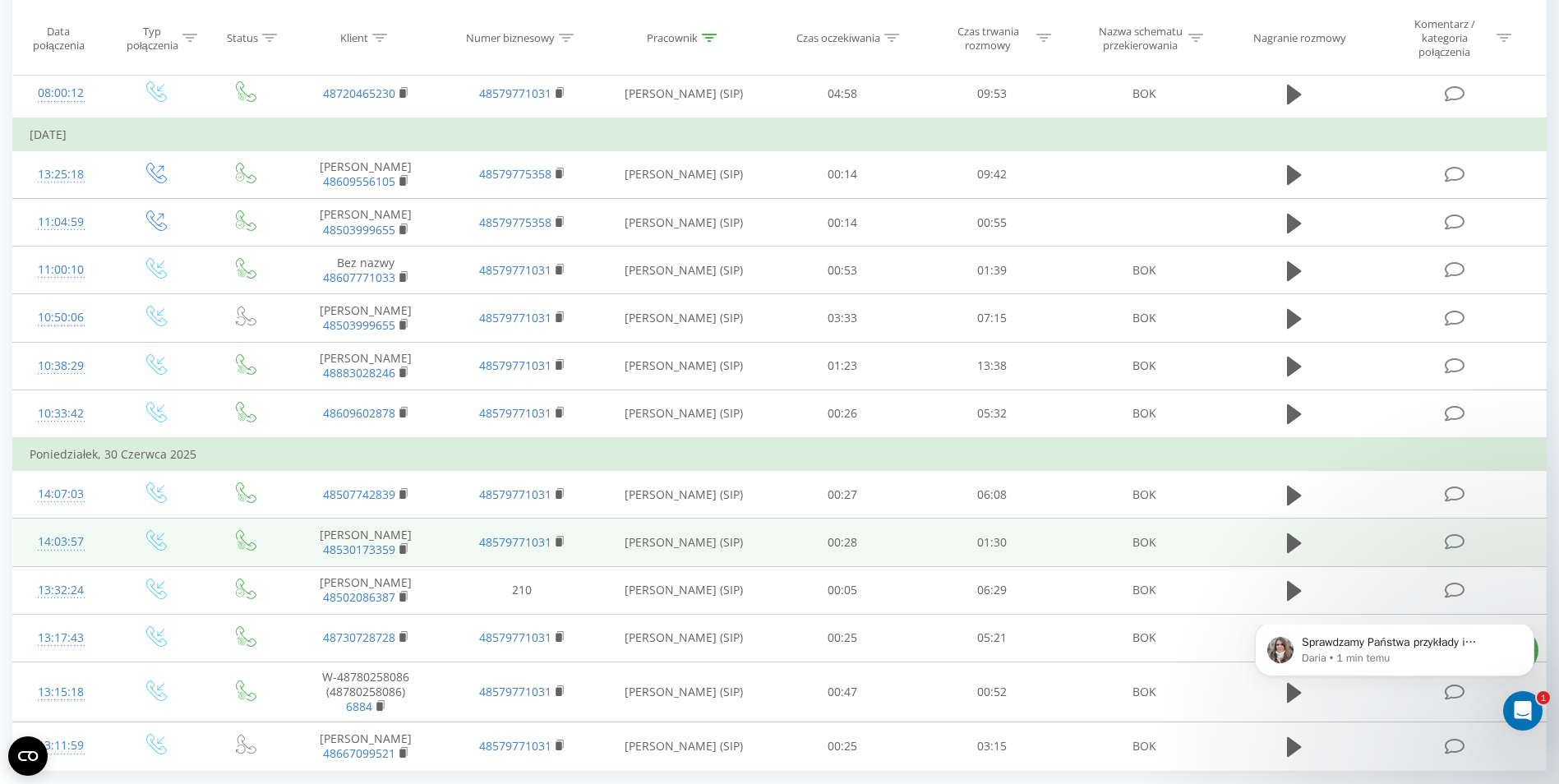 scroll, scrollTop: 918, scrollLeft: 0, axis: vertical 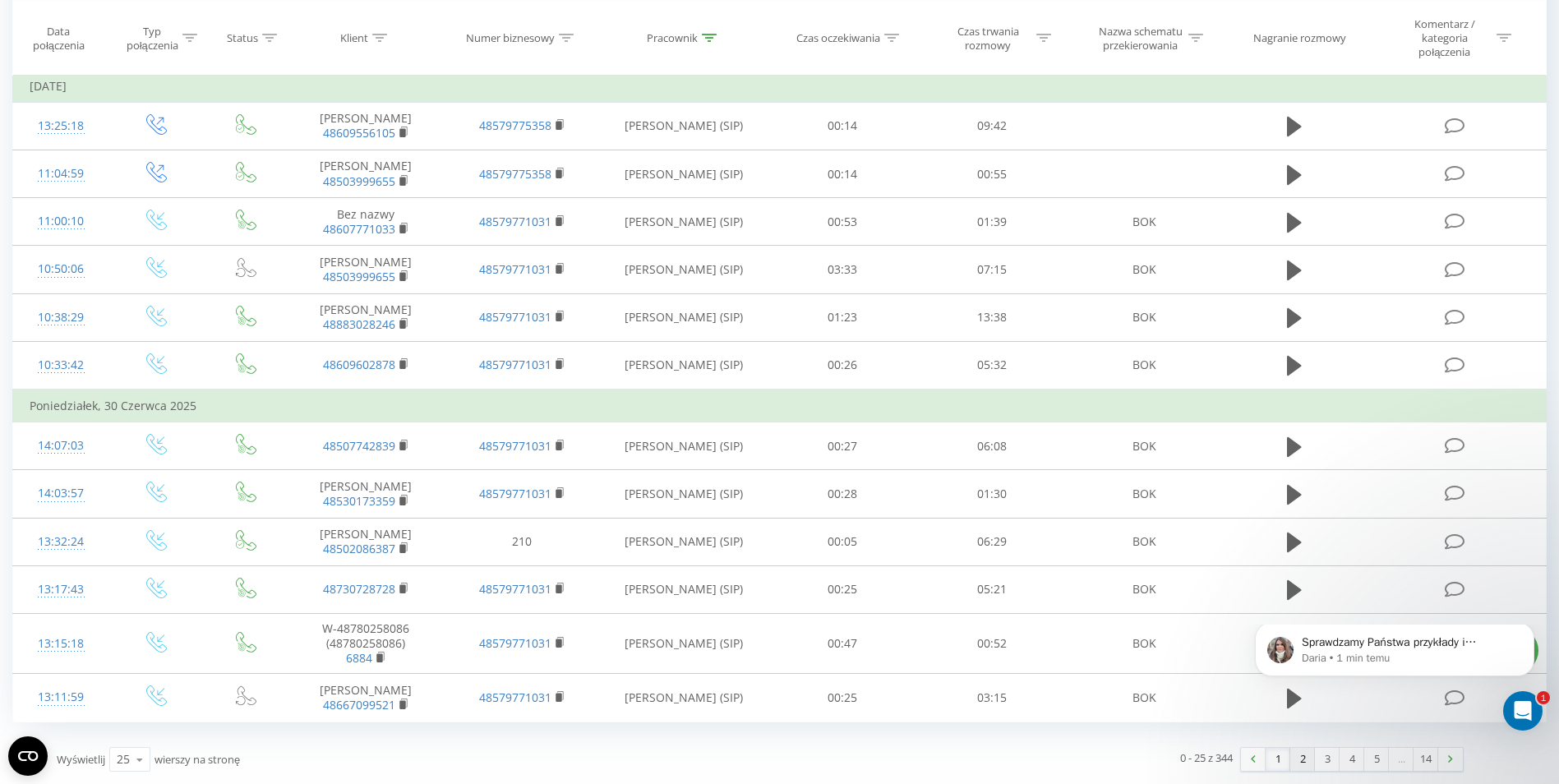 click on "2" at bounding box center (1303, 759) 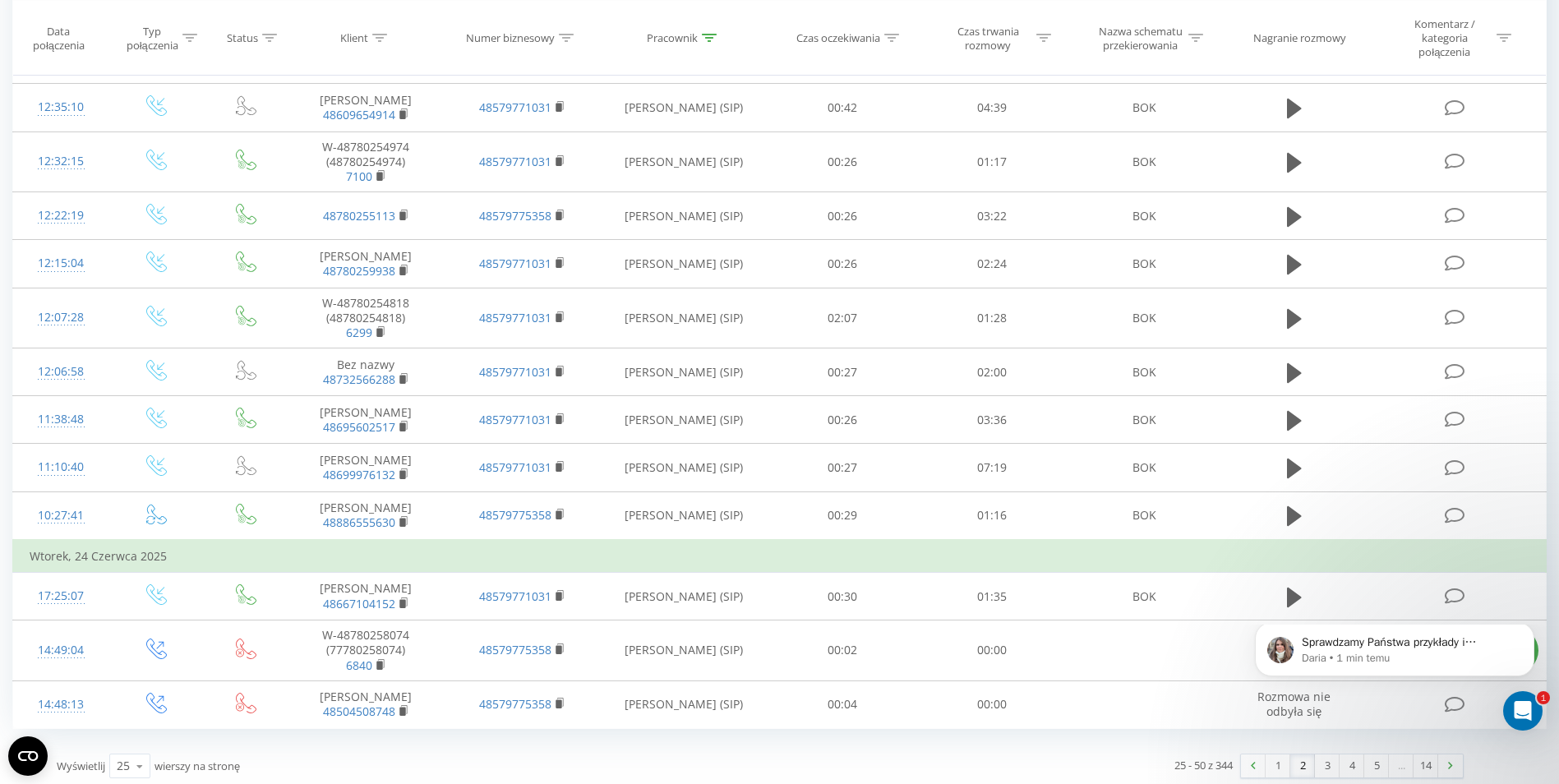 scroll, scrollTop: 958, scrollLeft: 0, axis: vertical 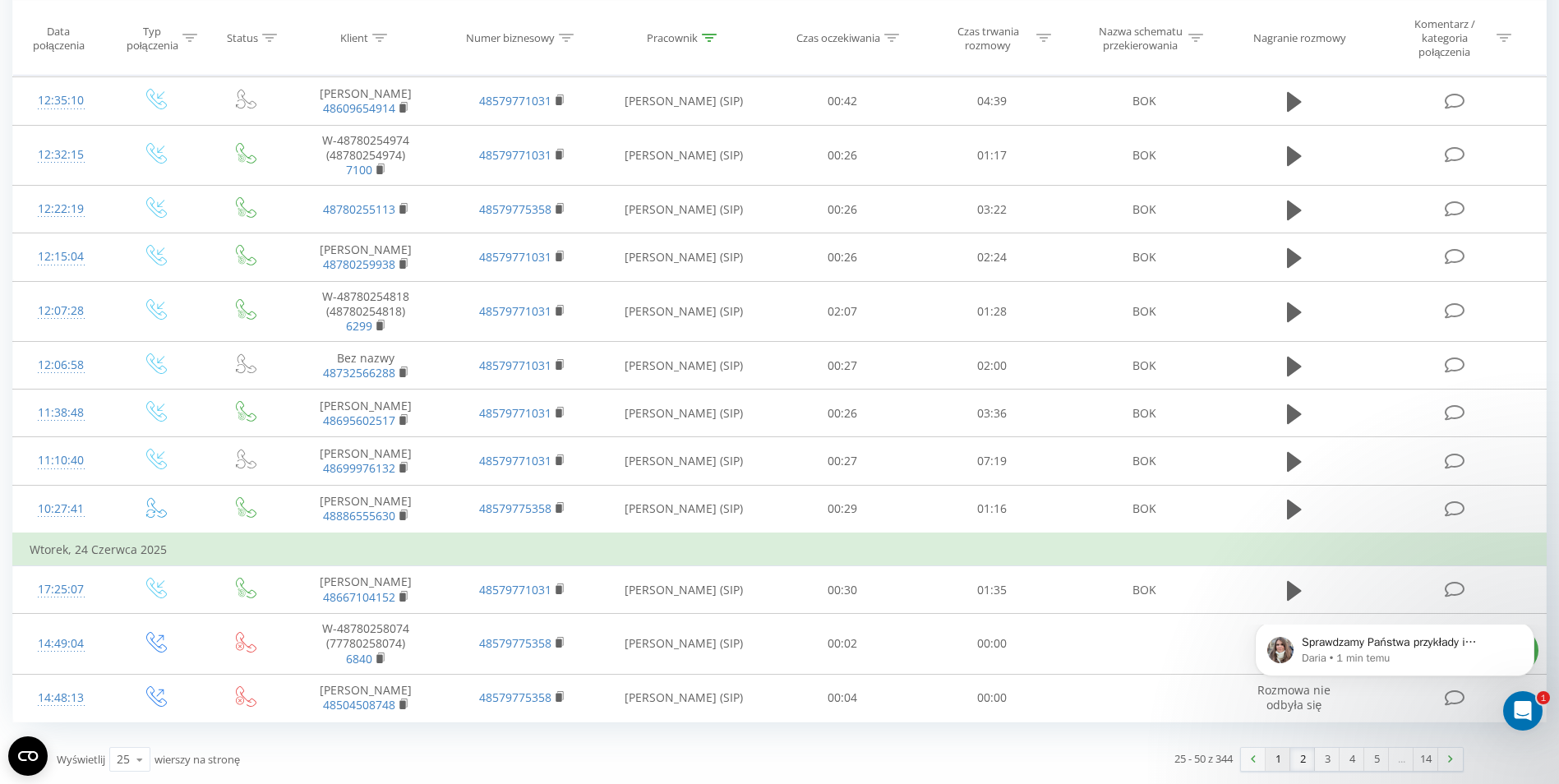 click on "1" at bounding box center [1278, 759] 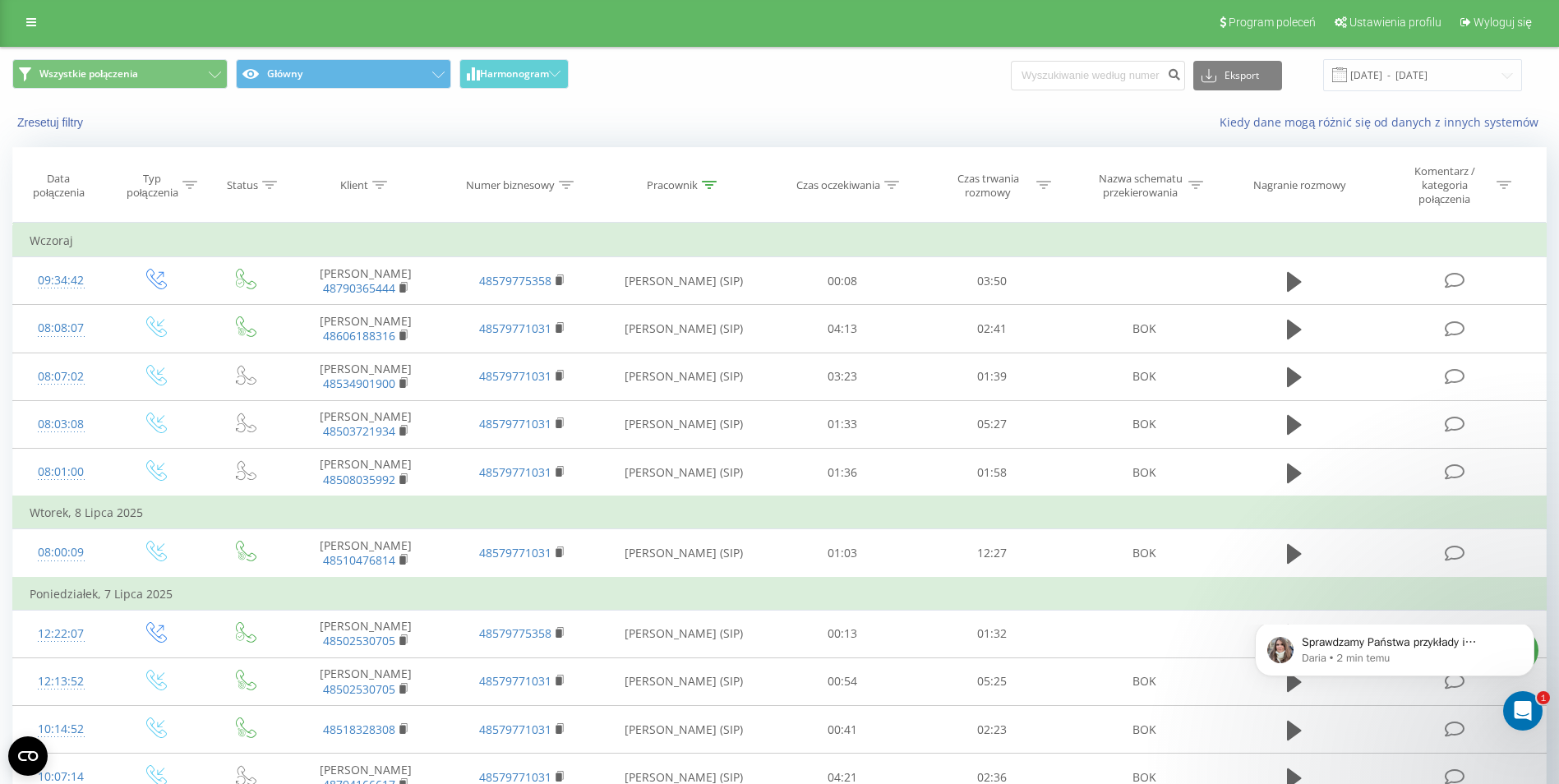 scroll, scrollTop: 0, scrollLeft: 0, axis: both 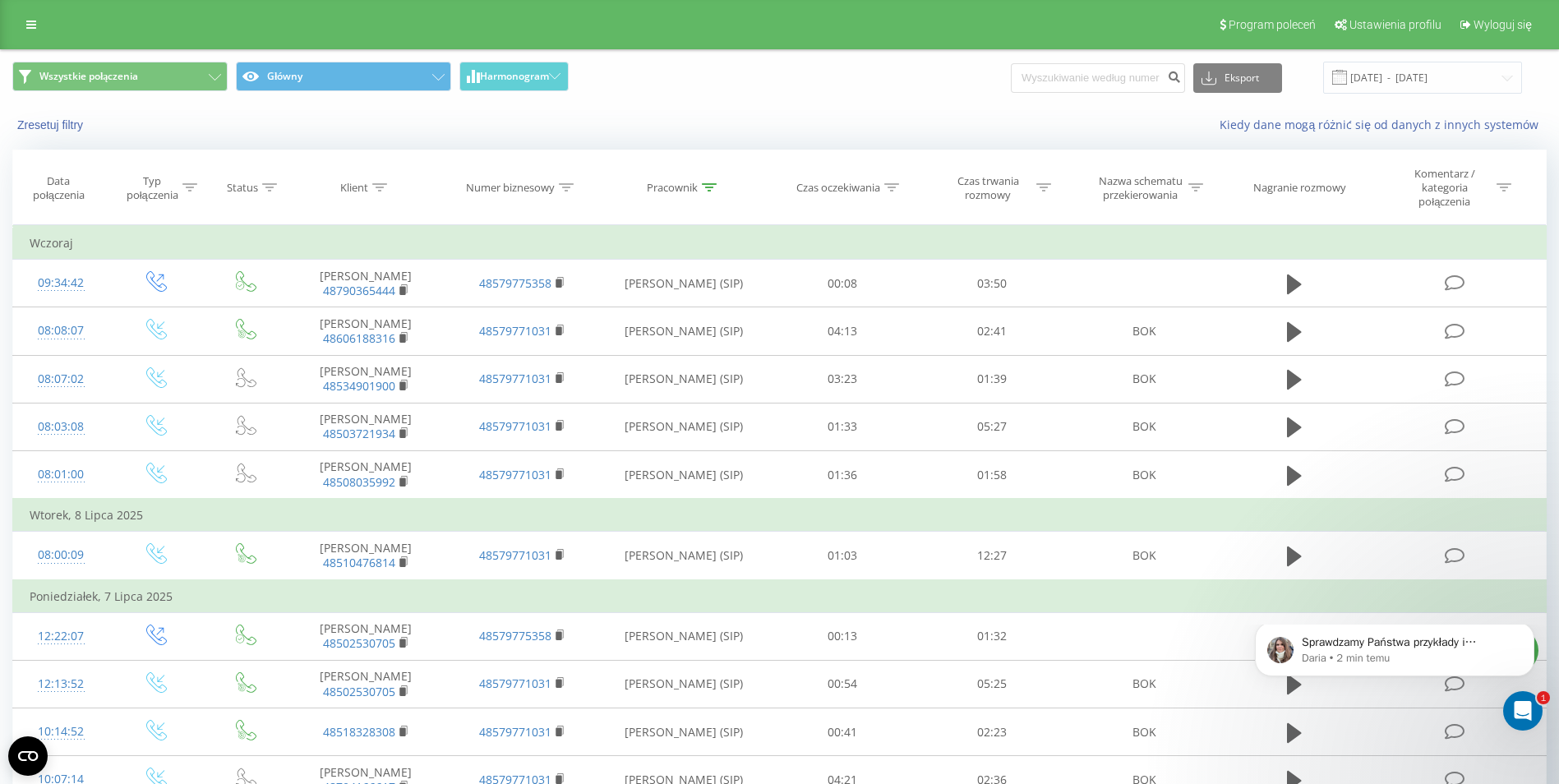 click 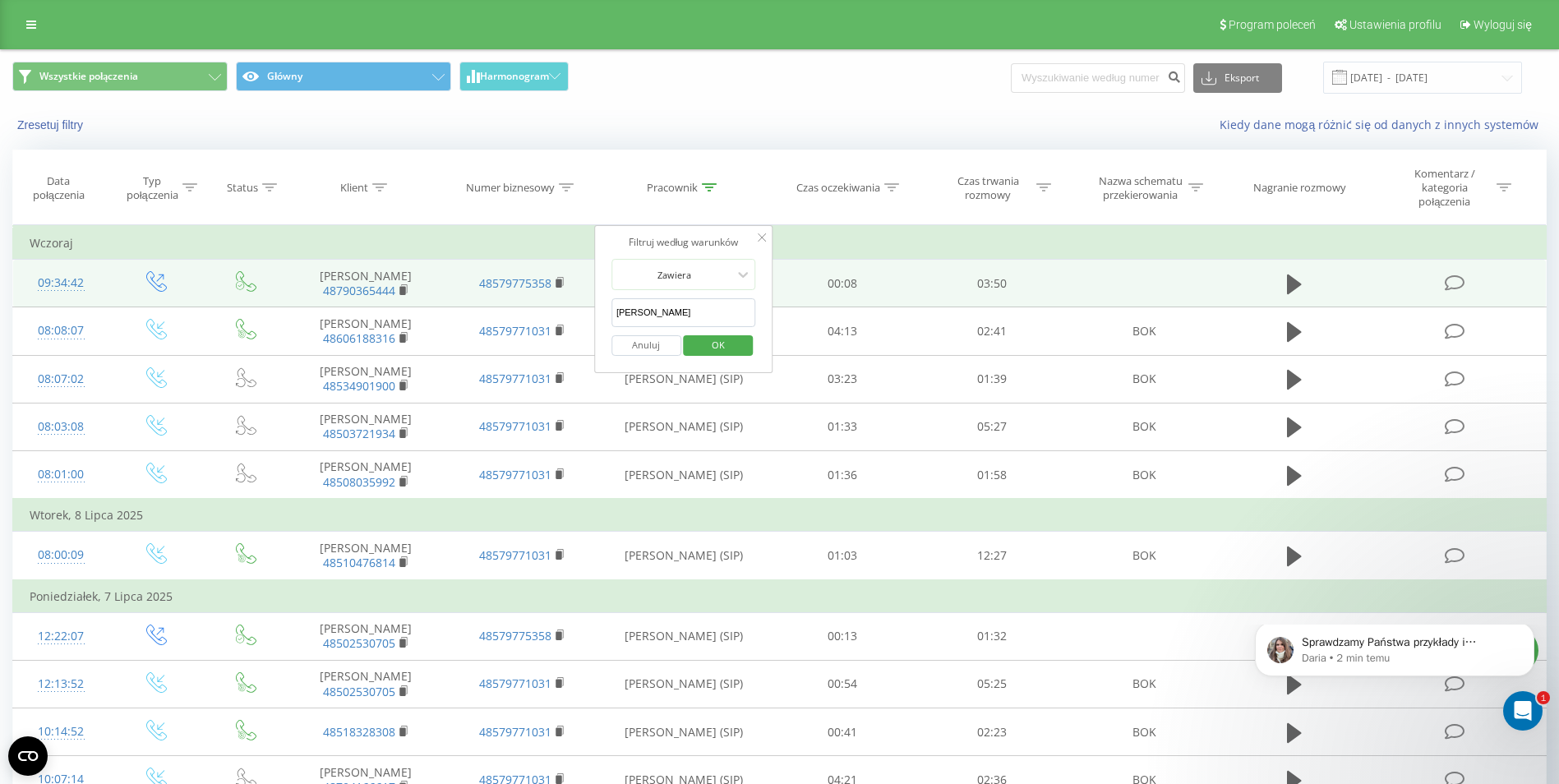 drag, startPoint x: 670, startPoint y: 316, endPoint x: 514, endPoint y: 297, distance: 157.15279 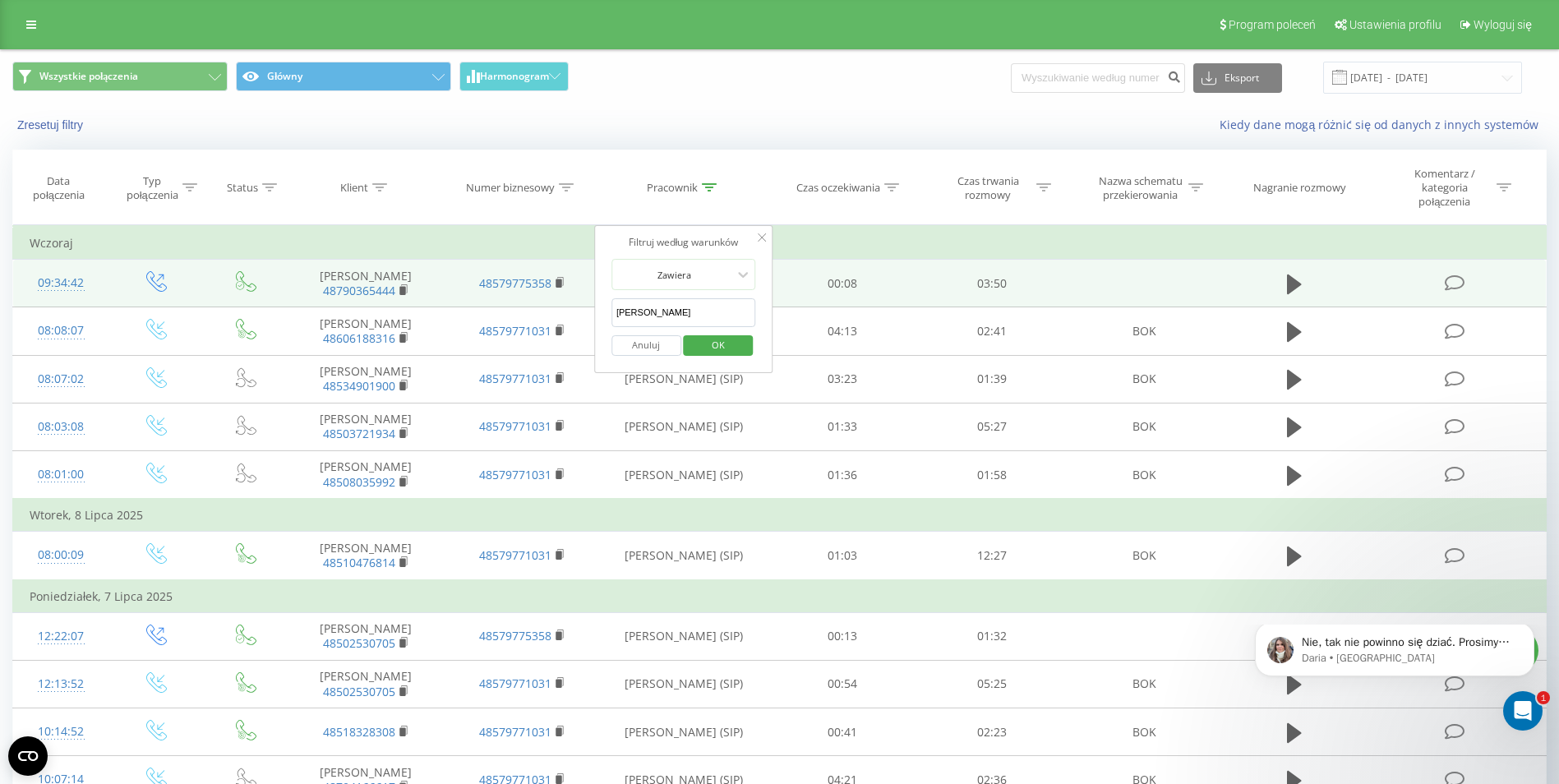 scroll, scrollTop: 0, scrollLeft: 0, axis: both 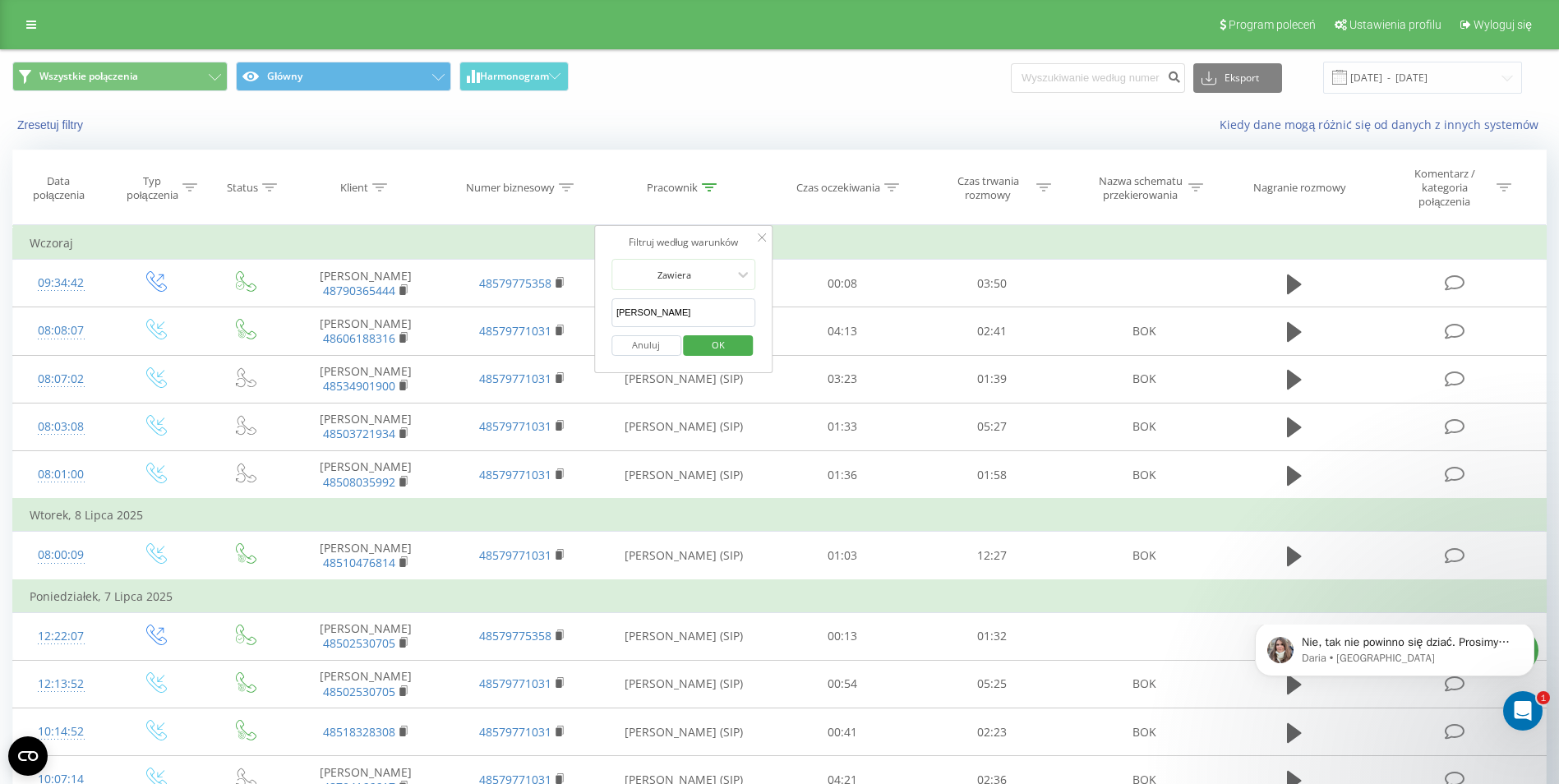 type on "[PERSON_NAME]" 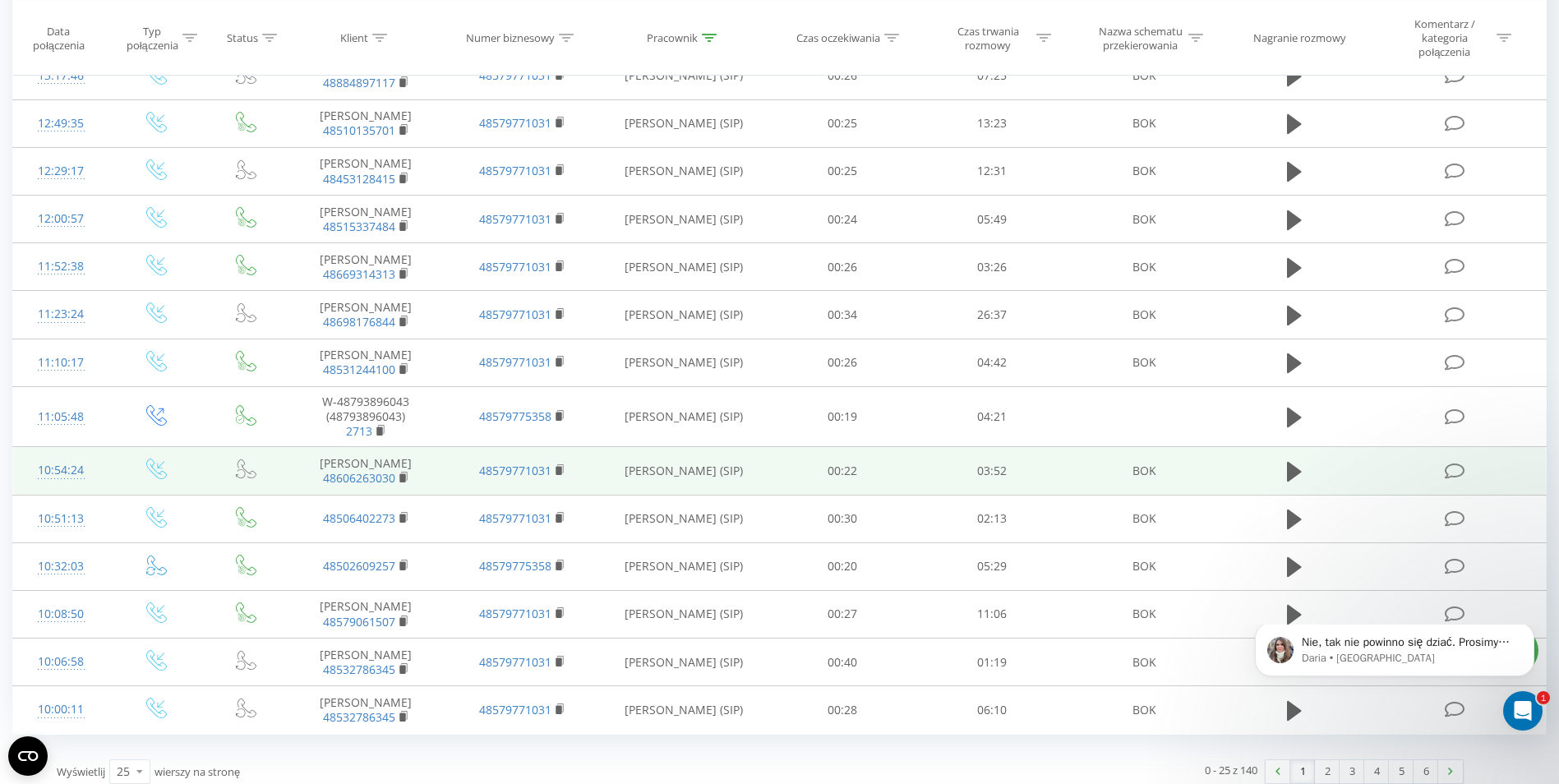 scroll, scrollTop: 779, scrollLeft: 0, axis: vertical 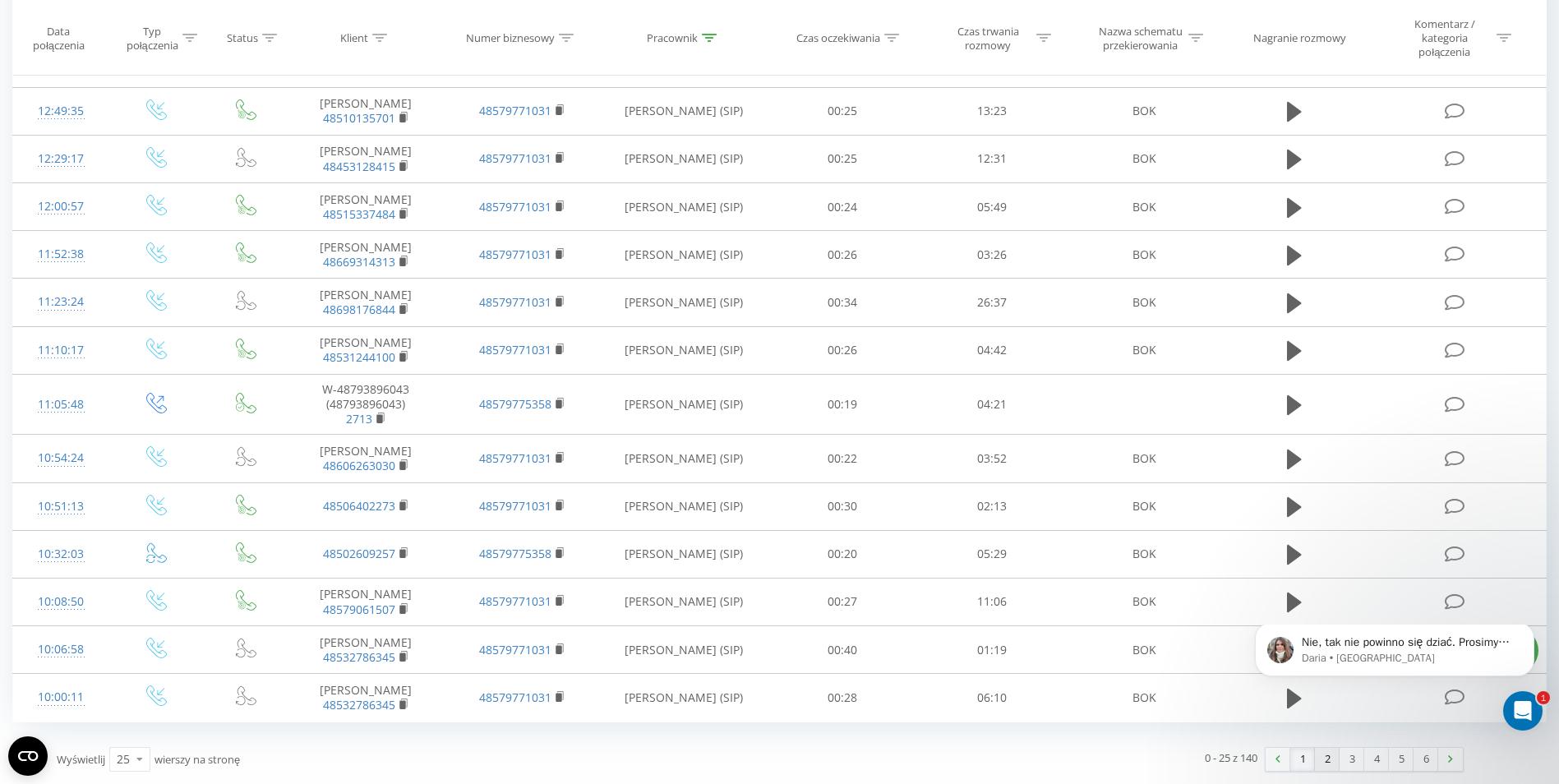click on "2" at bounding box center [1327, 759] 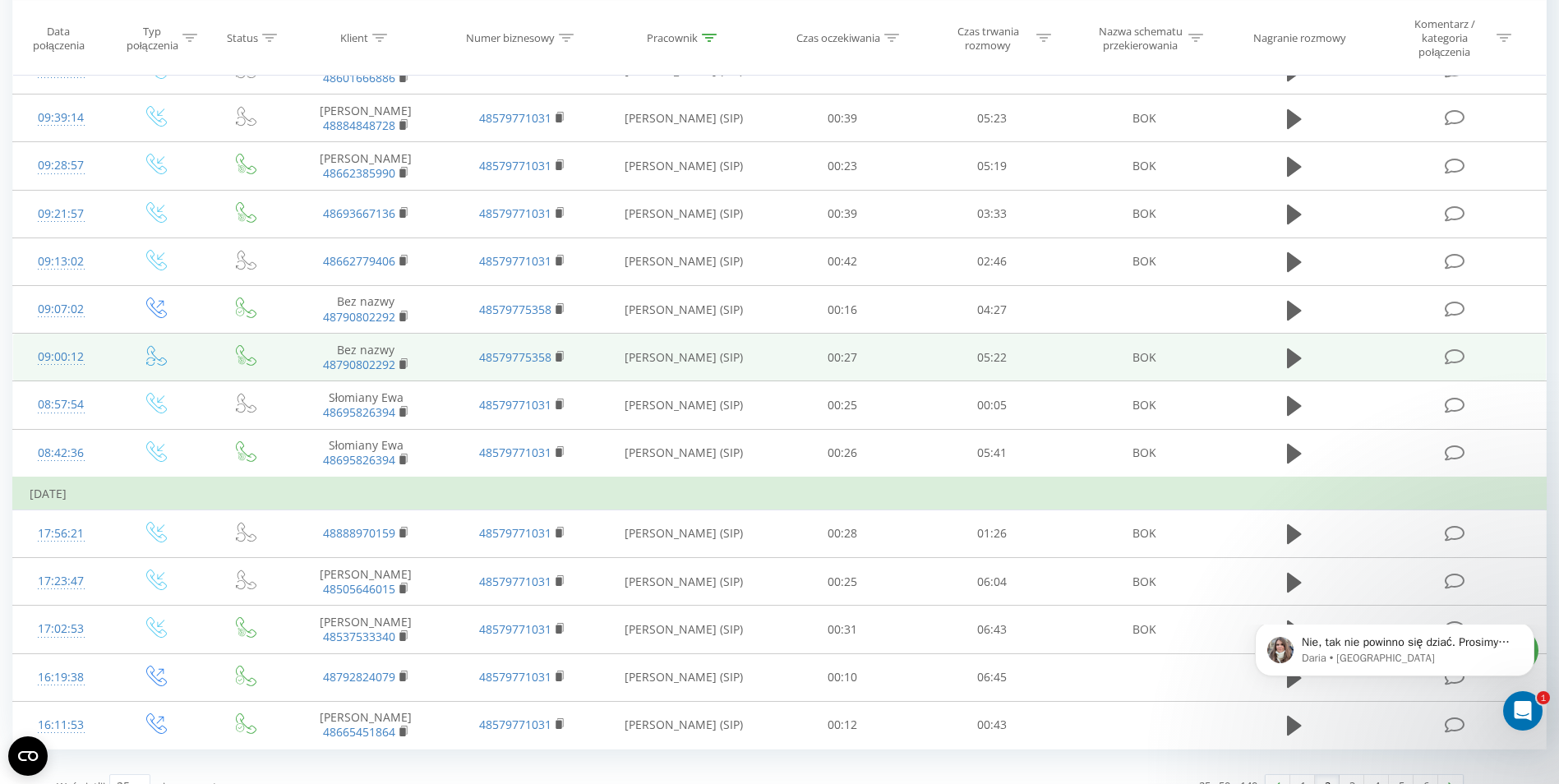 scroll, scrollTop: 845, scrollLeft: 0, axis: vertical 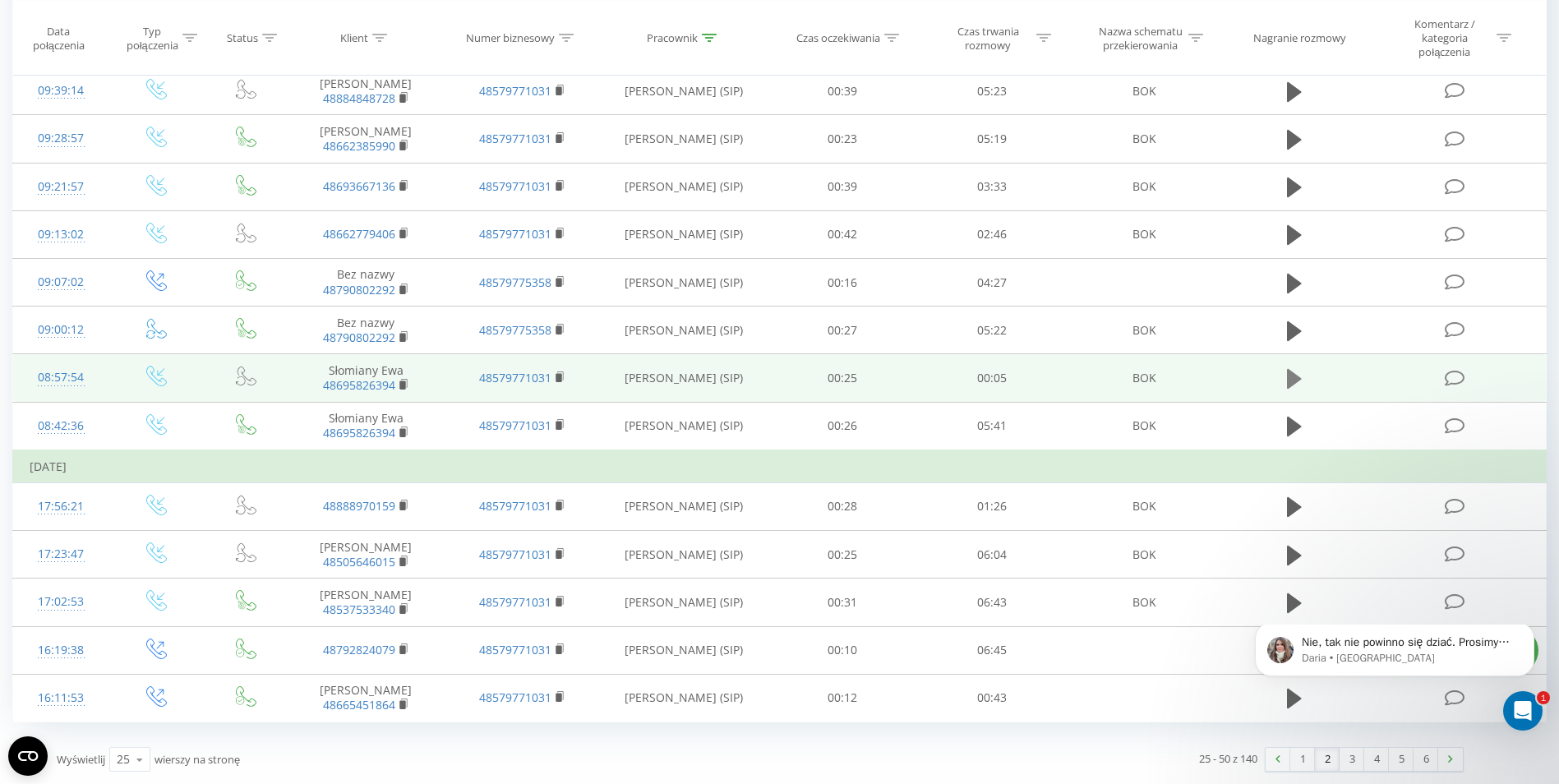 click 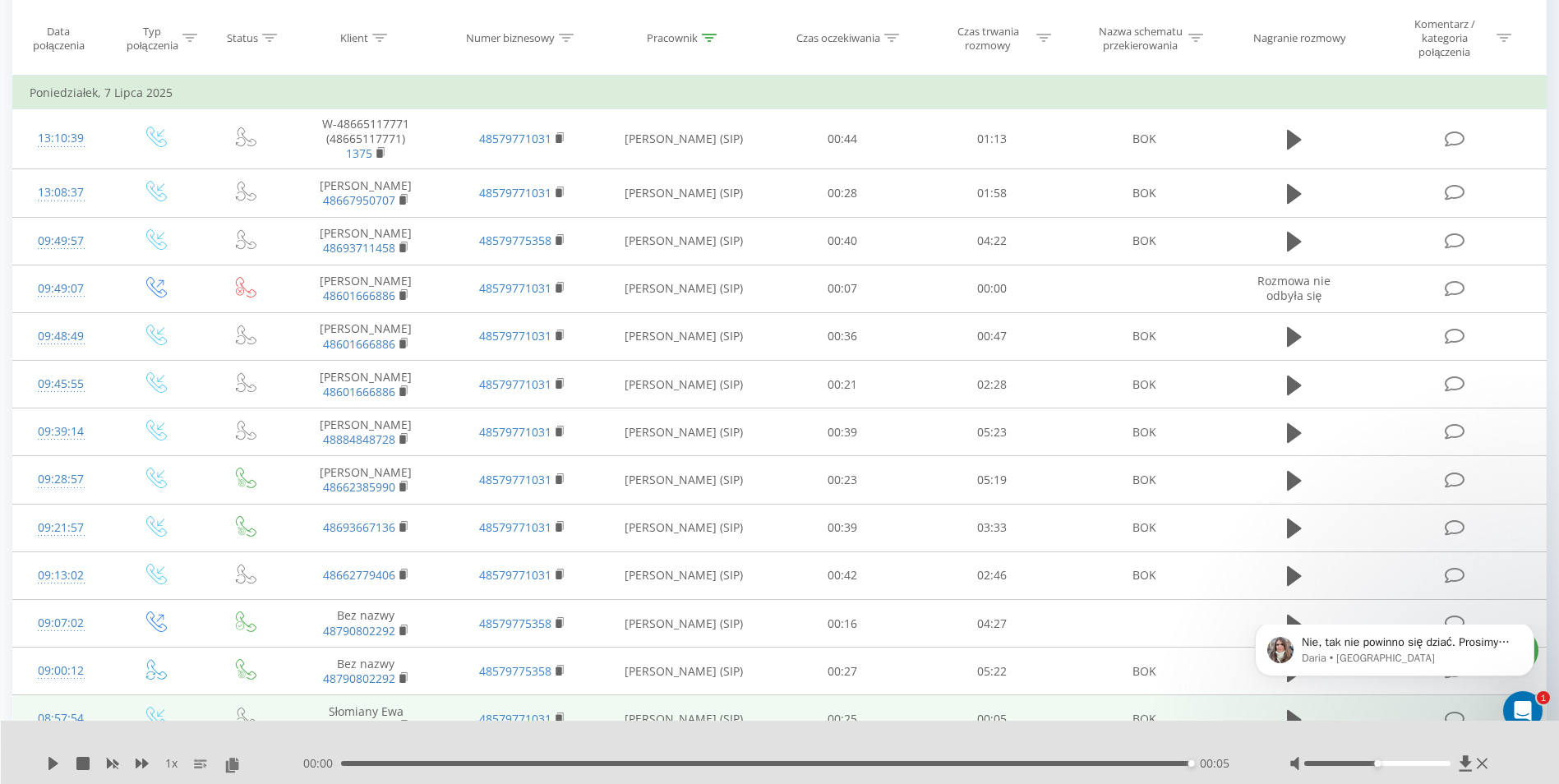 scroll, scrollTop: 497, scrollLeft: 0, axis: vertical 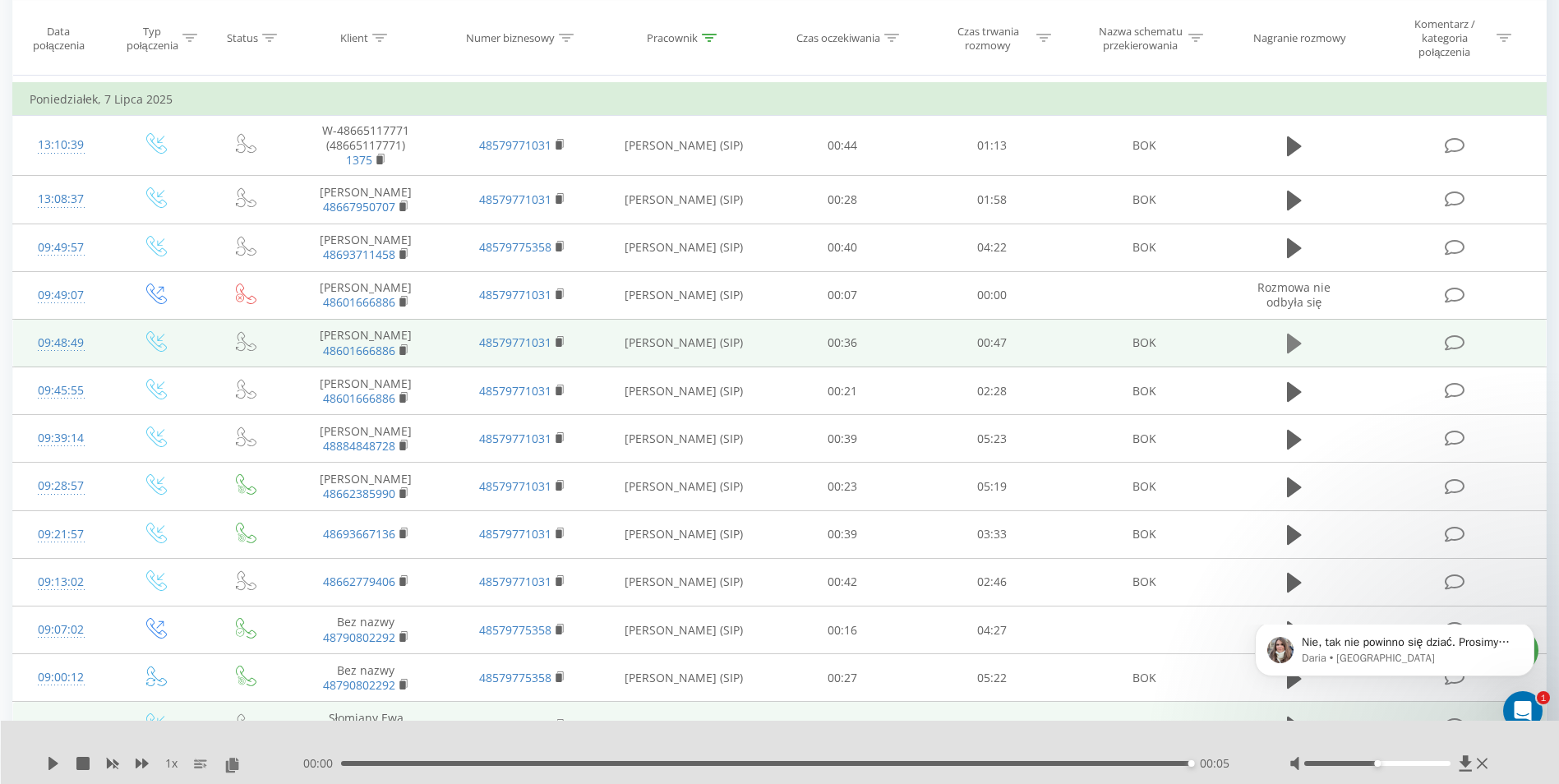 click 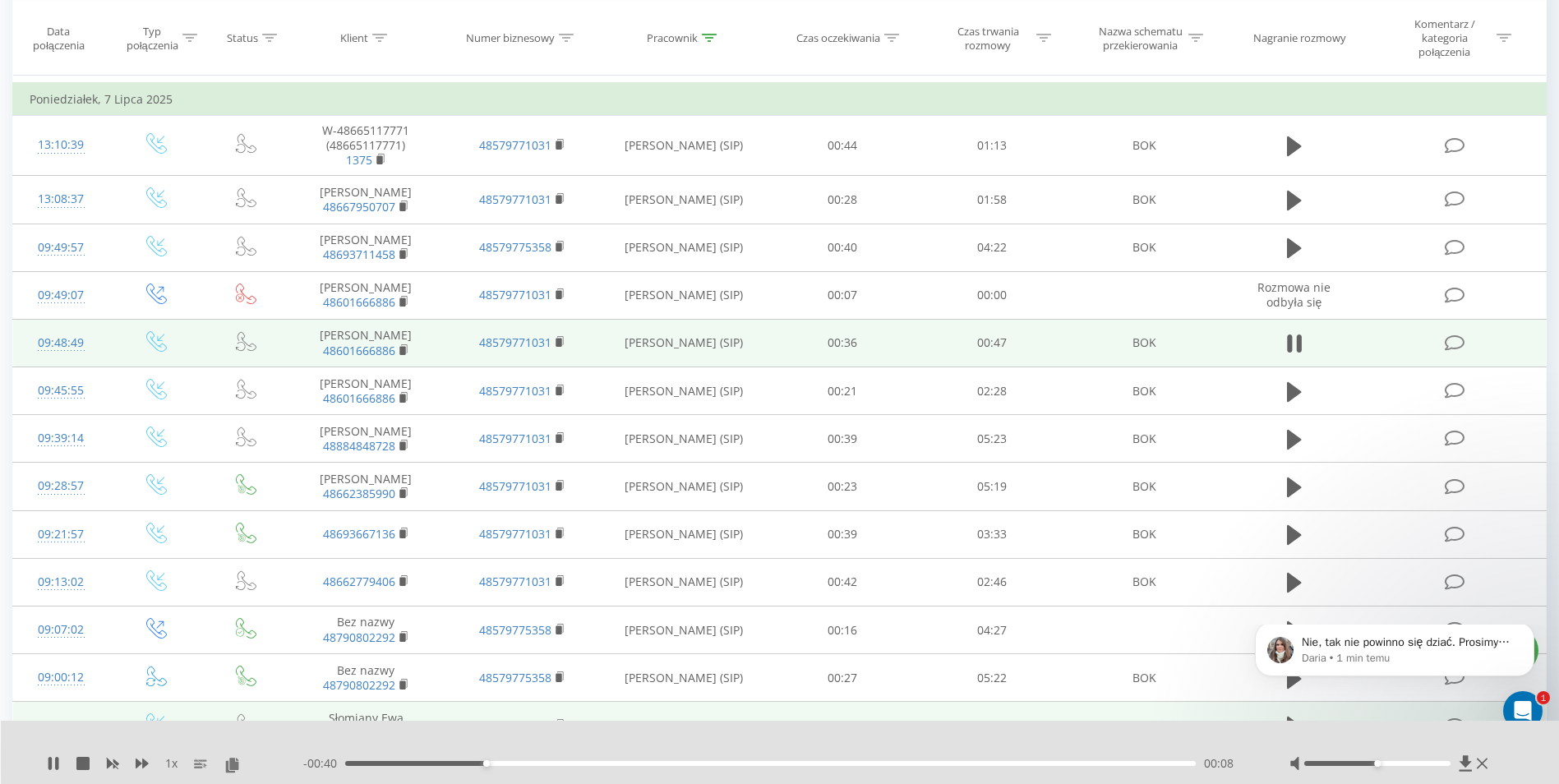 click 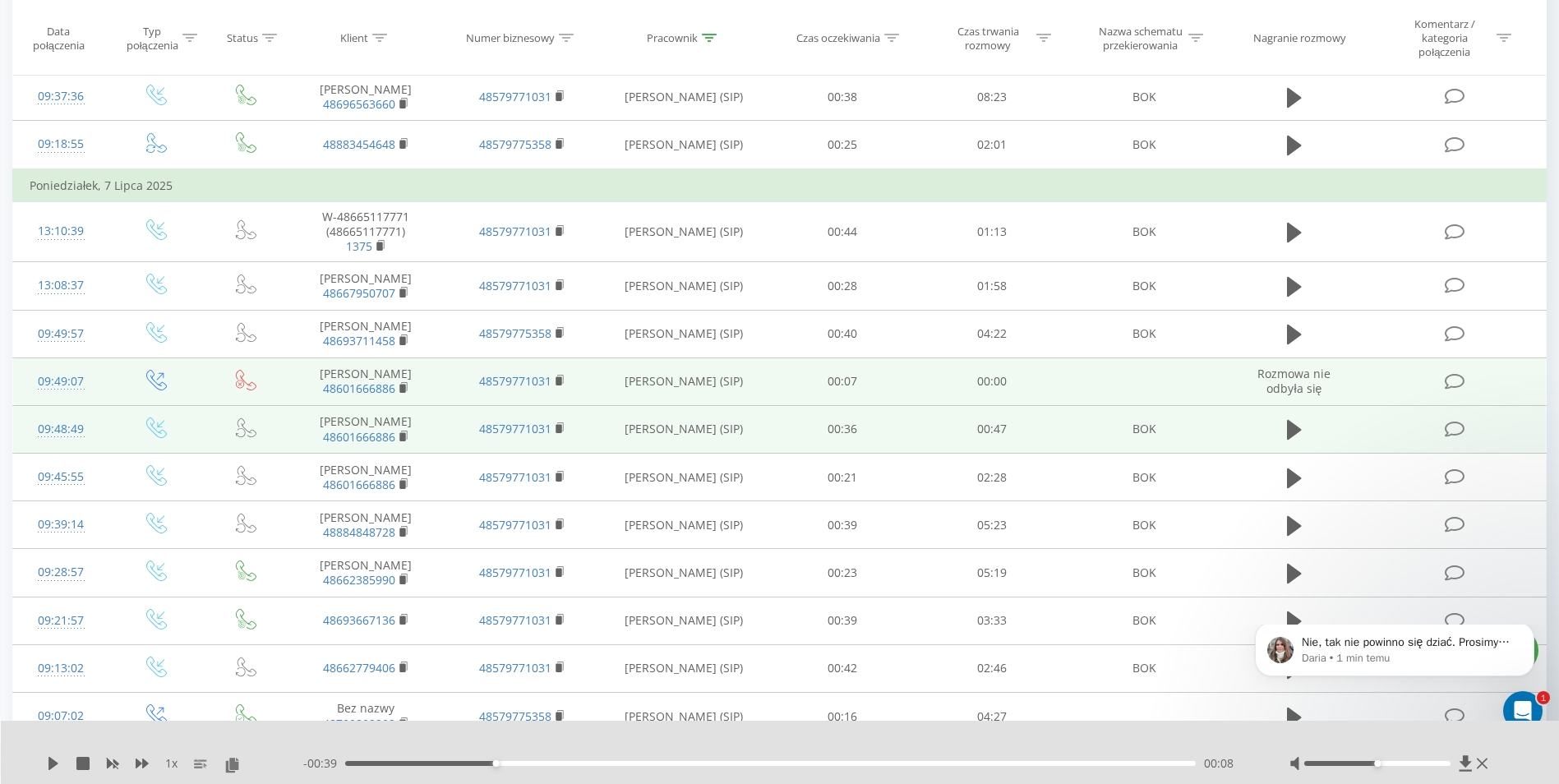 scroll, scrollTop: 493, scrollLeft: 0, axis: vertical 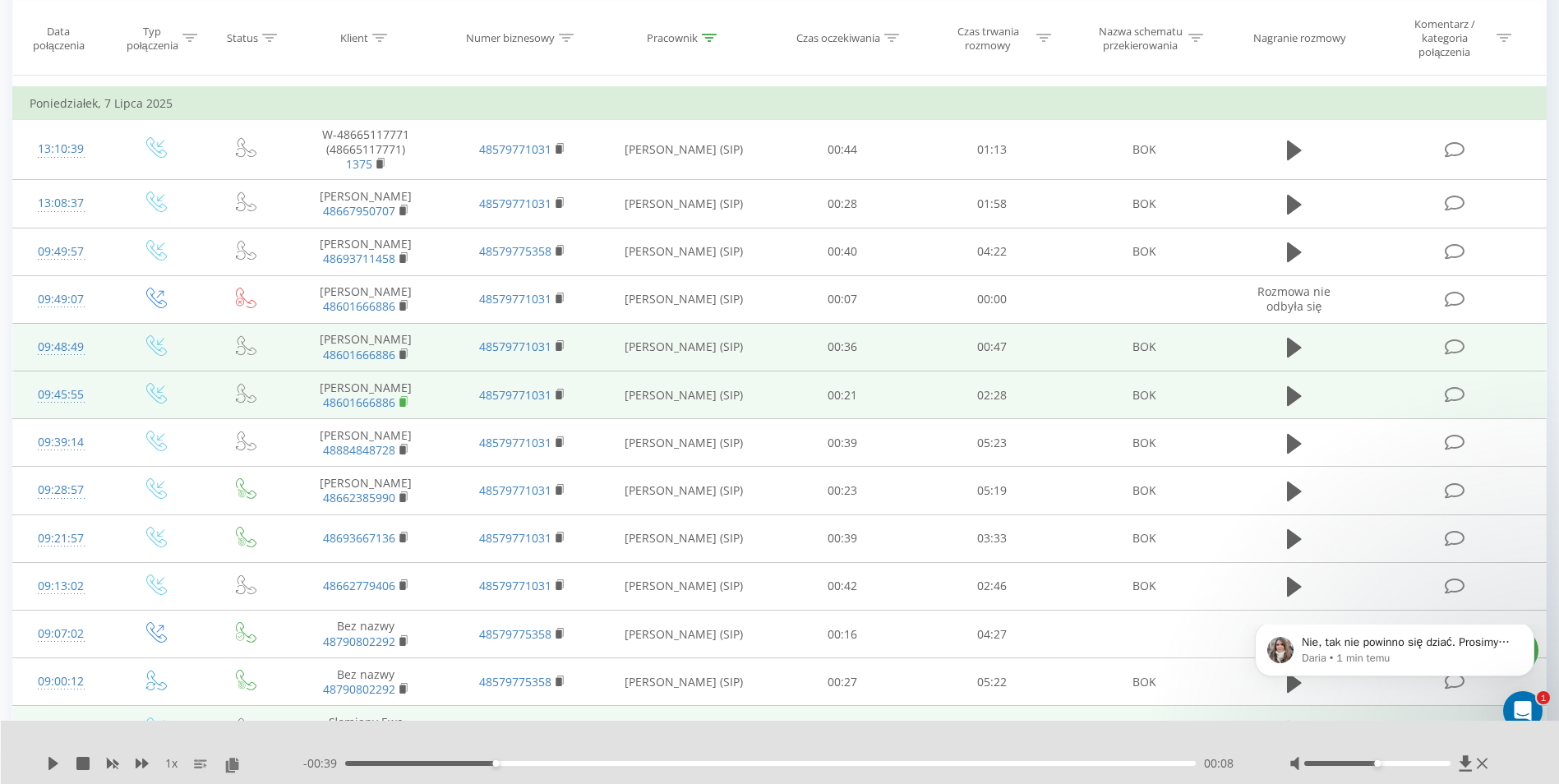 click 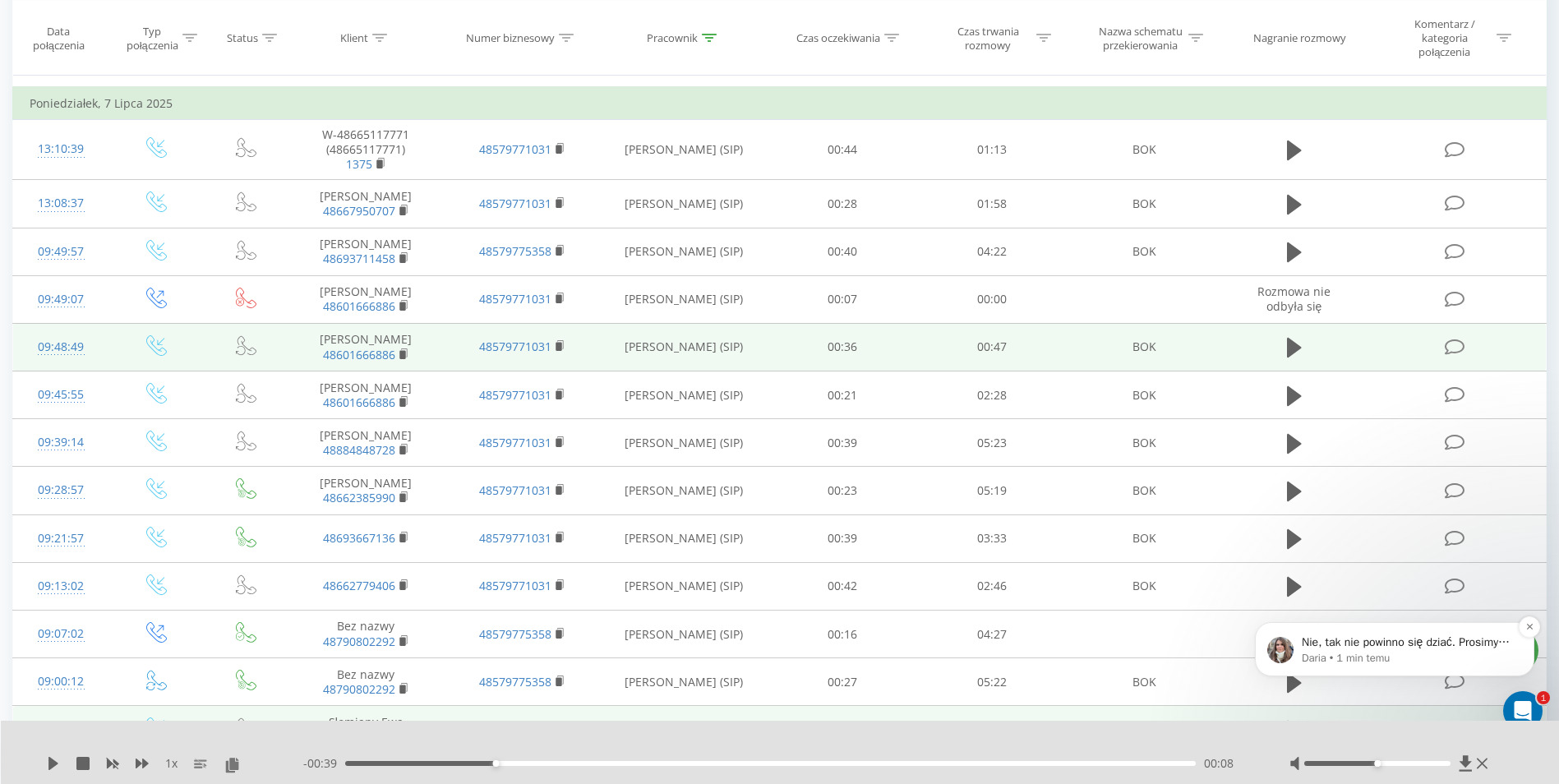 click on "Daria • 1 min temu" at bounding box center (1408, 658) 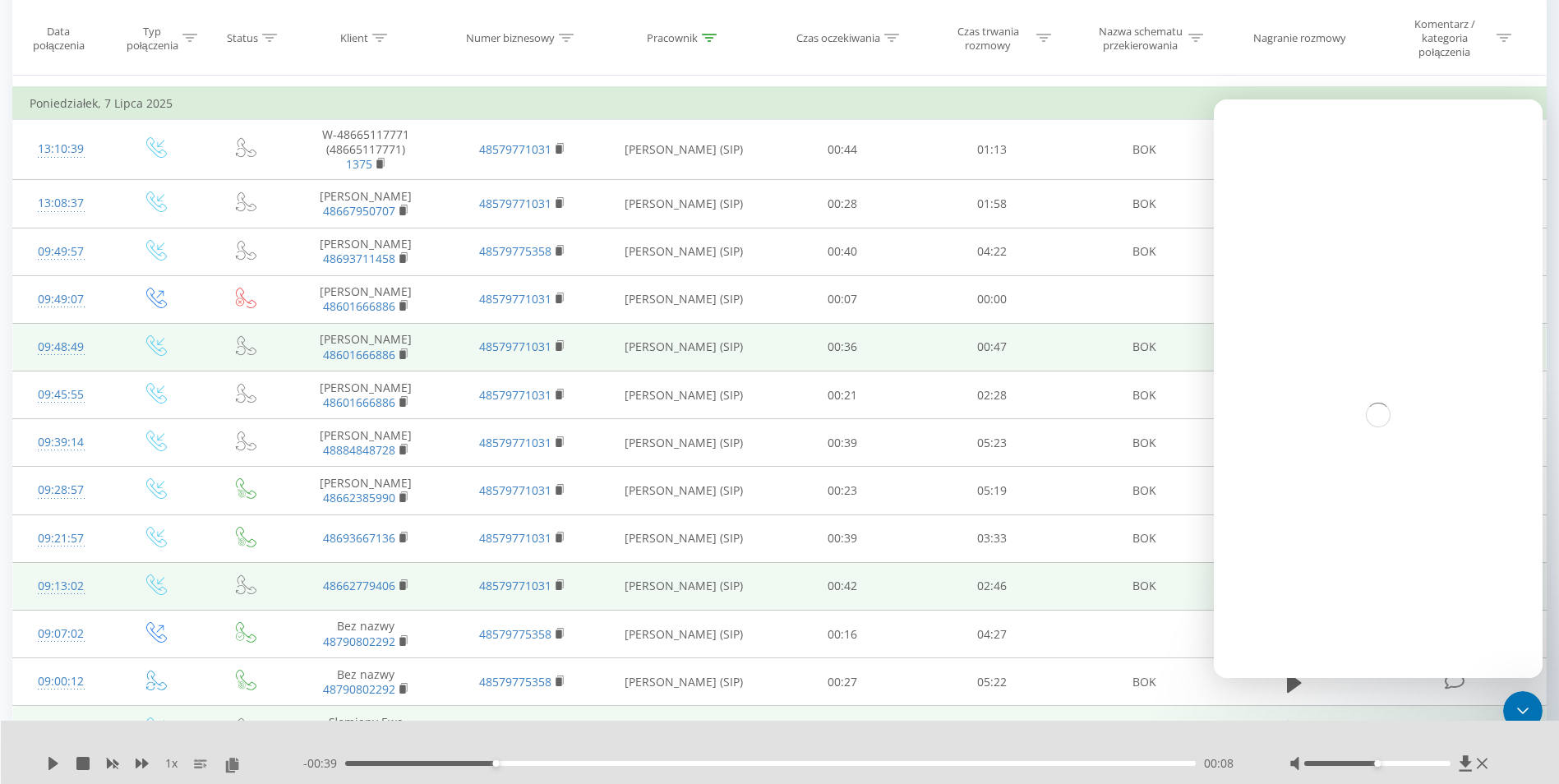 scroll, scrollTop: 0, scrollLeft: 0, axis: both 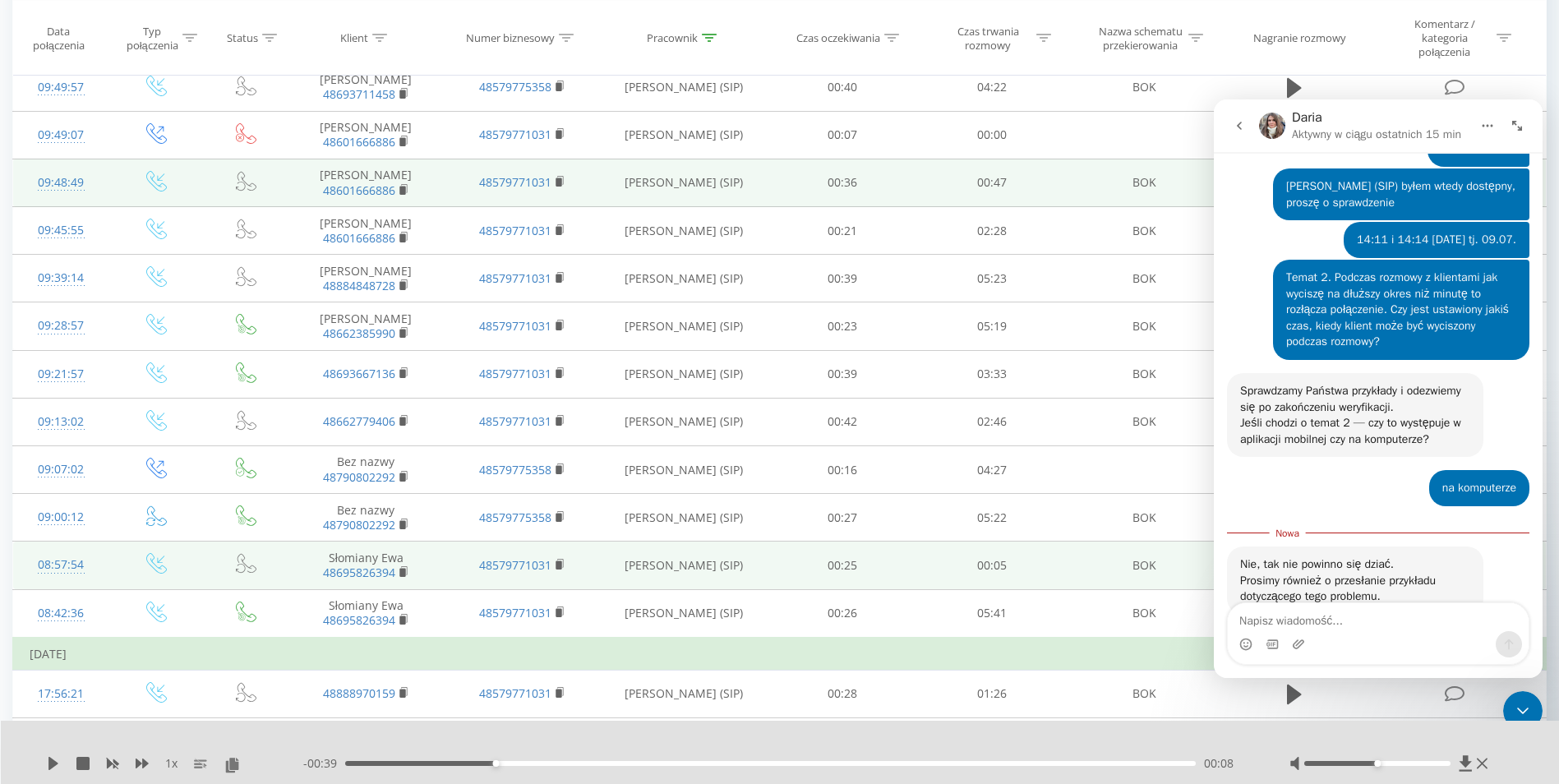 click at bounding box center [1378, 617] 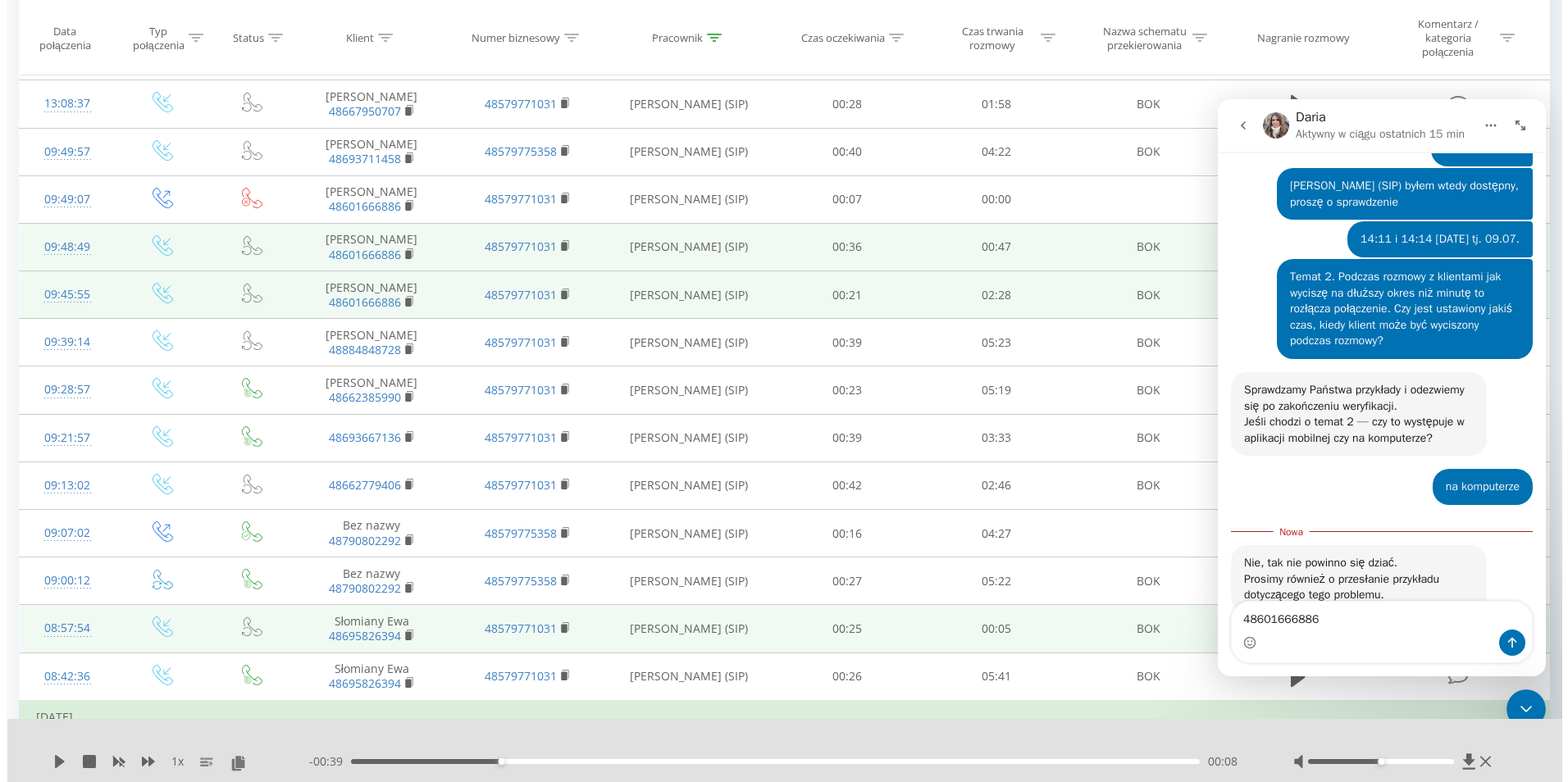 scroll, scrollTop: 574, scrollLeft: 0, axis: vertical 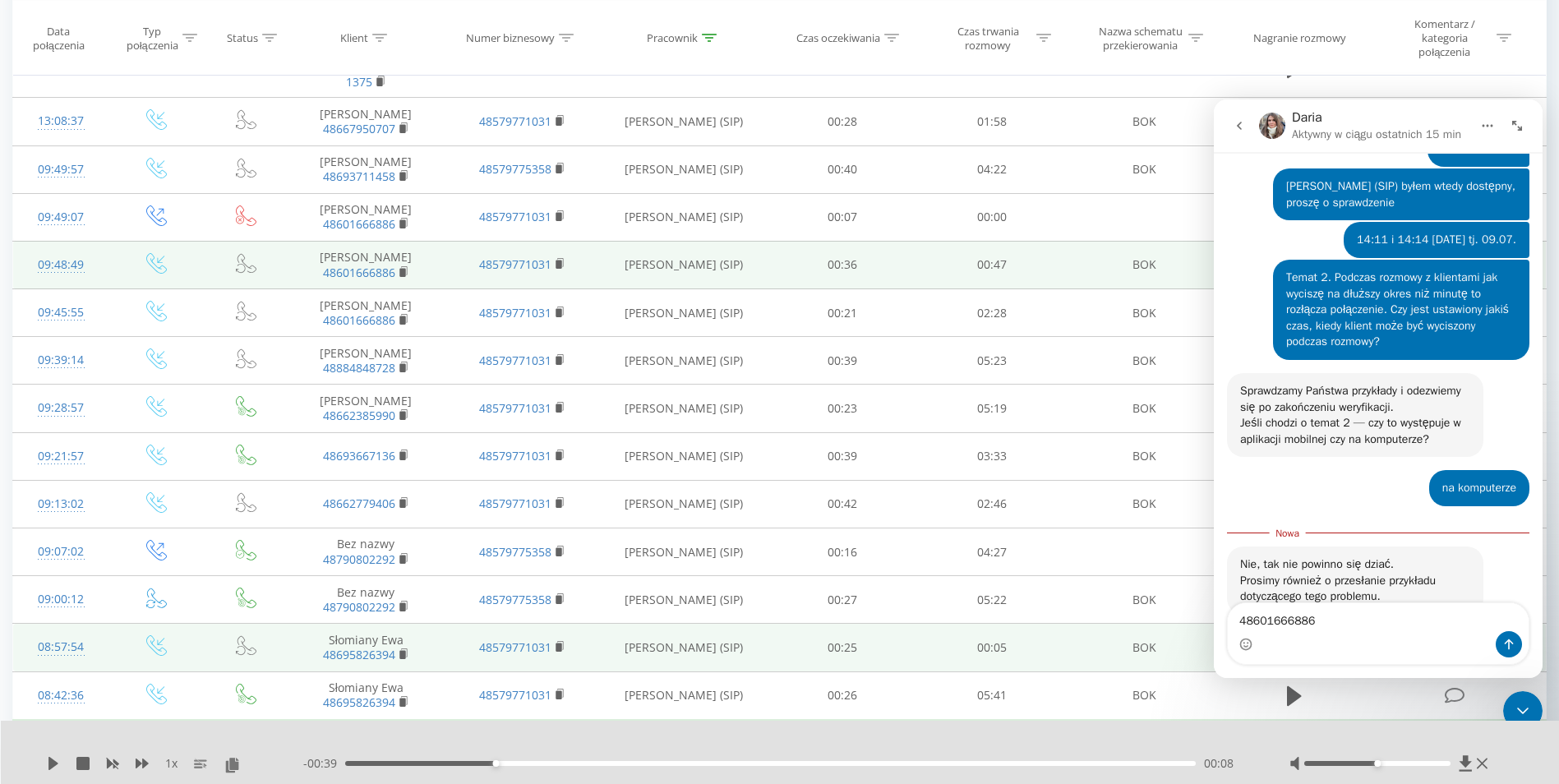 click on "48601666886" at bounding box center (1378, 617) 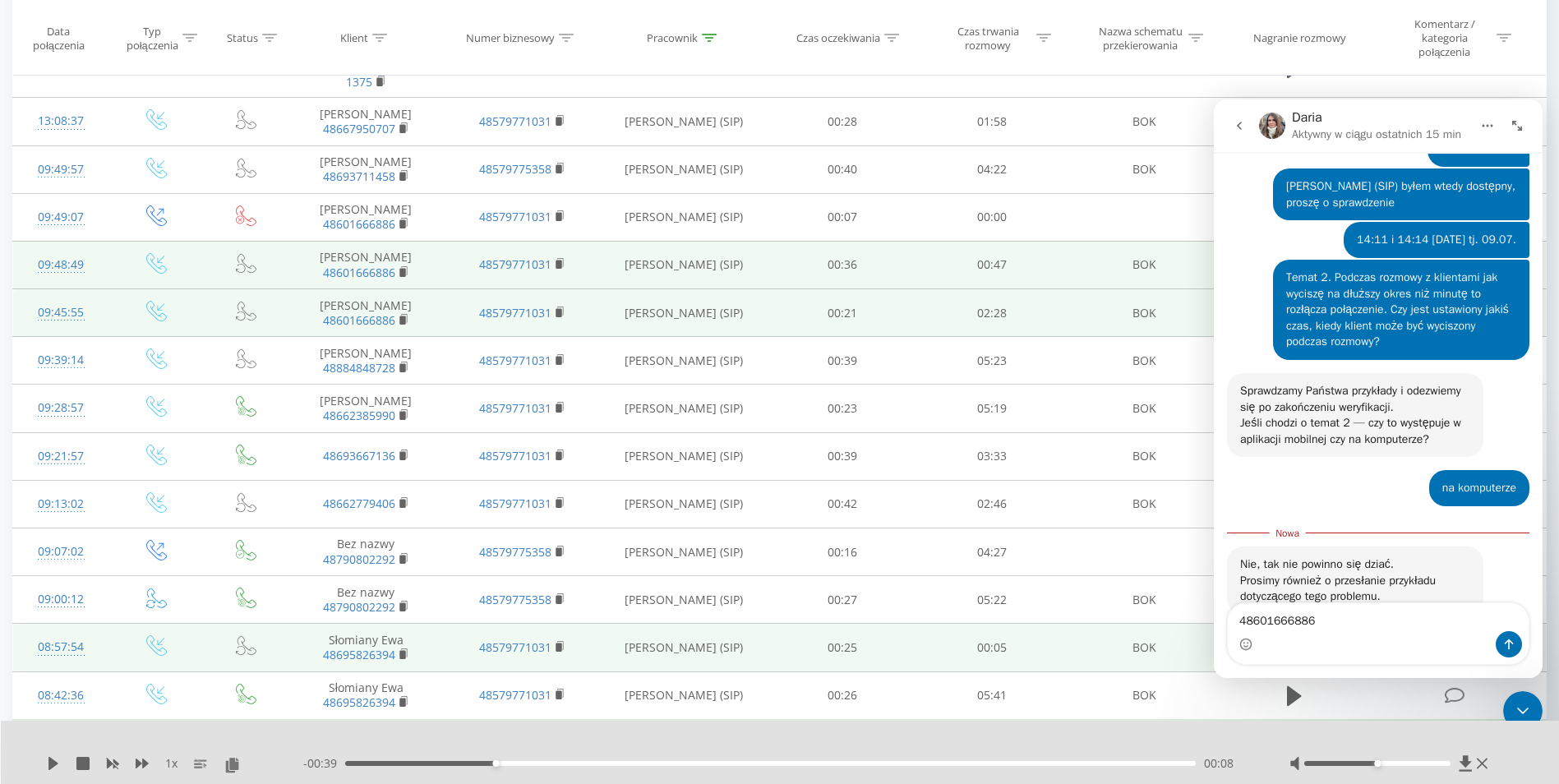 drag, startPoint x: 81, startPoint y: 314, endPoint x: 215, endPoint y: 518, distance: 244.07376 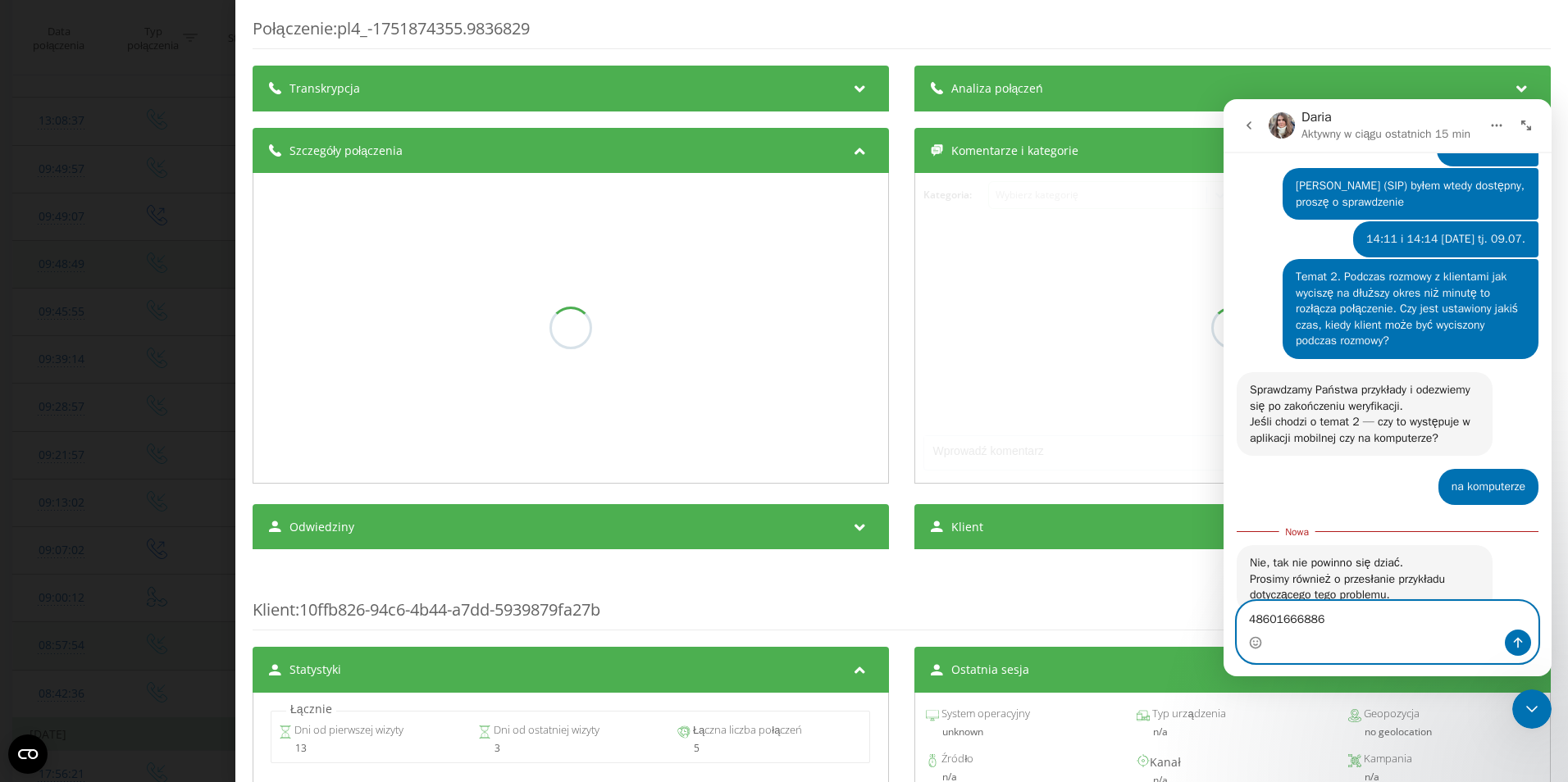 click on "48601666886" at bounding box center (1388, 616) 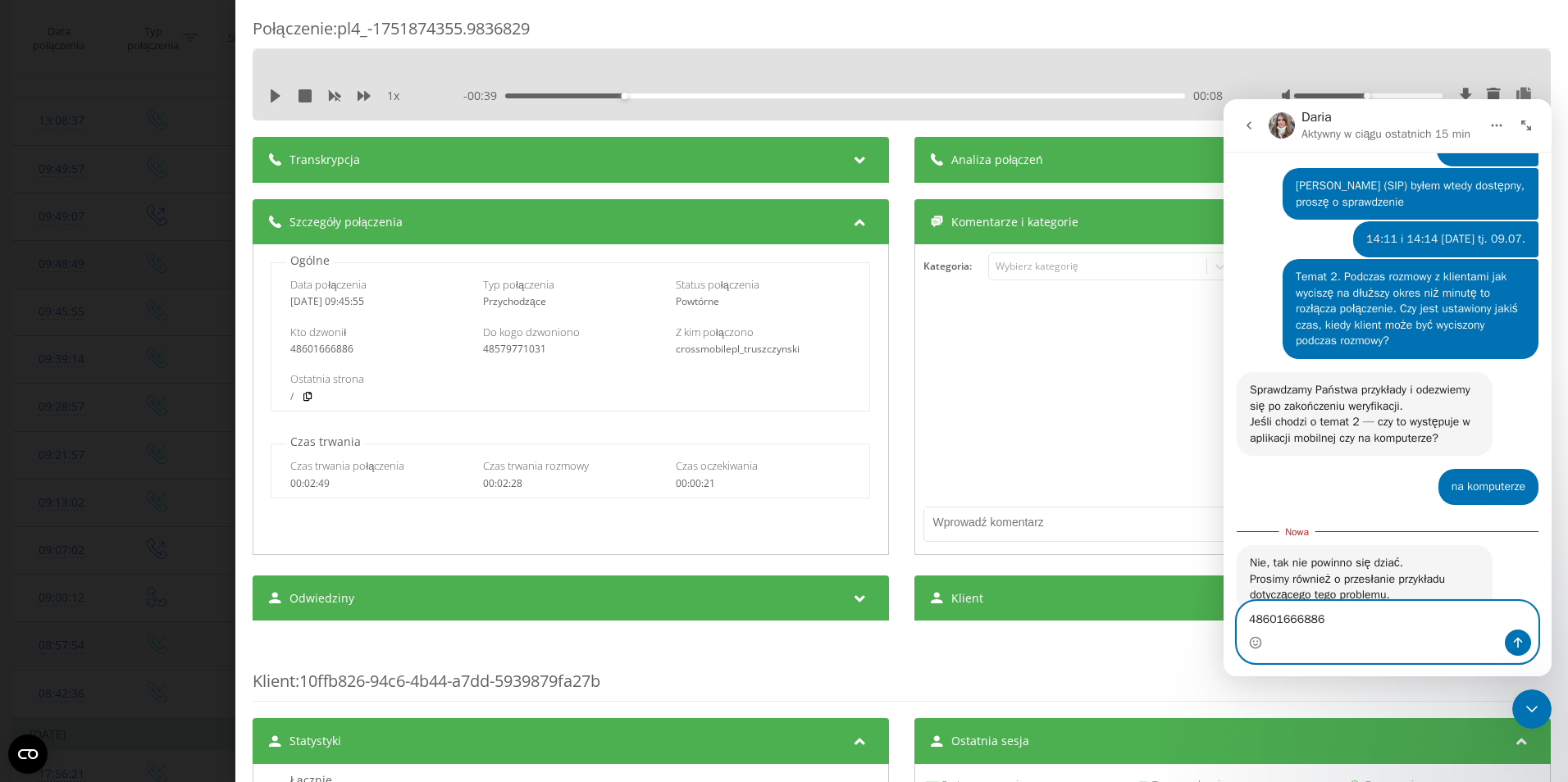 paste on "09:45:55" 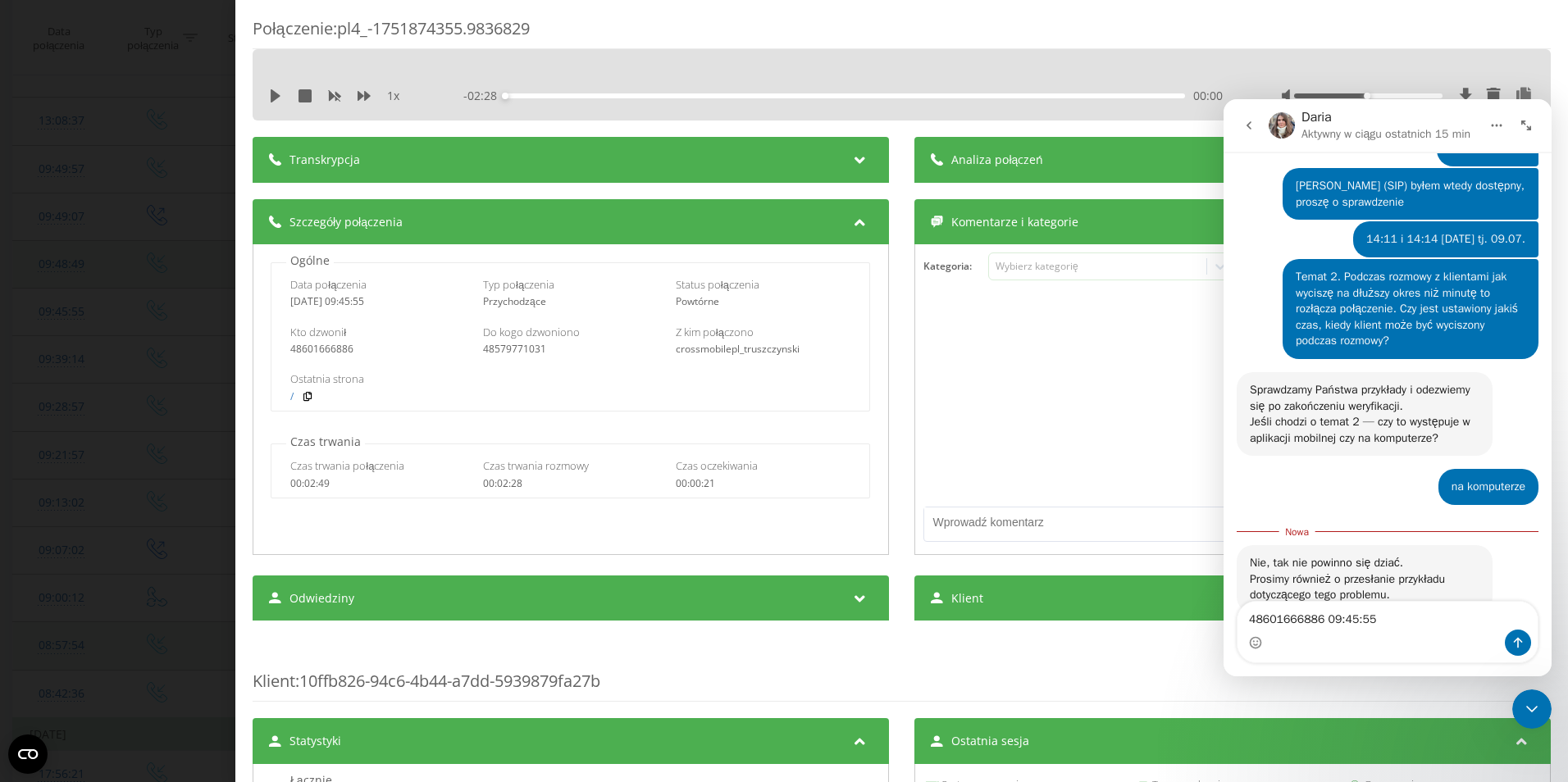 drag, startPoint x: 378, startPoint y: 298, endPoint x: 279, endPoint y: 302, distance: 99.080775 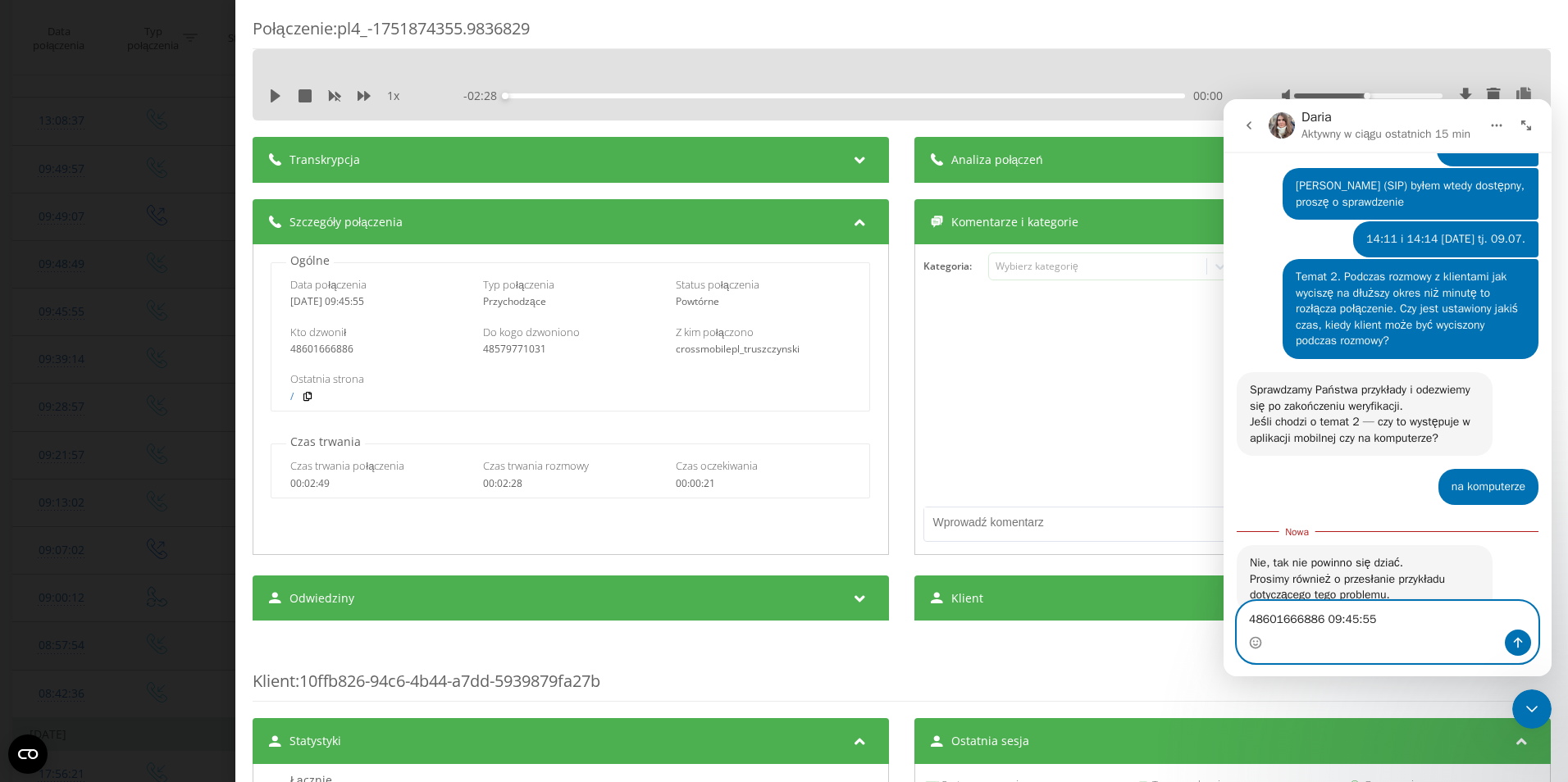 drag, startPoint x: 1360, startPoint y: 621, endPoint x: 1321, endPoint y: 628, distance: 39.623226 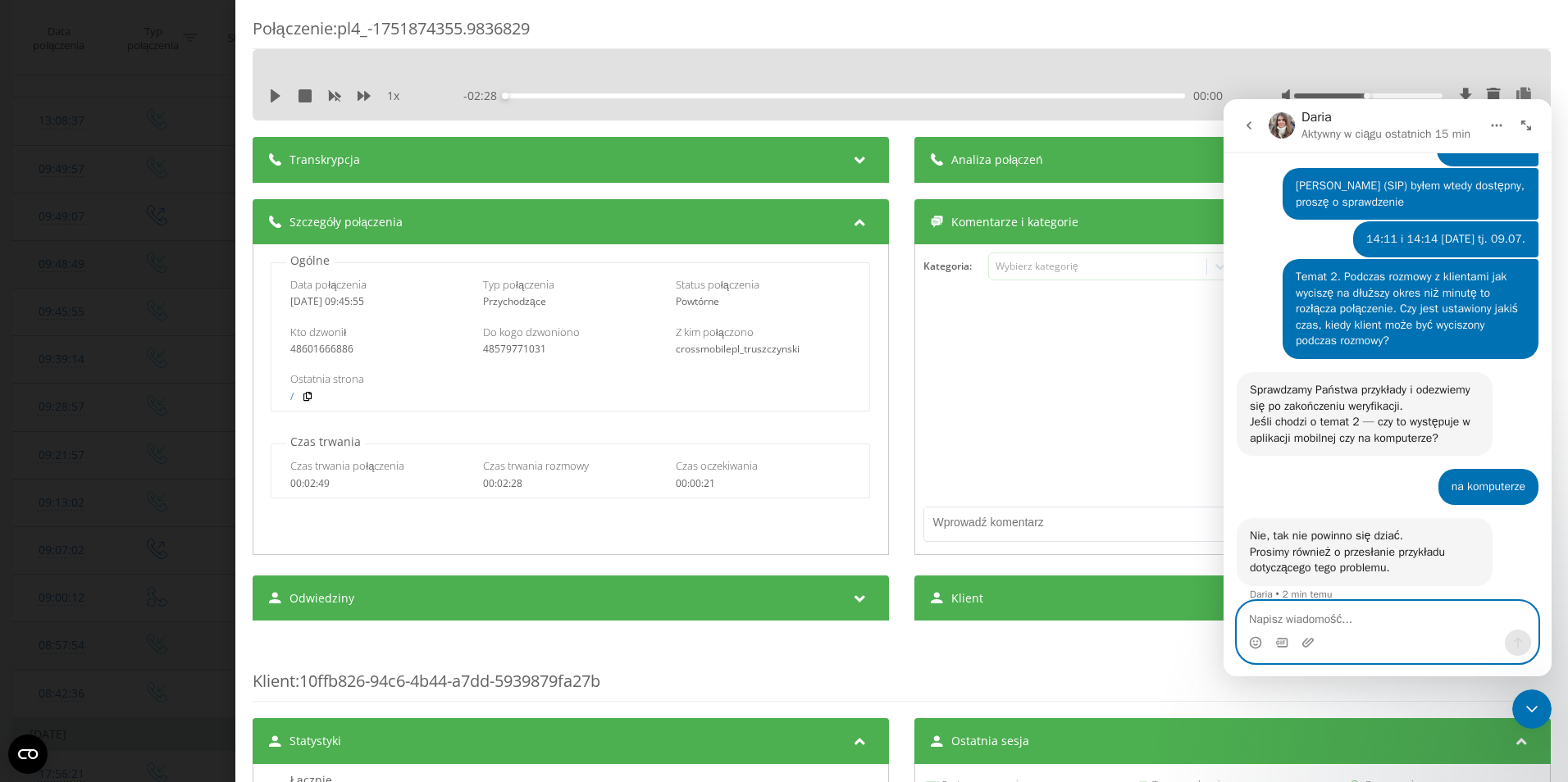 scroll, scrollTop: 3595, scrollLeft: 0, axis: vertical 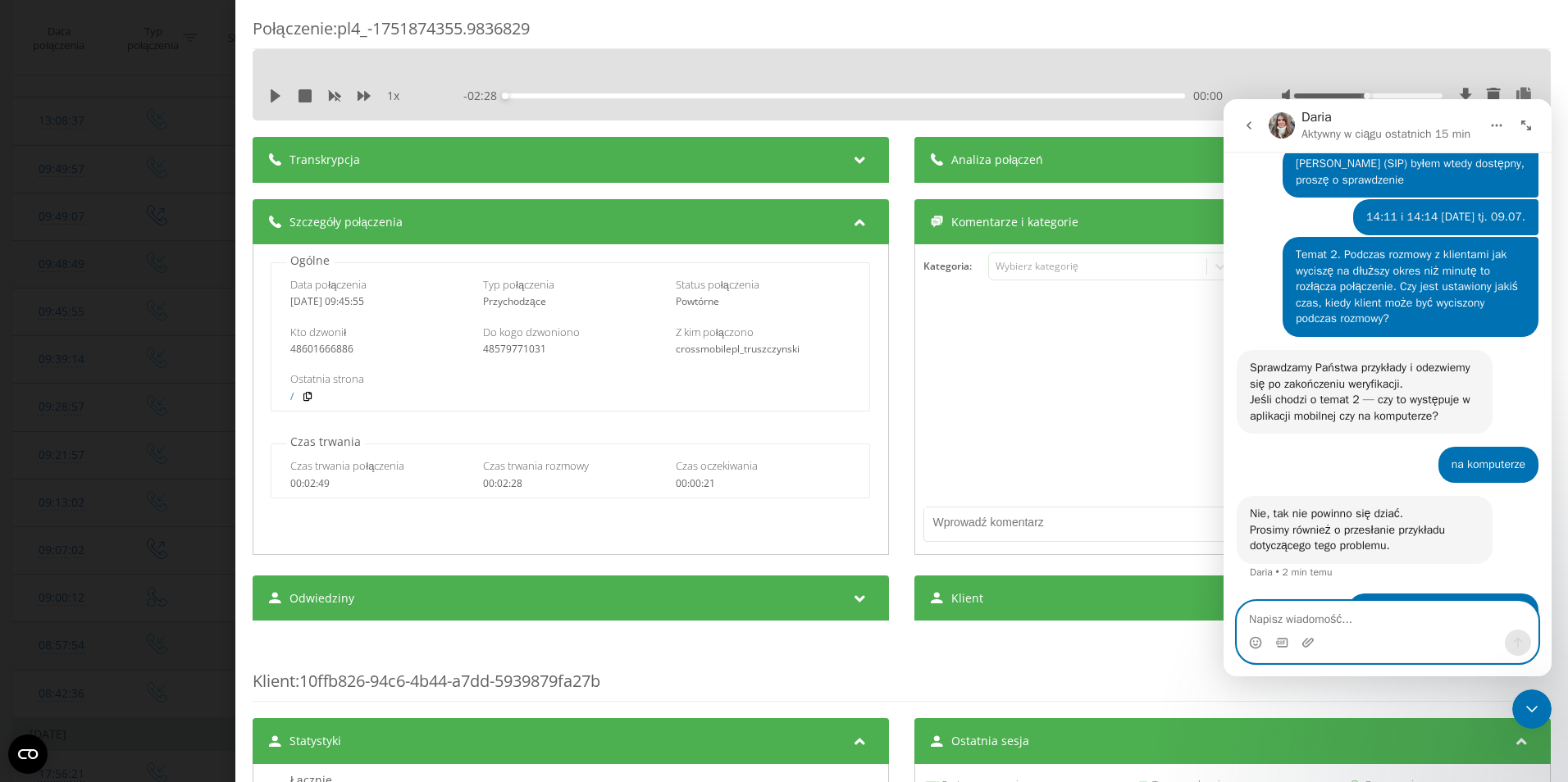 click at bounding box center (1388, 616) 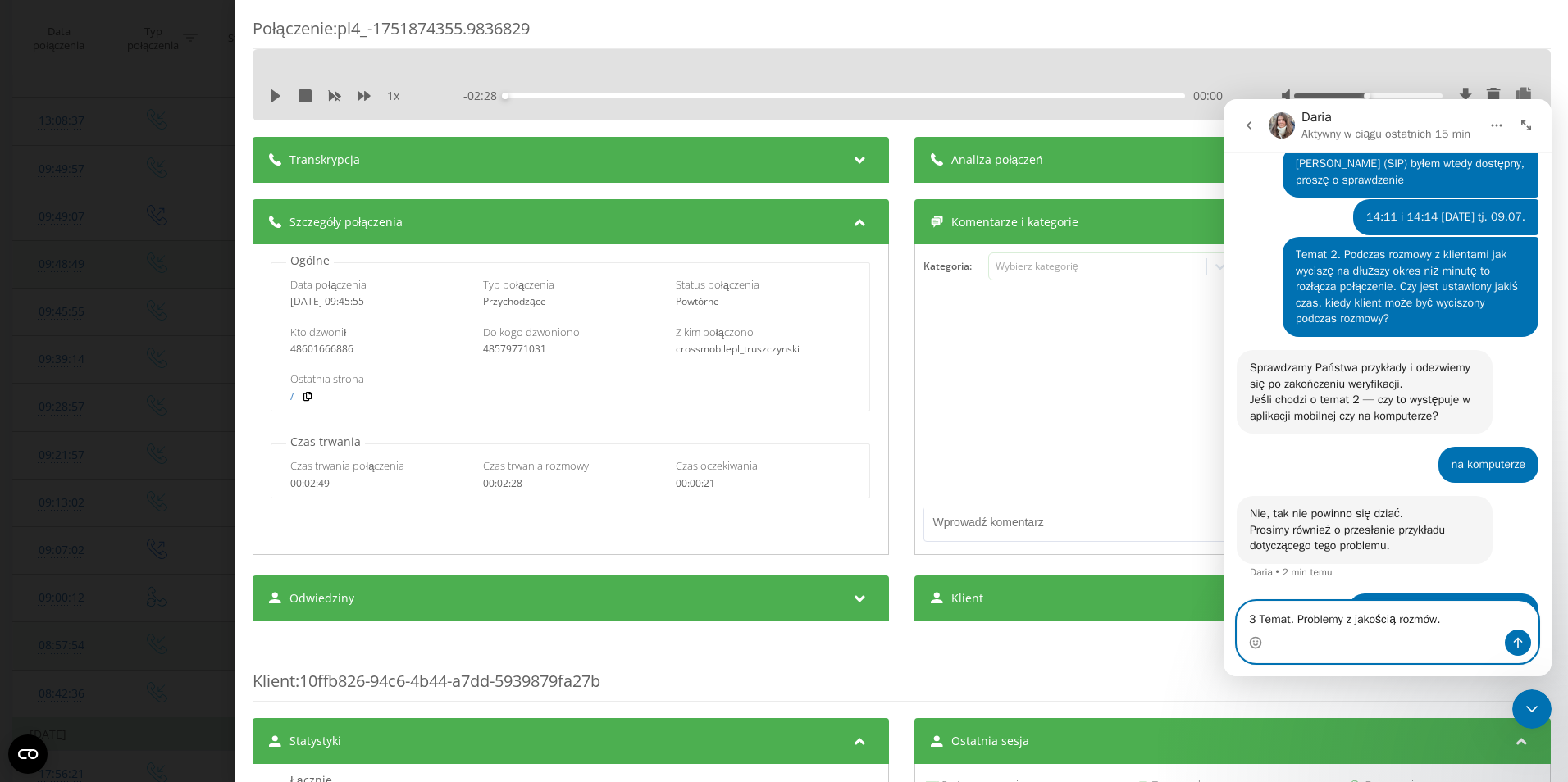 click on "3 Temat. Problemy z jakością rozmów." at bounding box center [1388, 616] 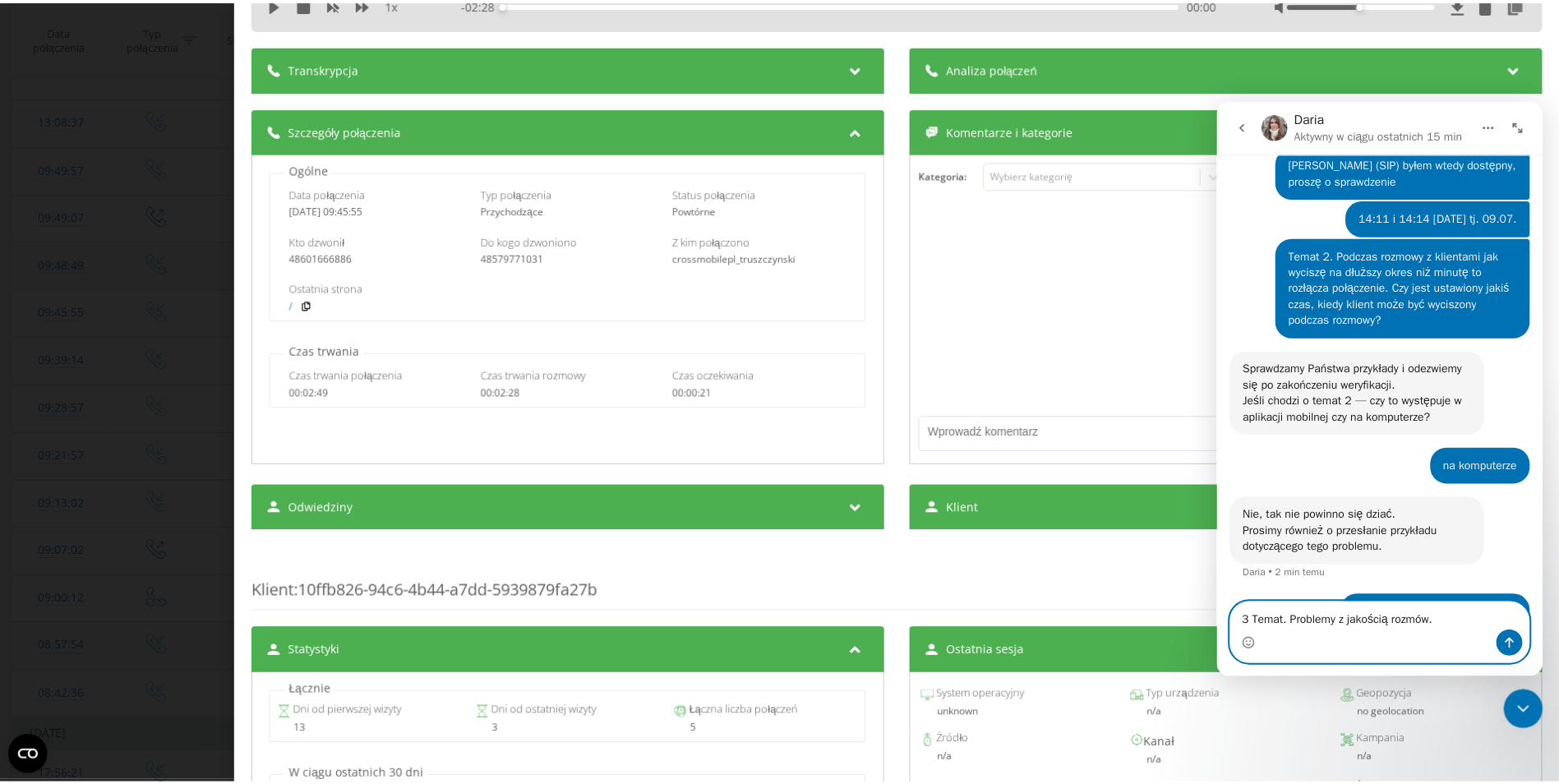 scroll, scrollTop: 0, scrollLeft: 0, axis: both 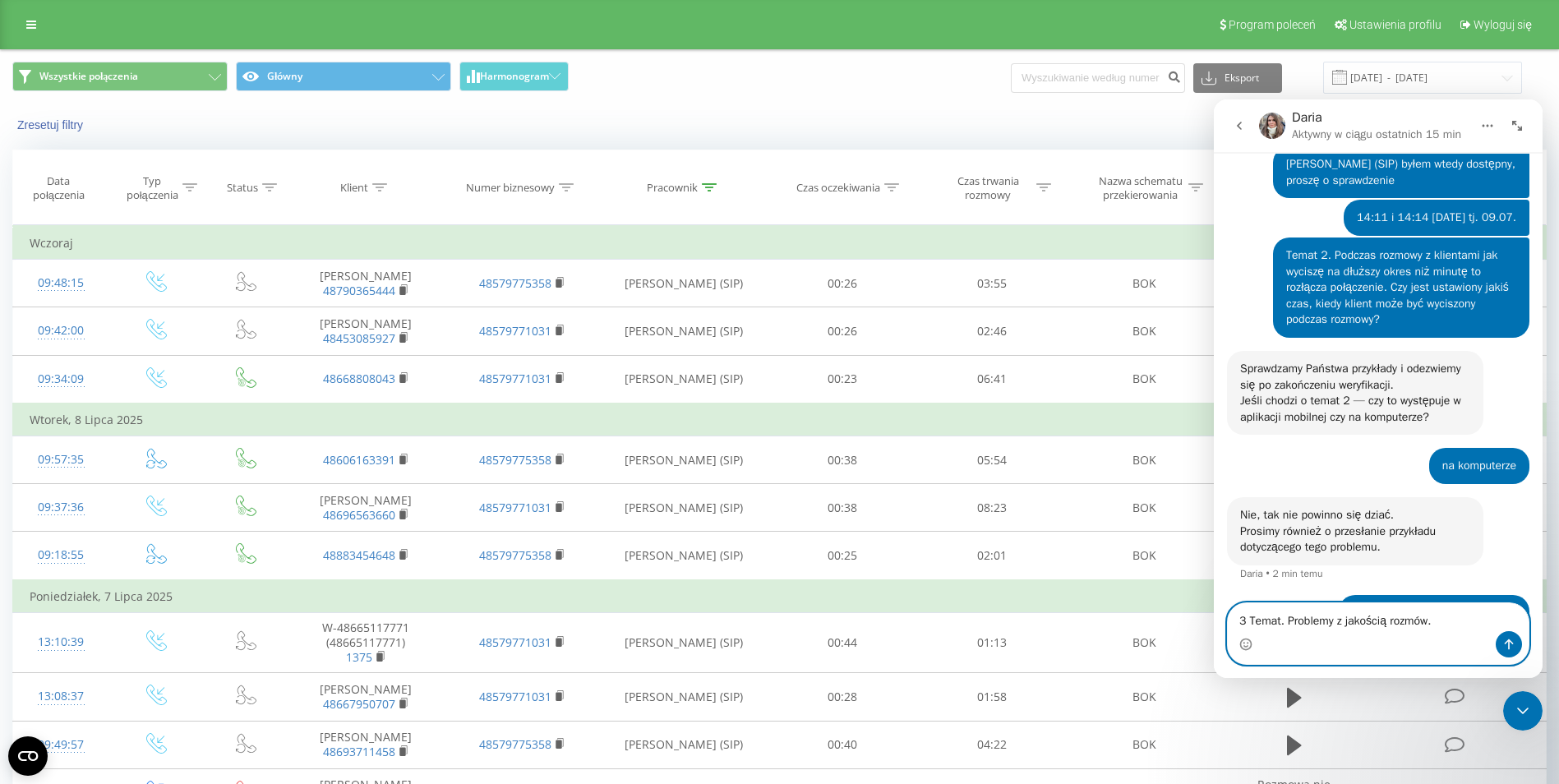 type on "3 Temat. Problemy z jakością rozmów." 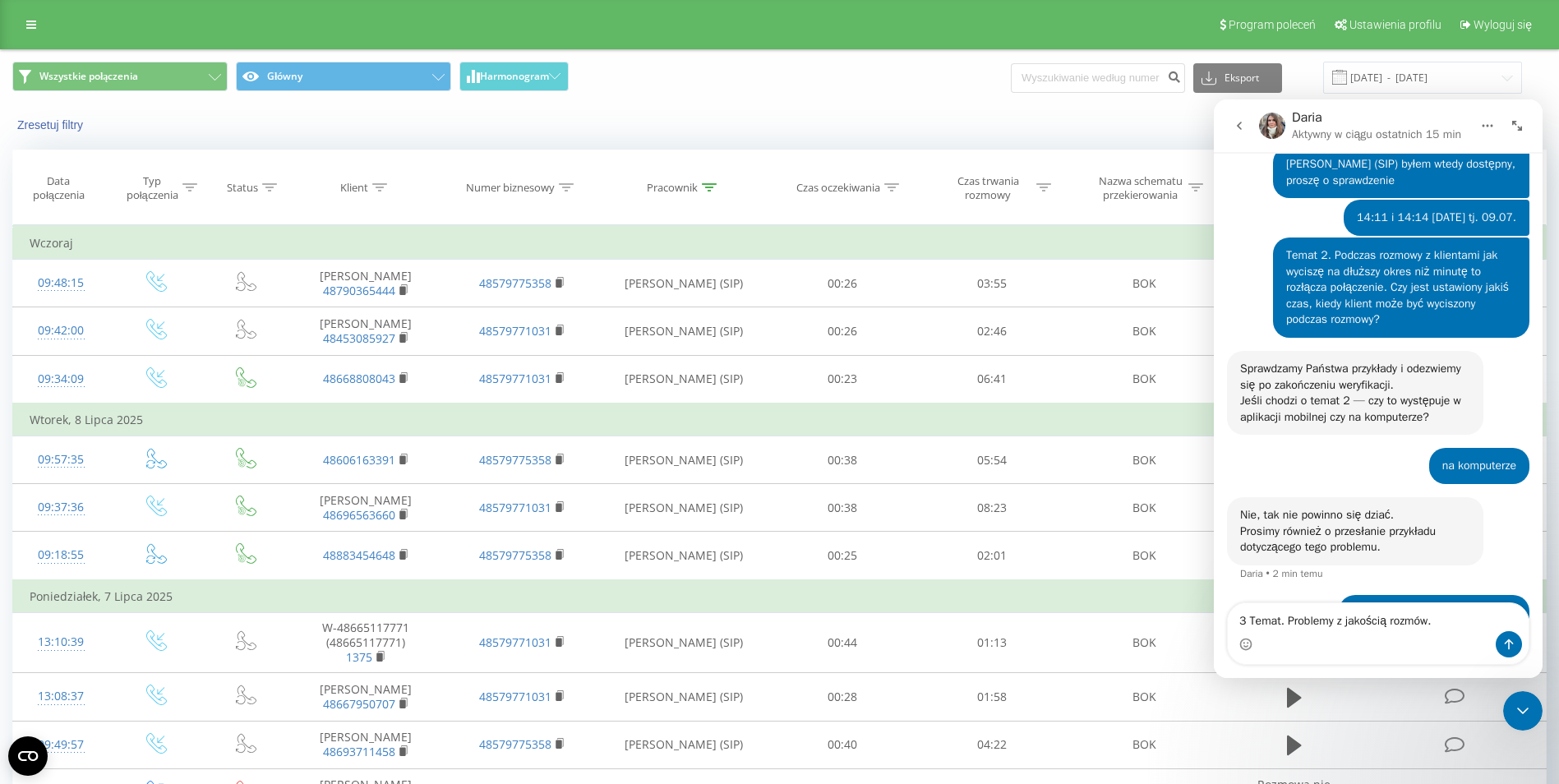click 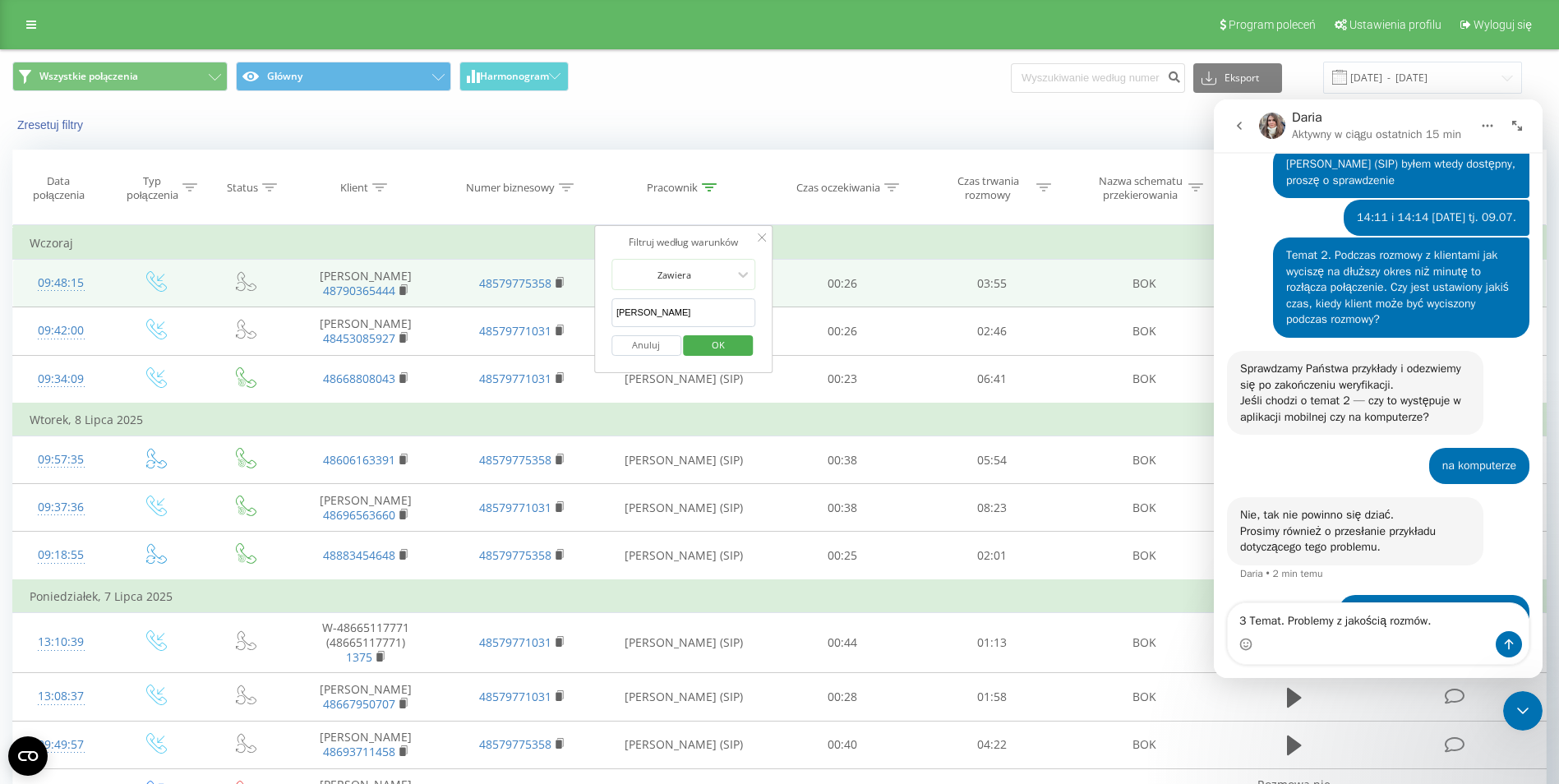 drag, startPoint x: 676, startPoint y: 311, endPoint x: 569, endPoint y: 301, distance: 107.46627 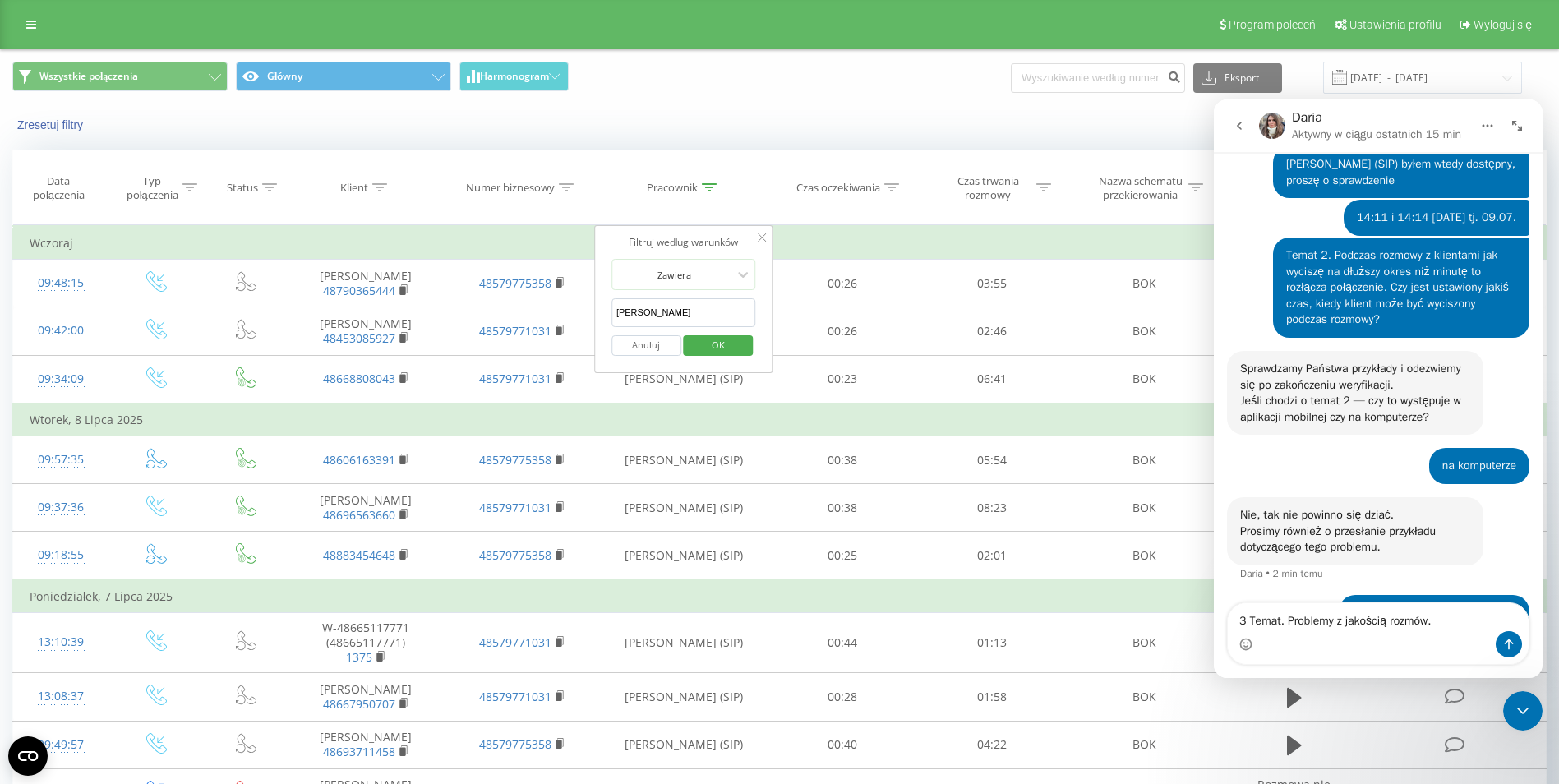 type on "[PERSON_NAME]" 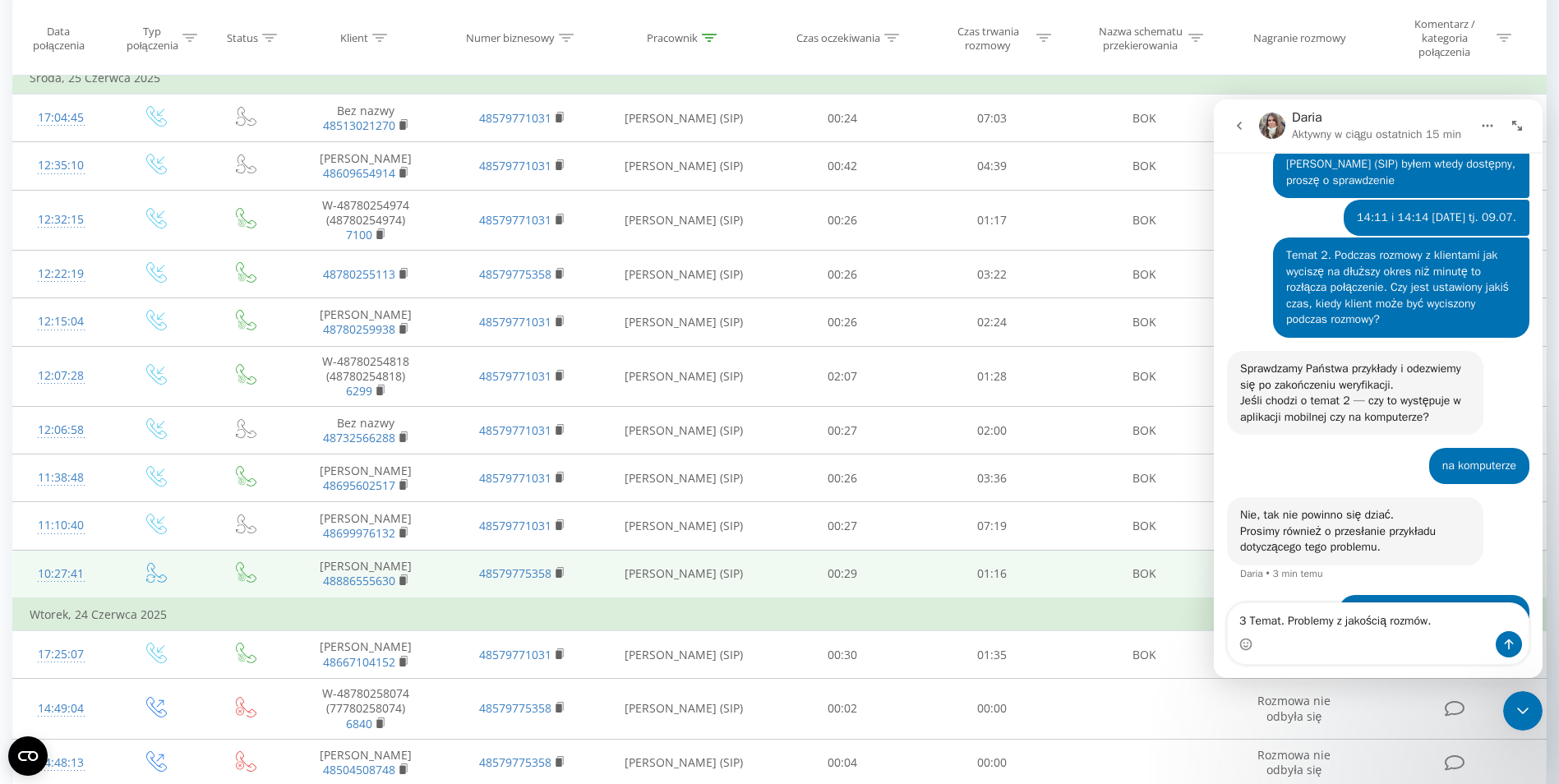 scroll, scrollTop: 958, scrollLeft: 0, axis: vertical 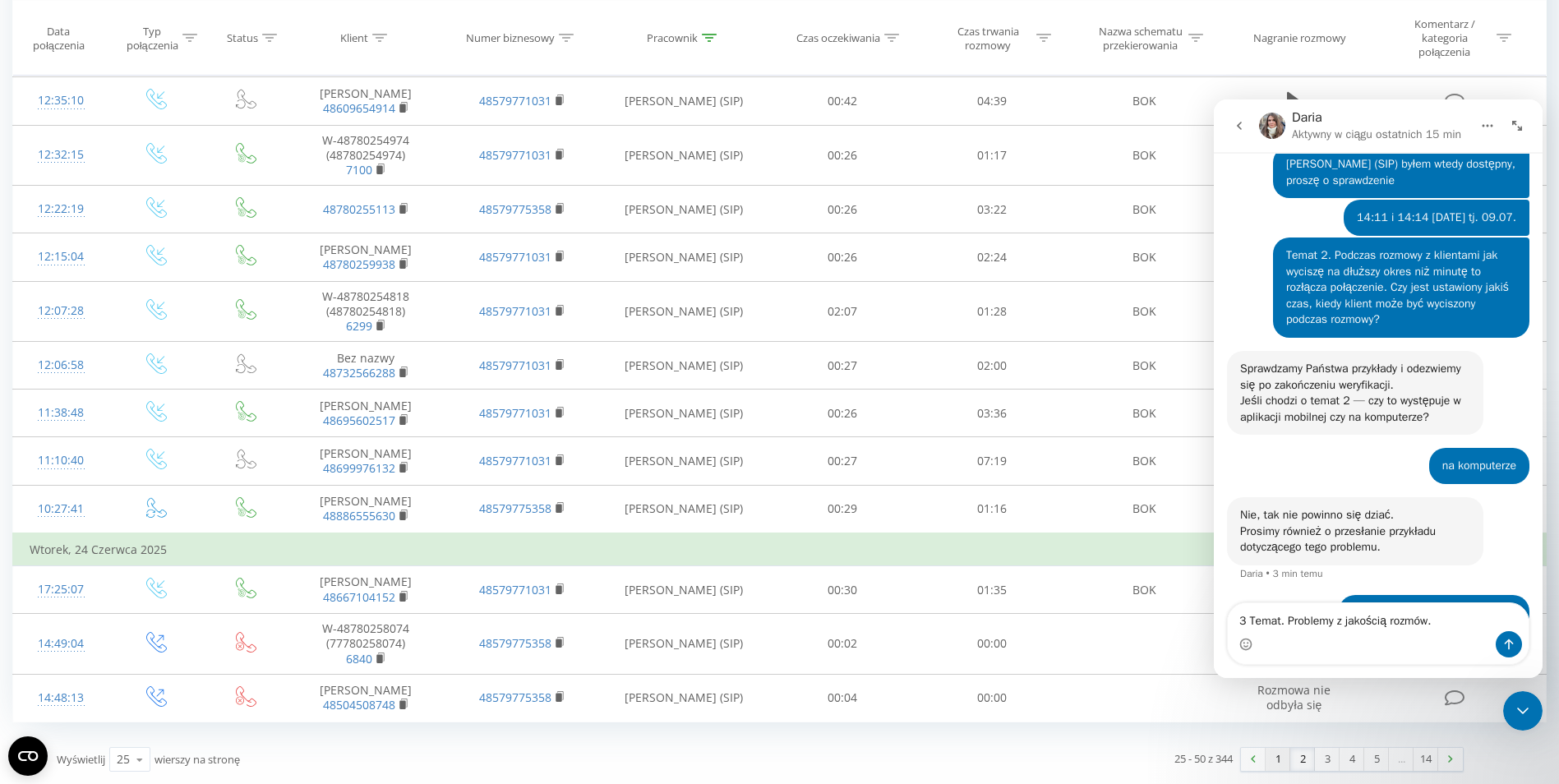 click on "1" at bounding box center (1278, 759) 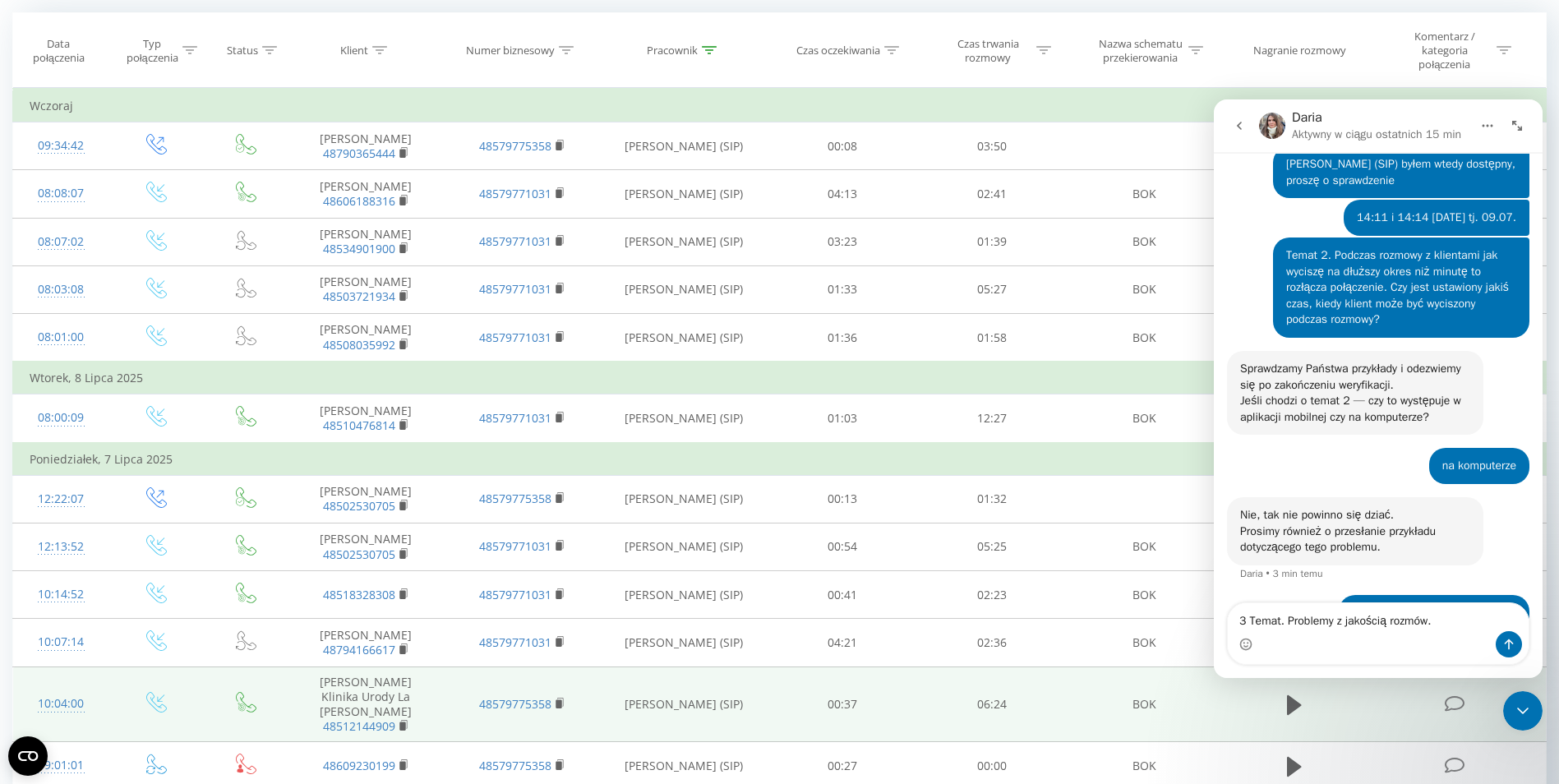 scroll, scrollTop: 108, scrollLeft: 0, axis: vertical 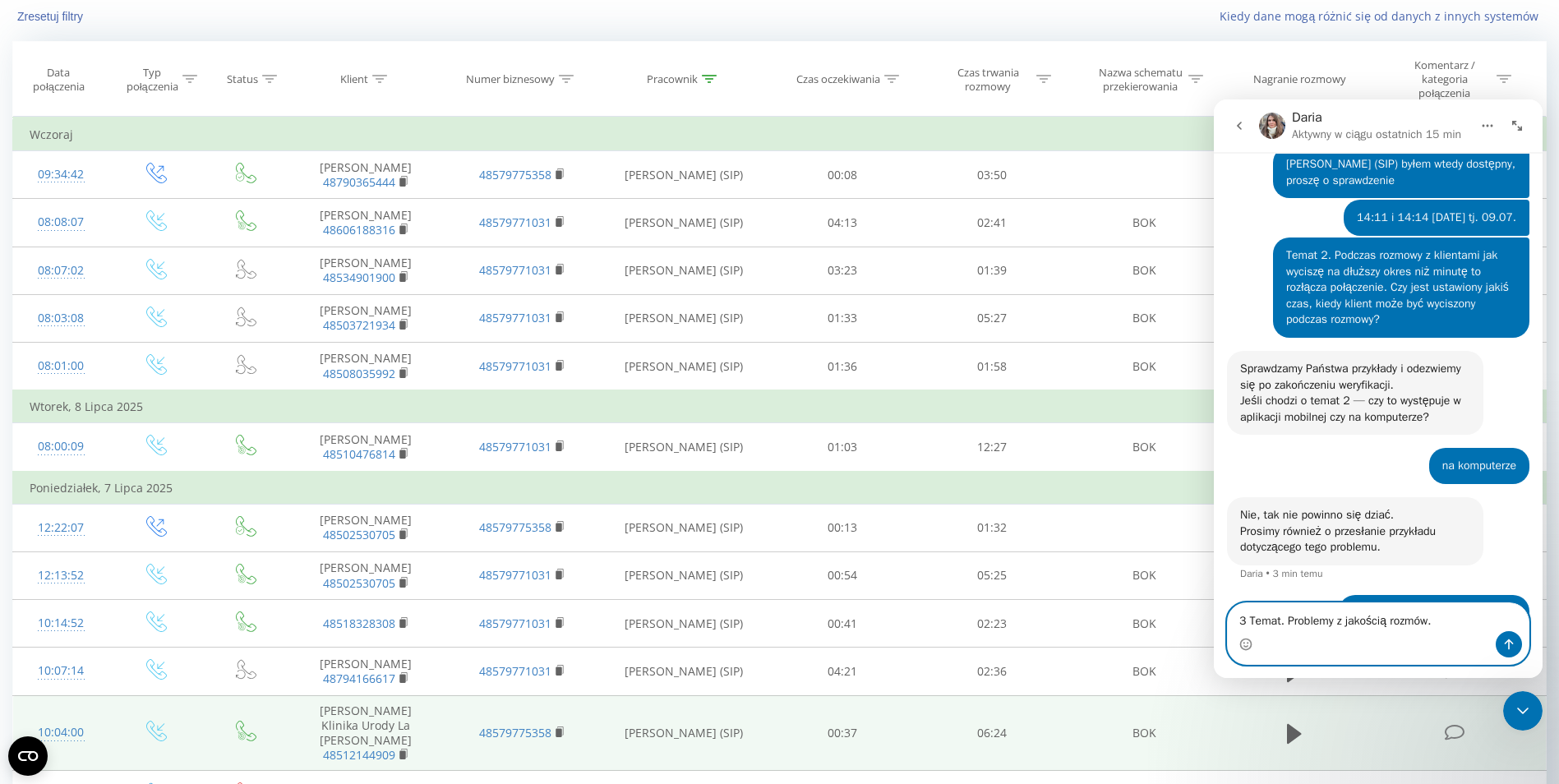 click on "3 Temat. Problemy z jakością rozmów." at bounding box center (1378, 617) 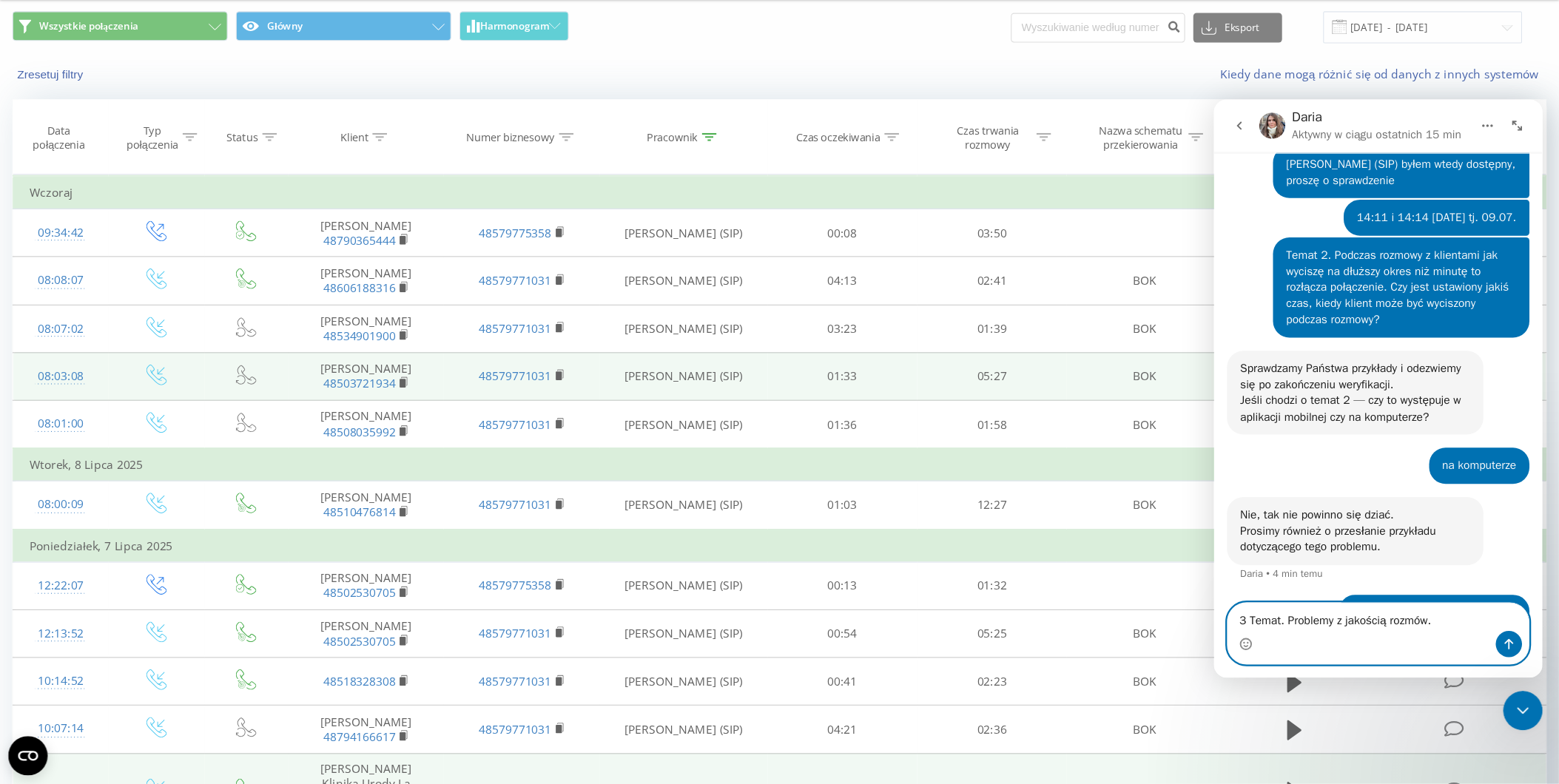 scroll, scrollTop: 0, scrollLeft: 0, axis: both 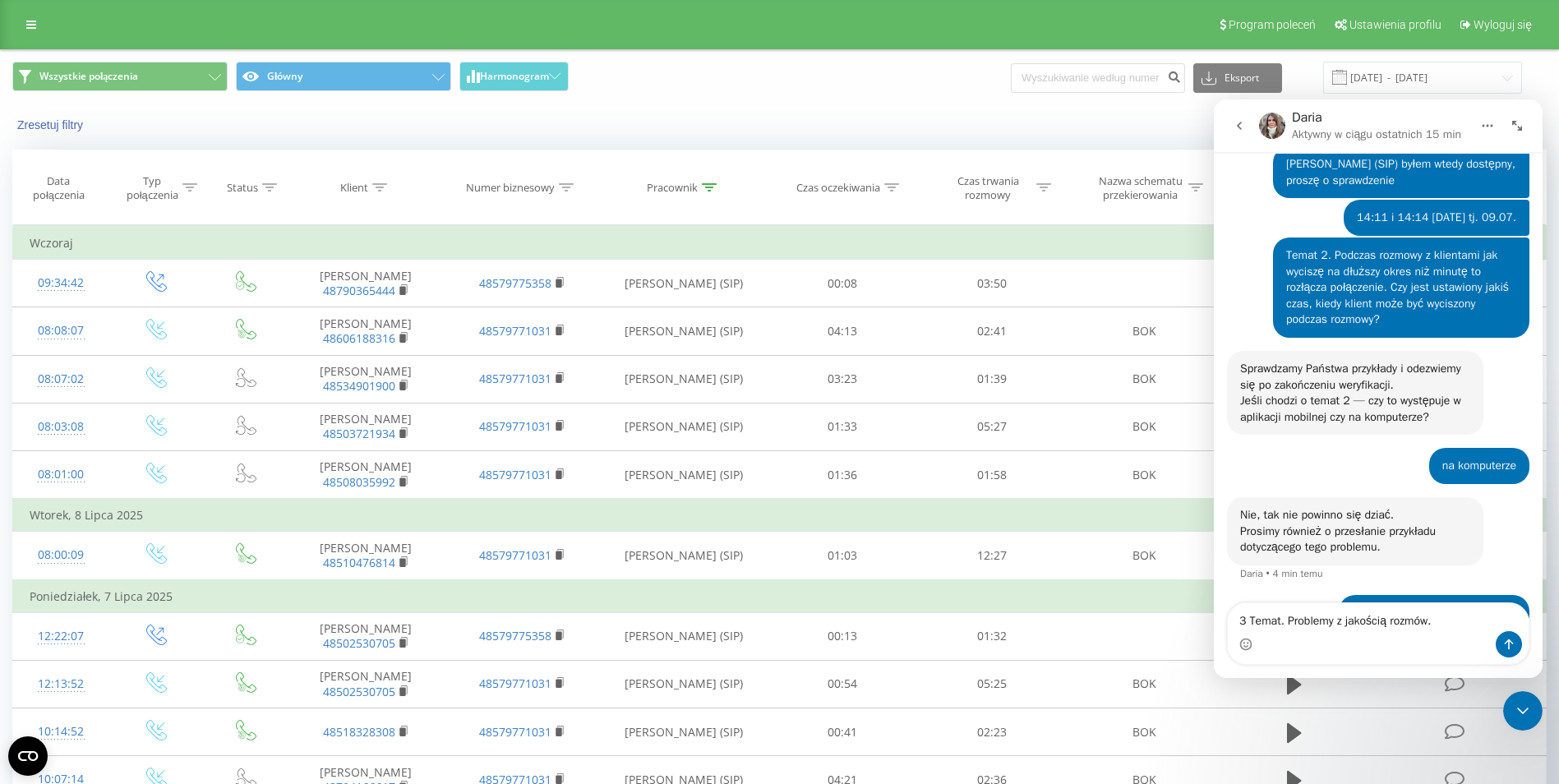 click on "Wszystkie połączenia Główny Harmonogram Eksport .csv .xls .xlsx [DATE]  -  [DATE]" at bounding box center (779, 77) 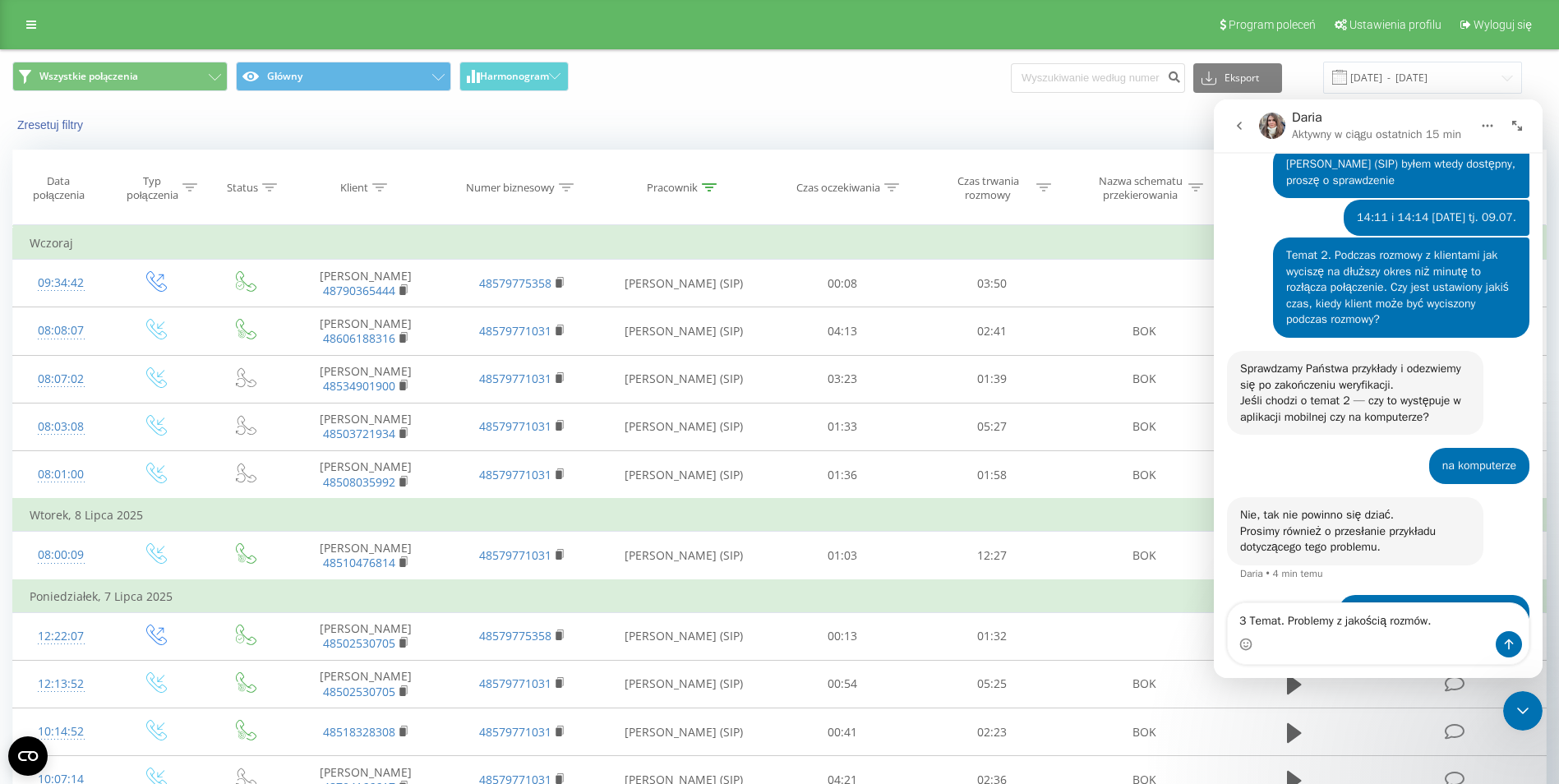 click on "Kiedy dane mogą różnić się od danych z innych systemów" at bounding box center [1072, 125] 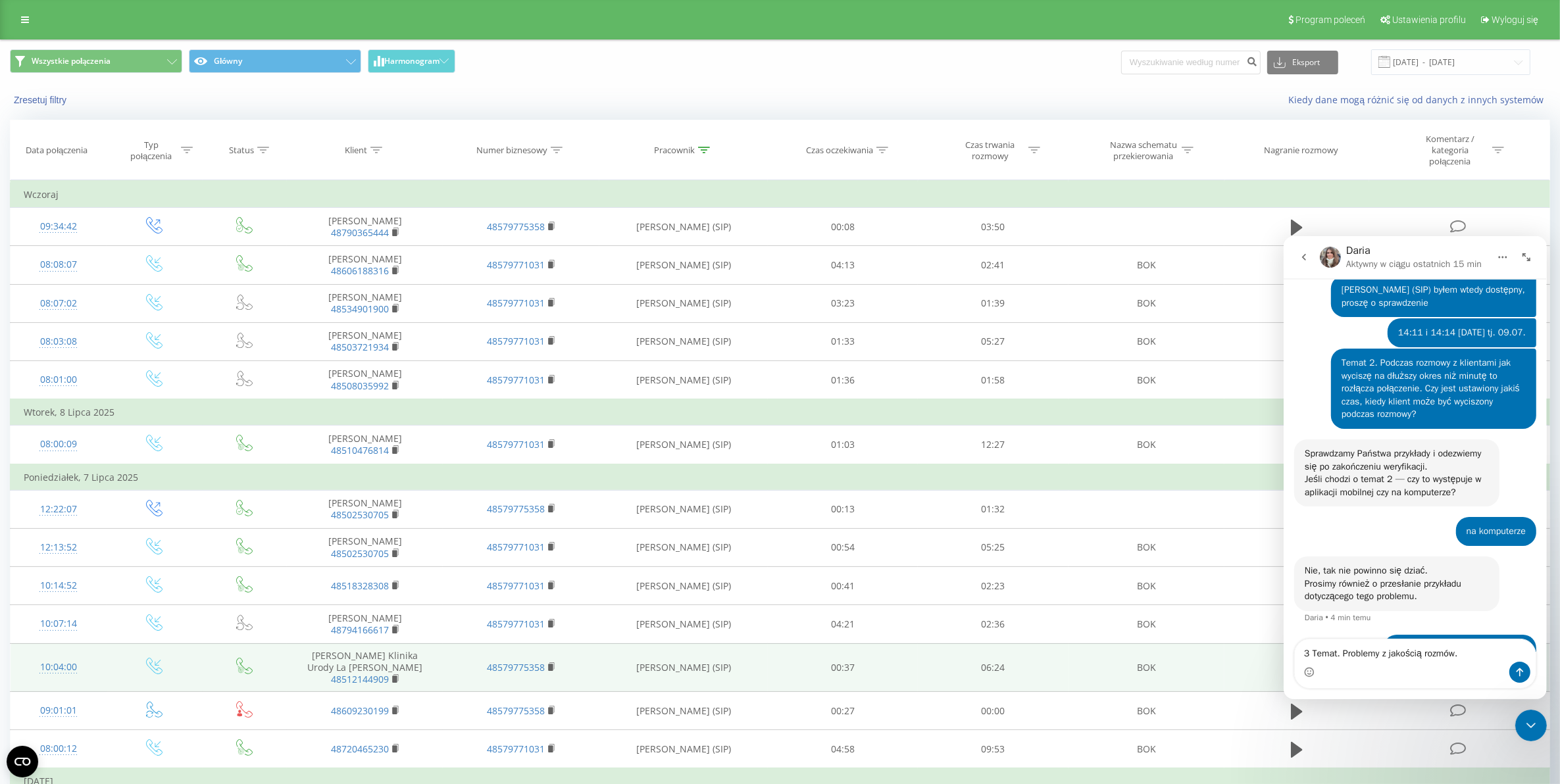scroll, scrollTop: 2883, scrollLeft: 0, axis: vertical 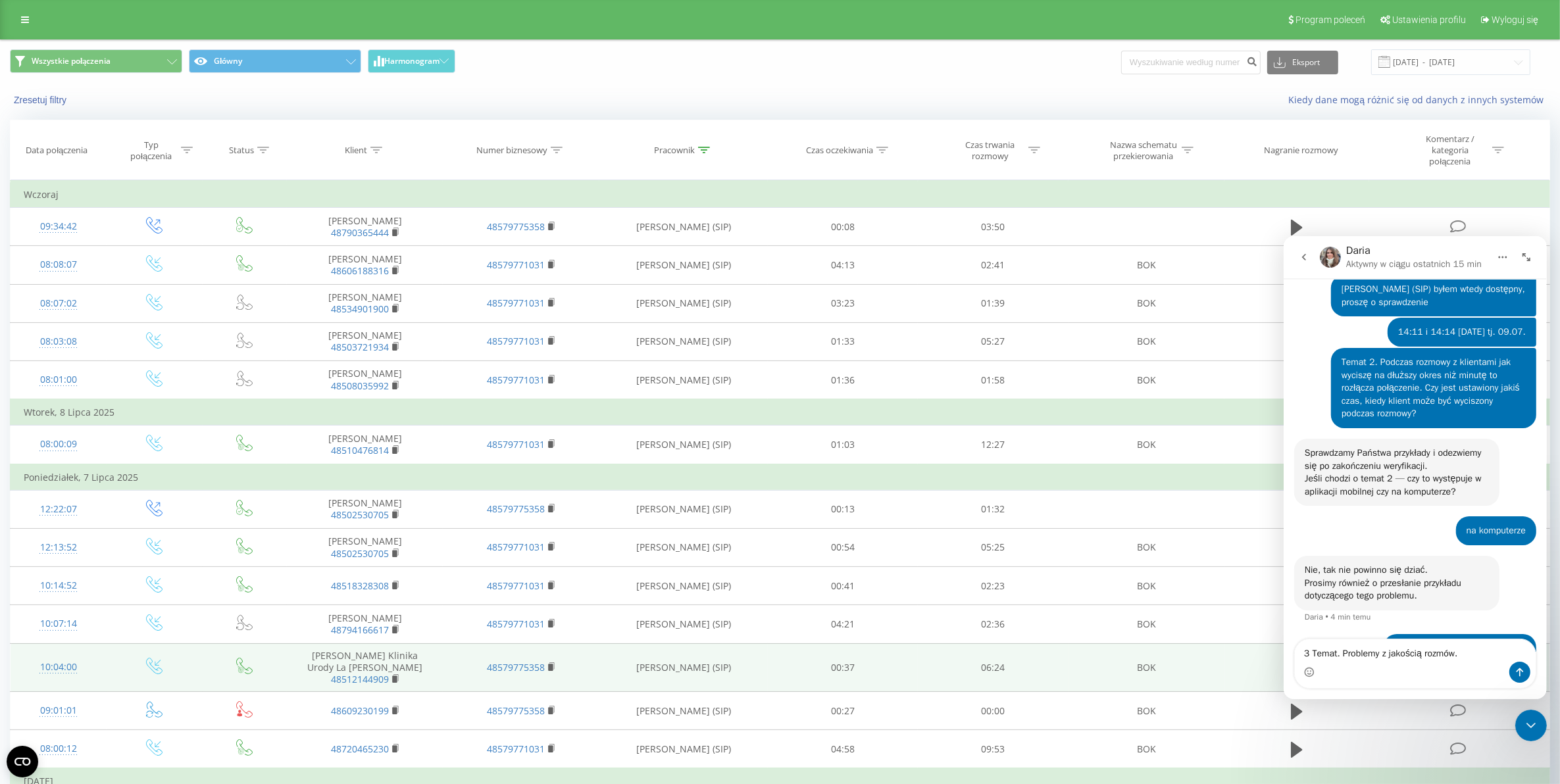 click 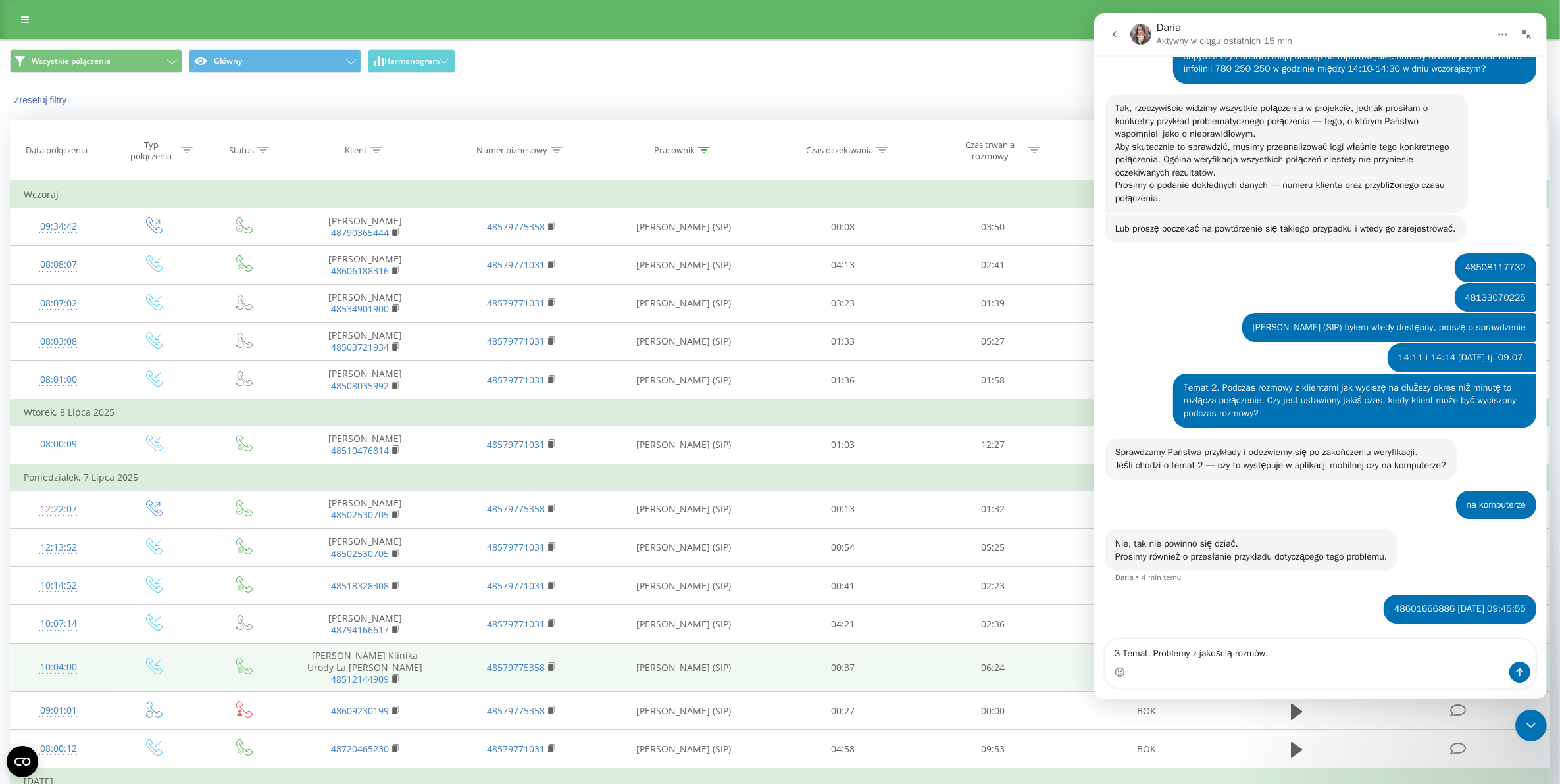 scroll, scrollTop: 1919, scrollLeft: 0, axis: vertical 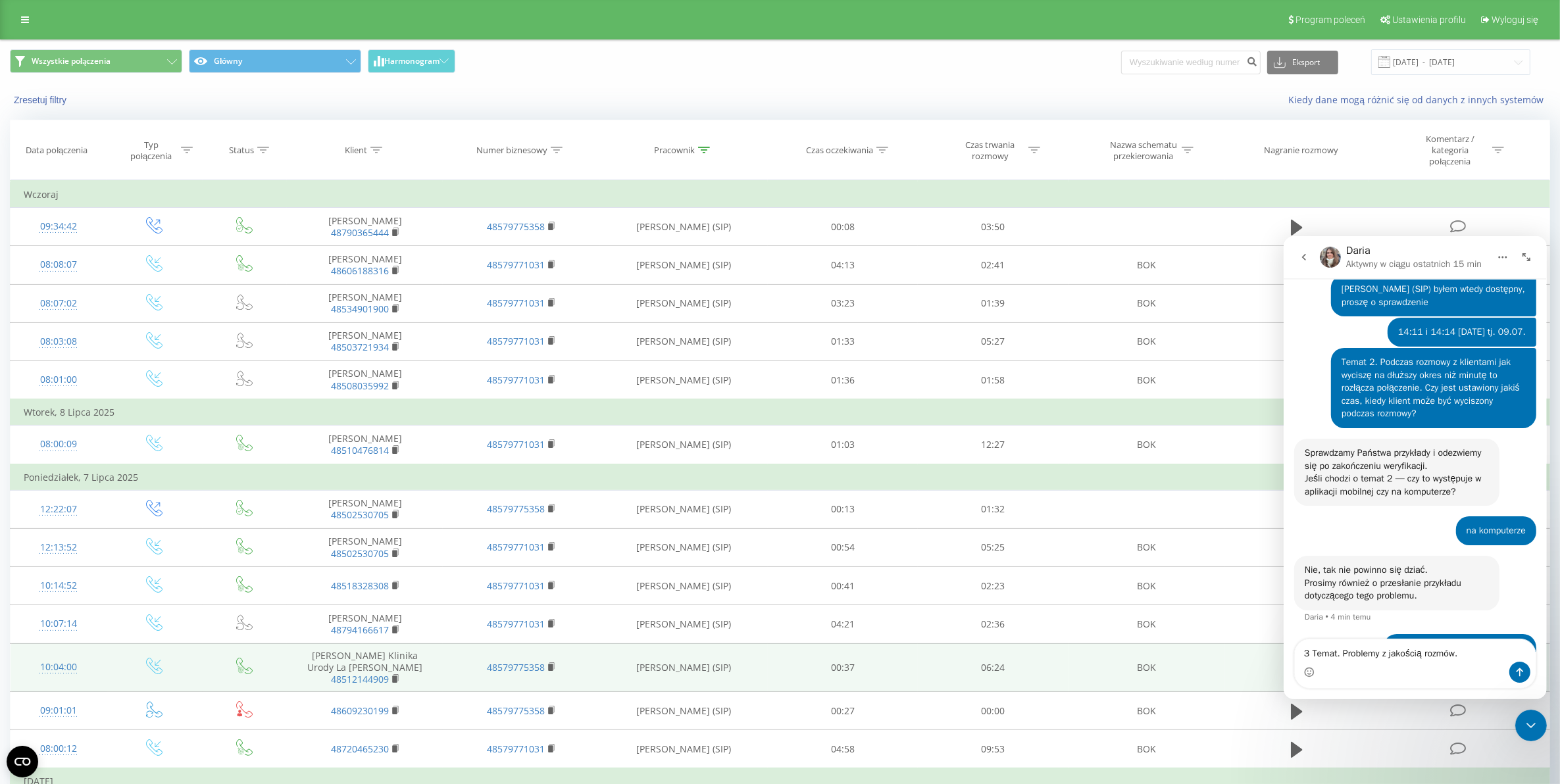 click on "Zresetuj filtry Kiedy dane mogą różnić się od danych z innych systemów" at bounding box center [780, 100] 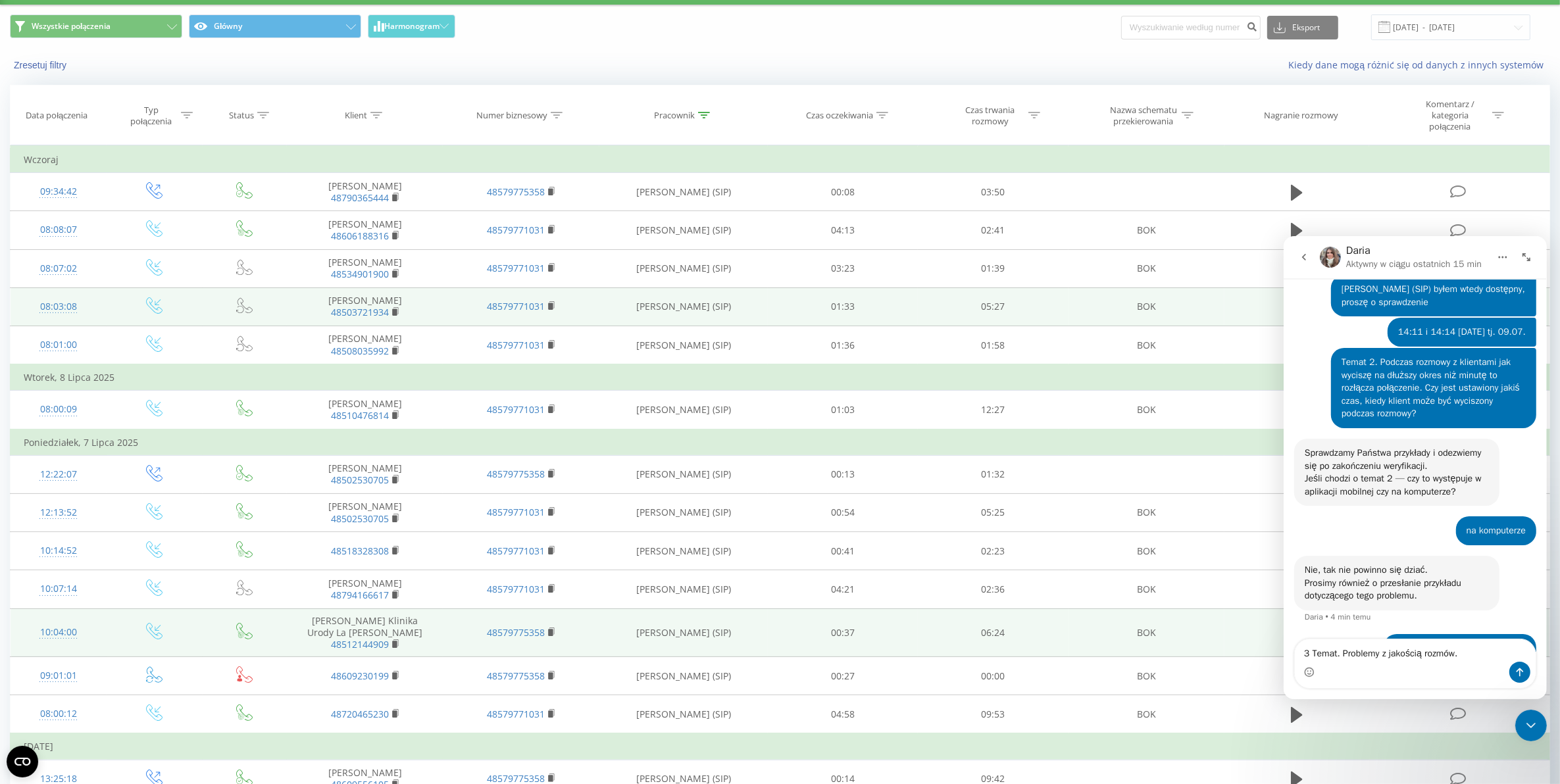 scroll, scrollTop: 82, scrollLeft: 0, axis: vertical 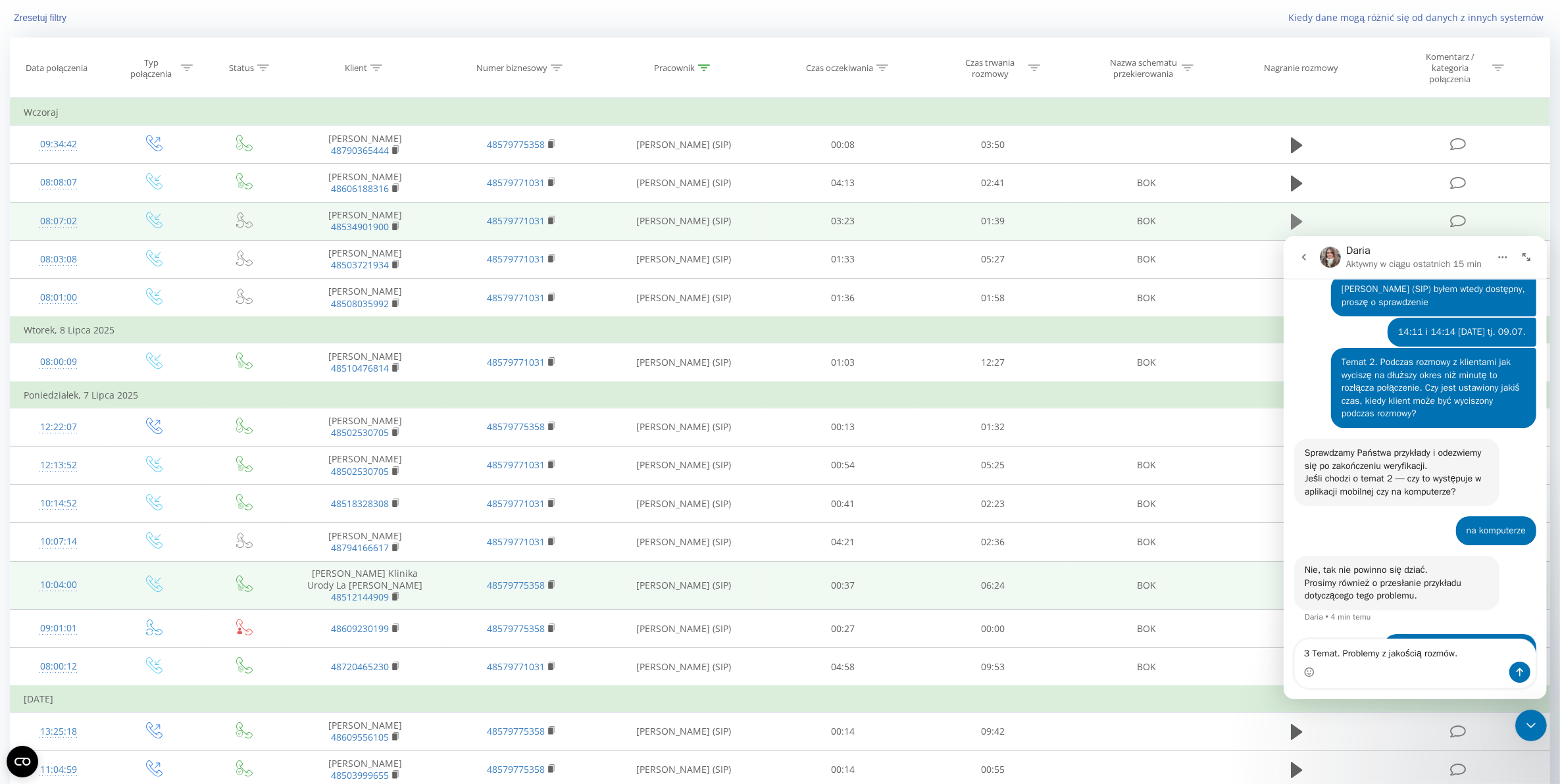 click 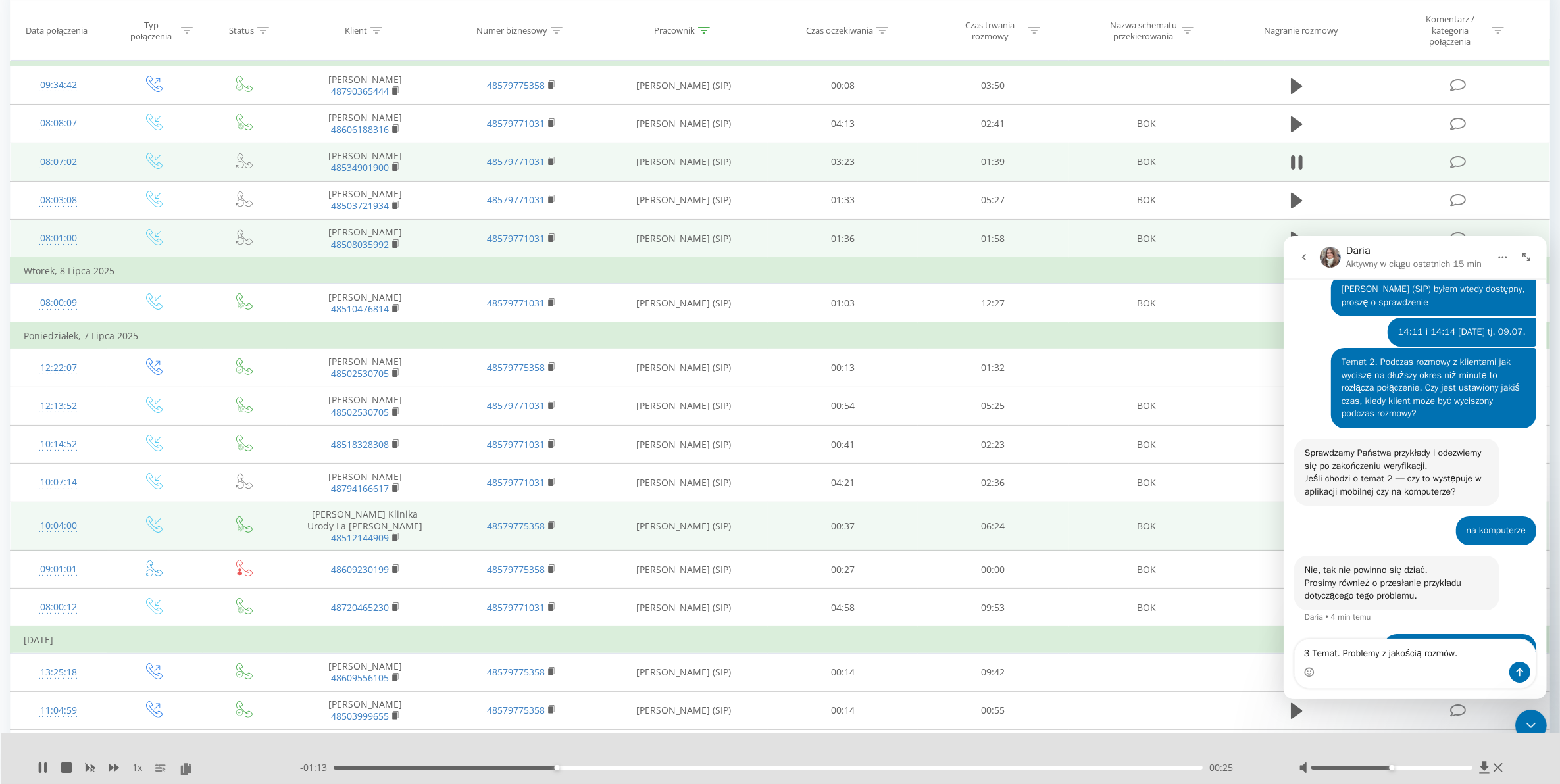 scroll, scrollTop: 164, scrollLeft: 0, axis: vertical 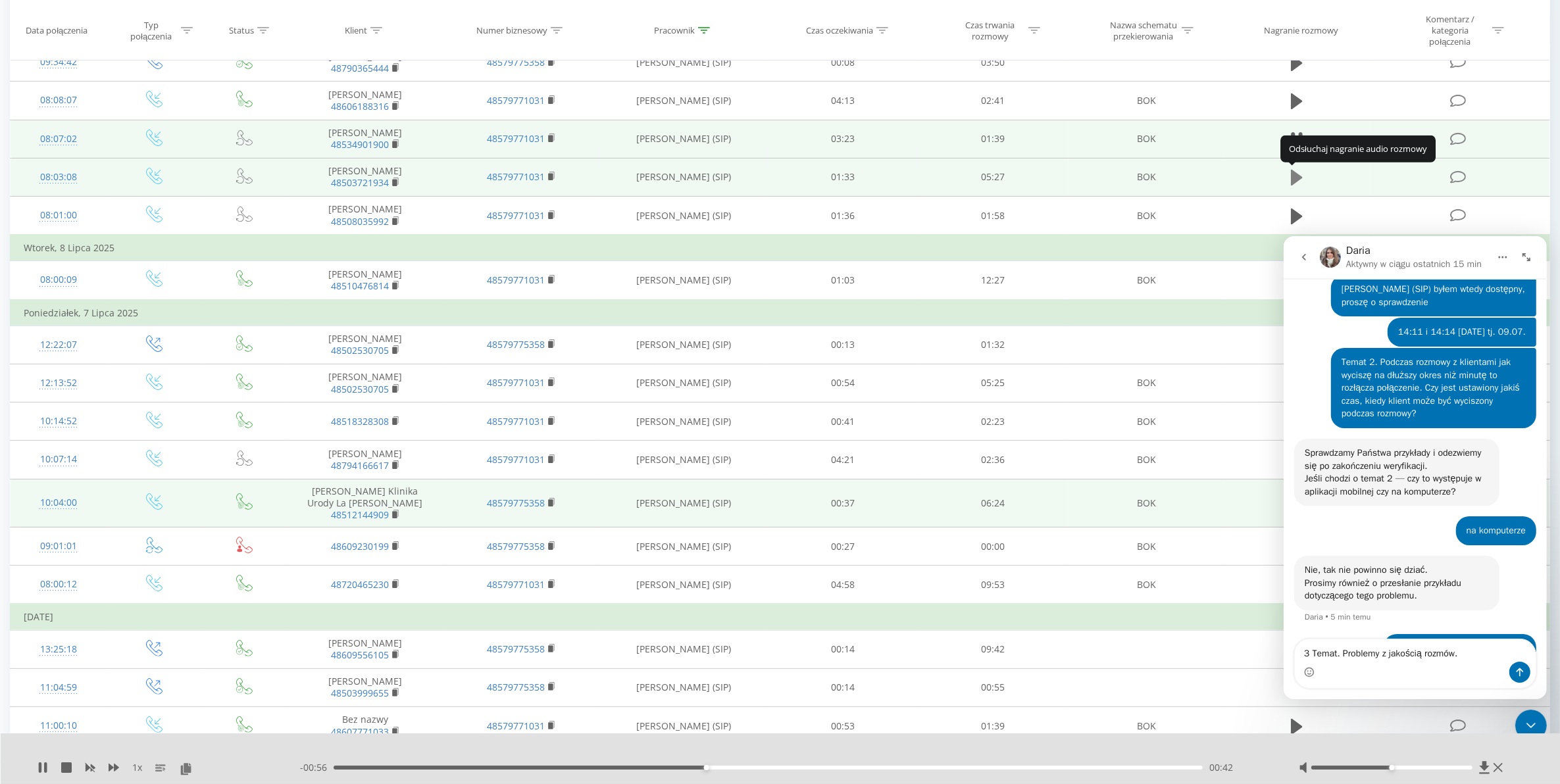 click 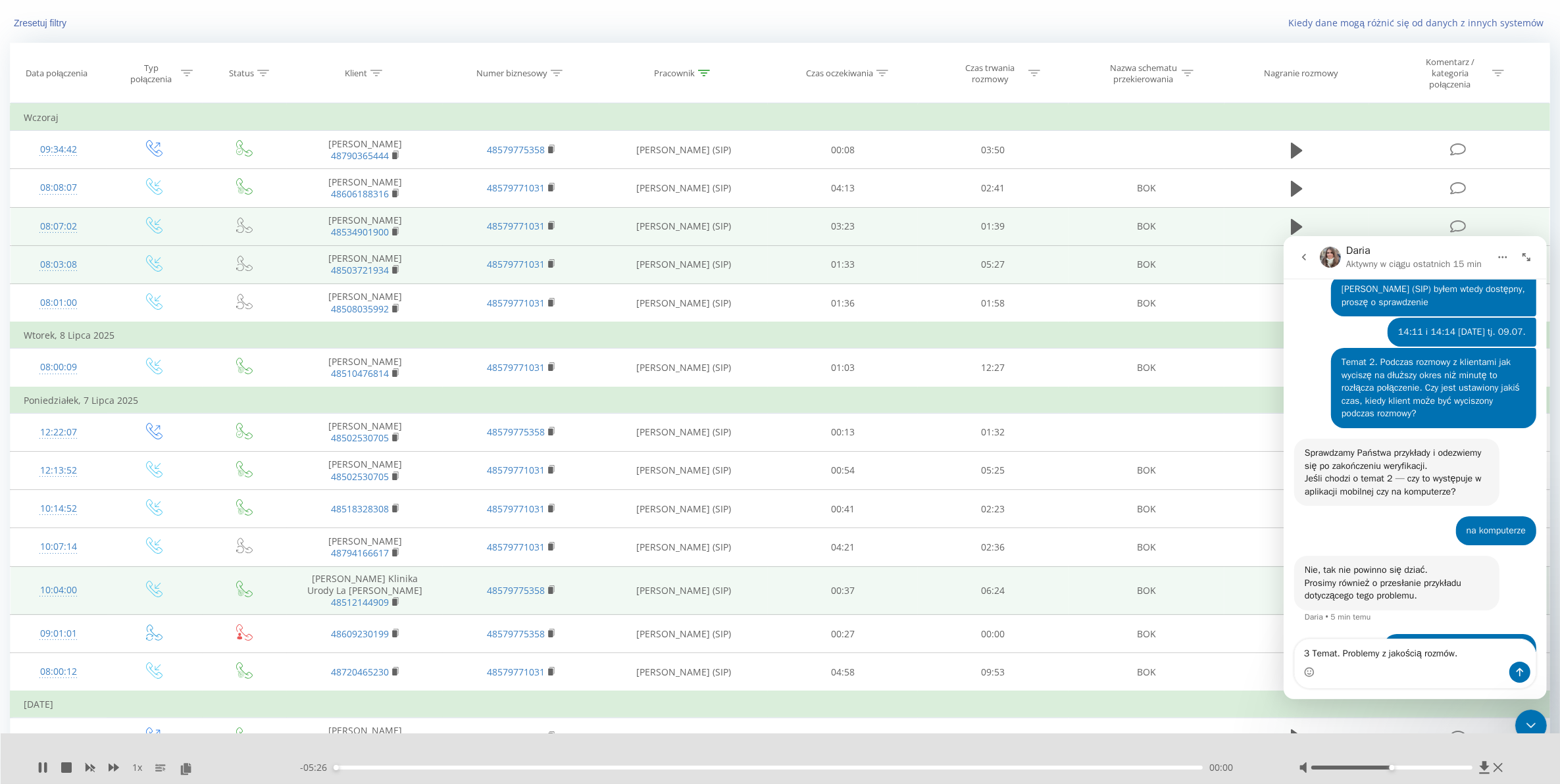 scroll, scrollTop: 0, scrollLeft: 0, axis: both 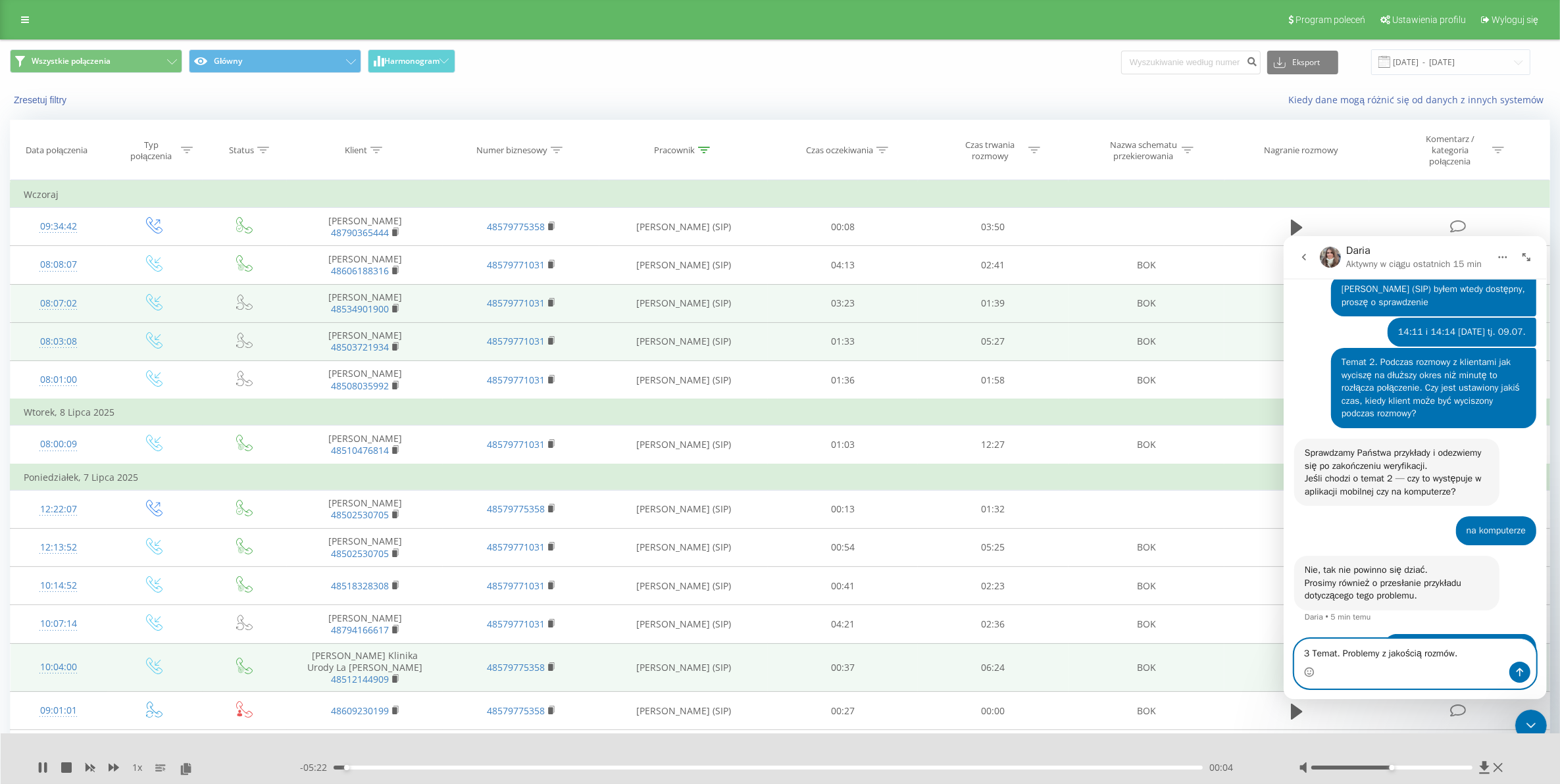 click on "3 Temat. Problemy z jakością rozmów." at bounding box center [1415, 650] 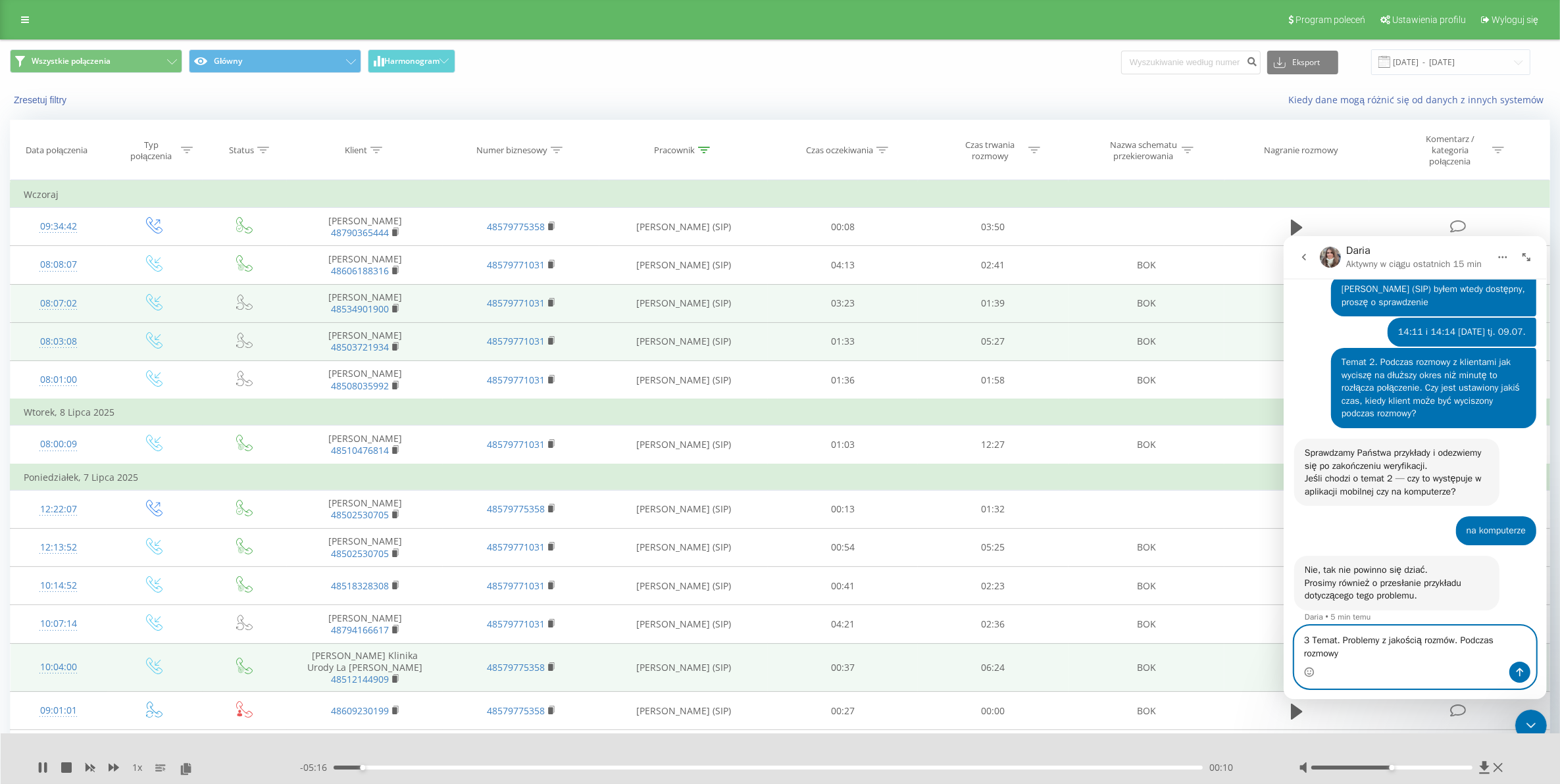 scroll, scrollTop: 2897, scrollLeft: 0, axis: vertical 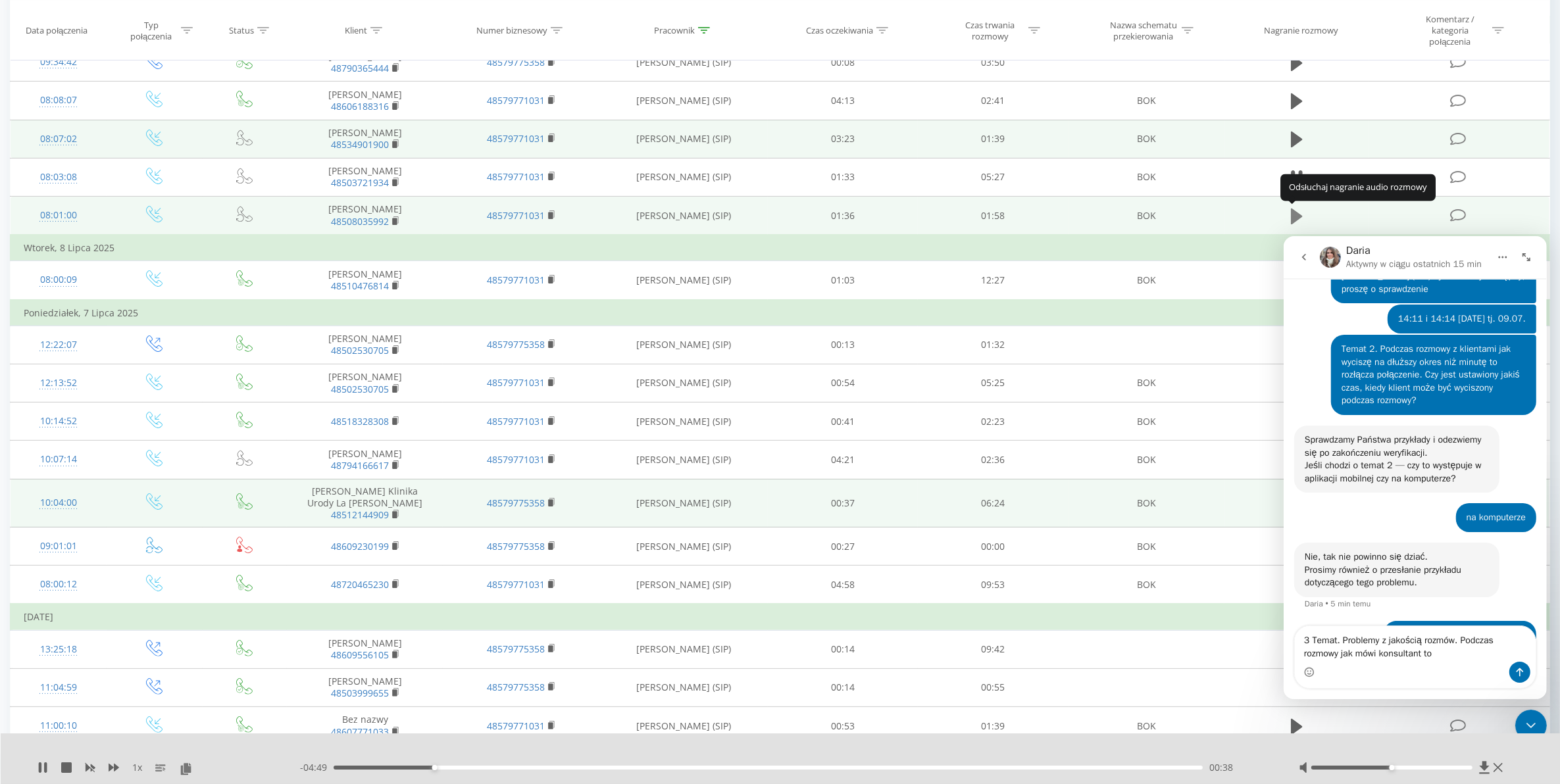 click 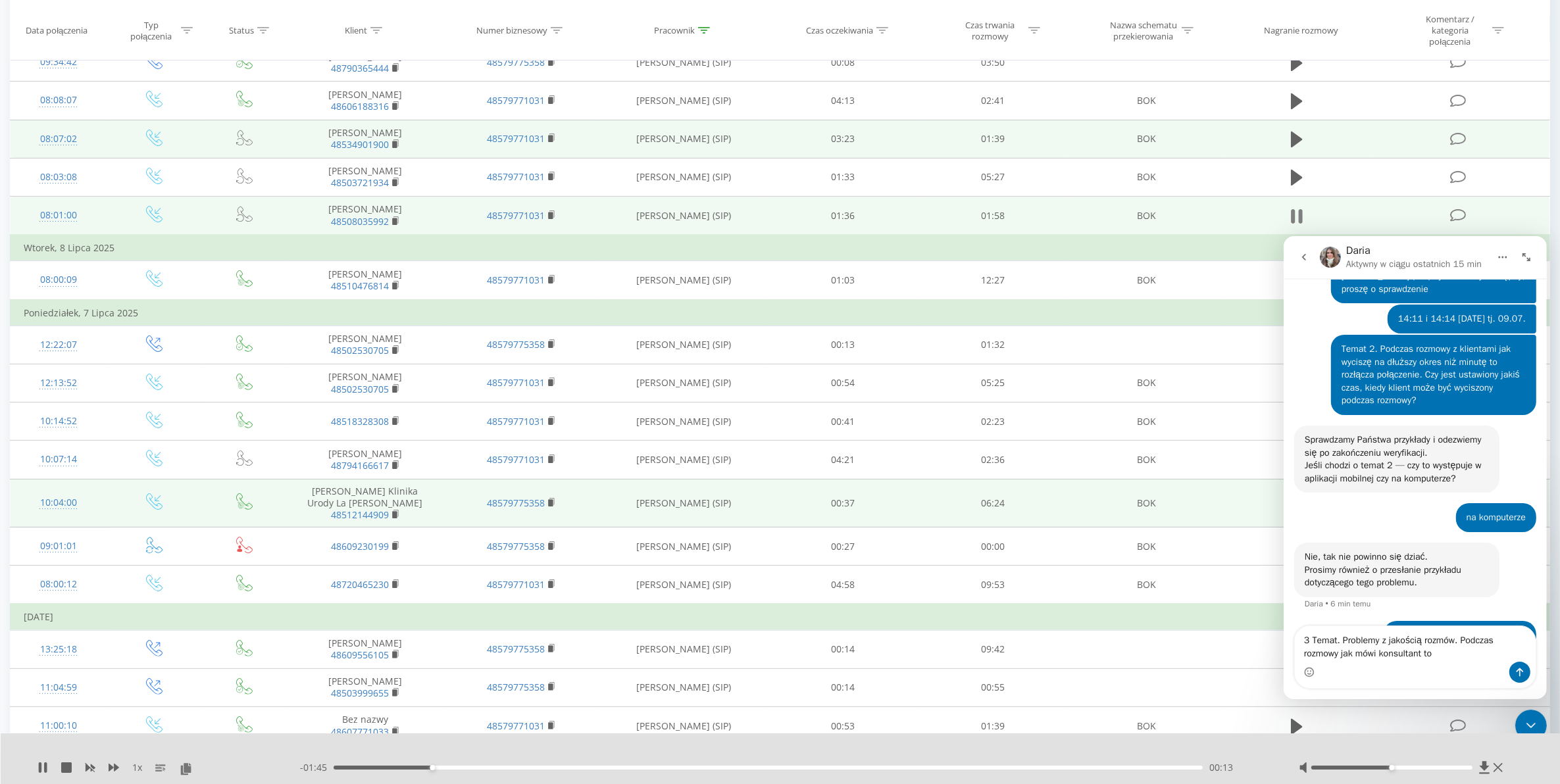 click 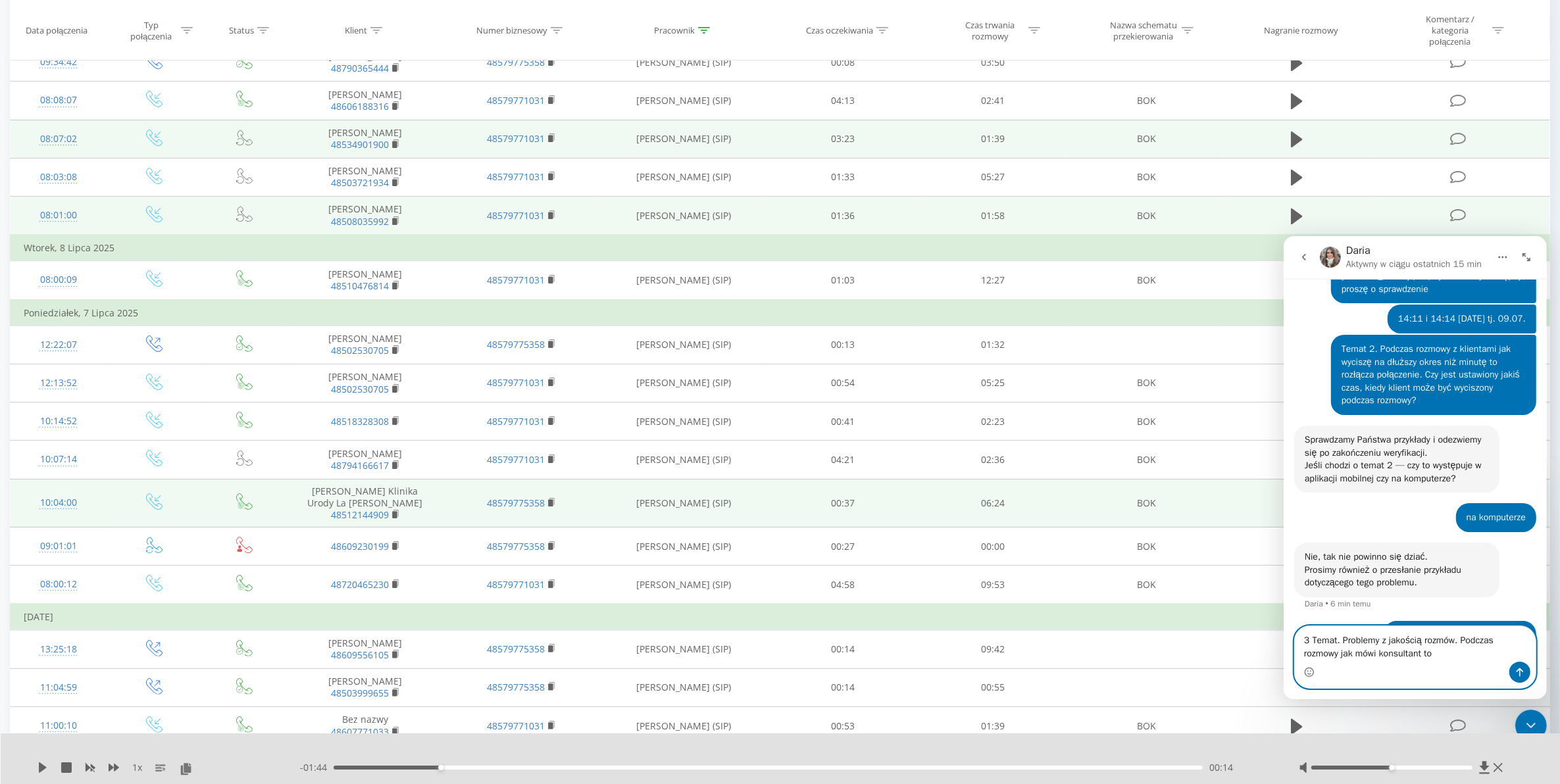 click on "3 Temat. Problemy z jakością rozmów. Podczas rozmowy jak mówi konsultant to" at bounding box center [1415, 643] 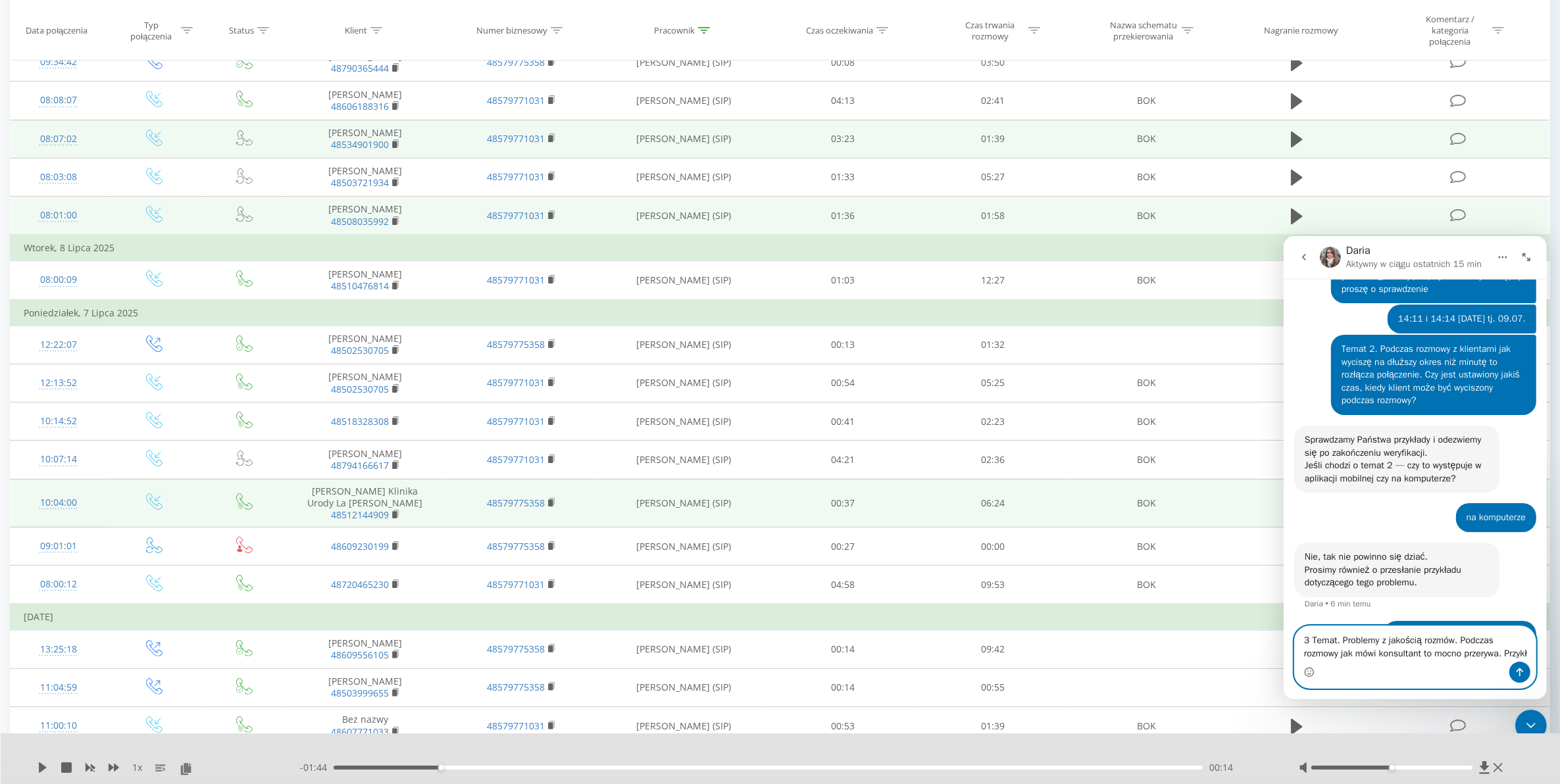 scroll, scrollTop: 2910, scrollLeft: 0, axis: vertical 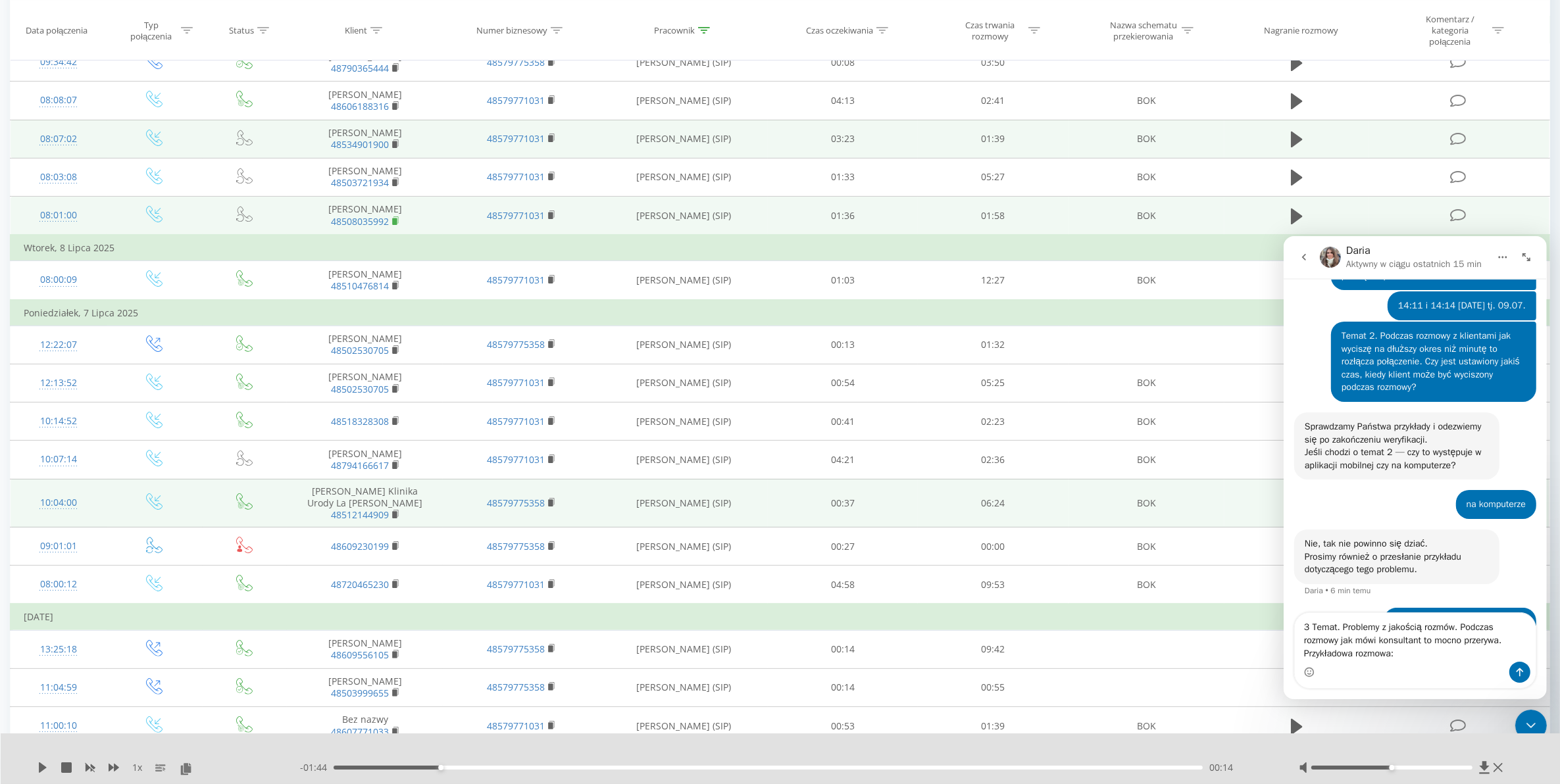 click 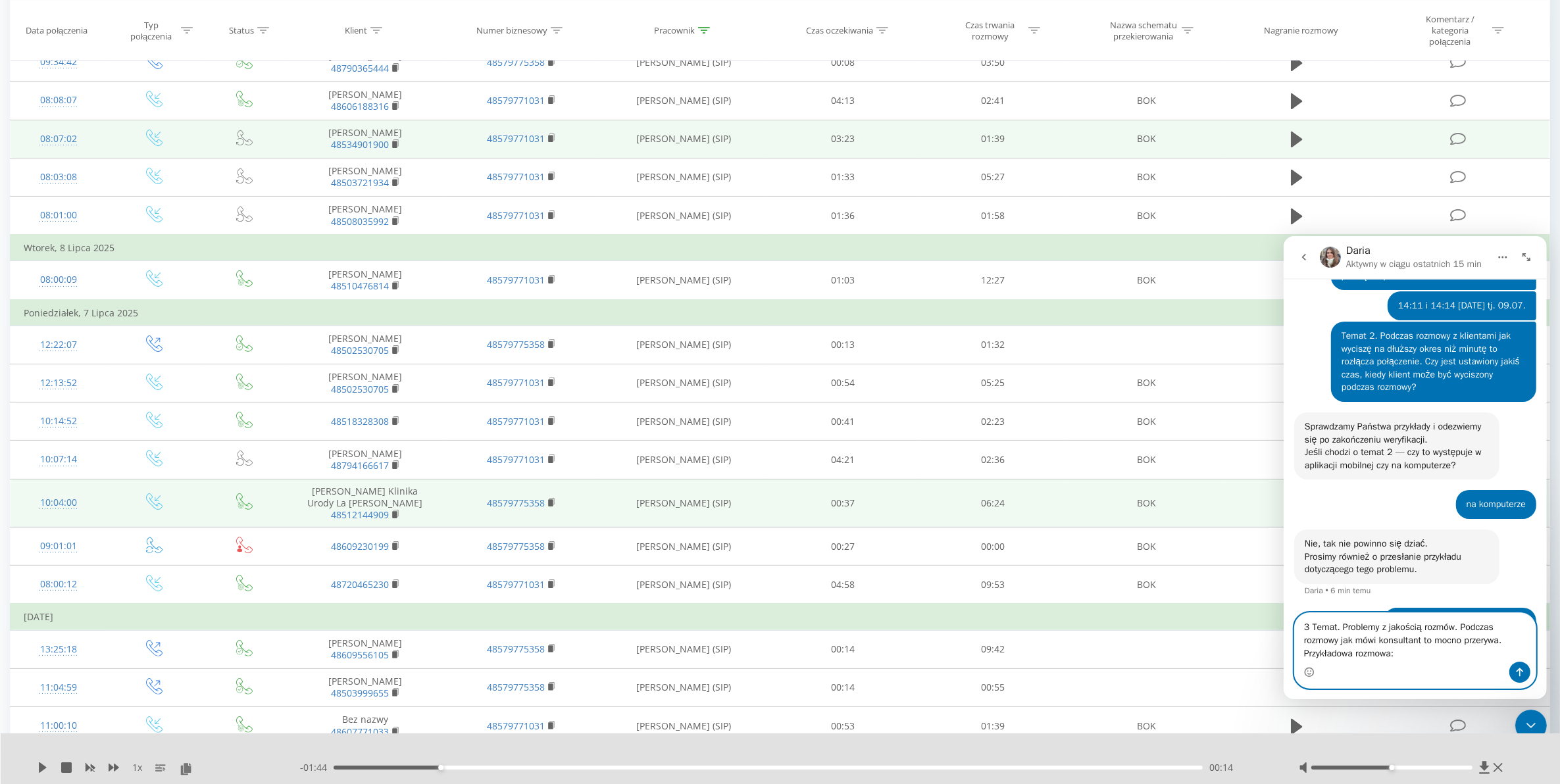 click on "3 Temat. Problemy z jakością rozmów. Podczas rozmowy jak mówi konsultant to mocno przerywa. Przykładowa rozmowa:" at bounding box center [1415, 637] 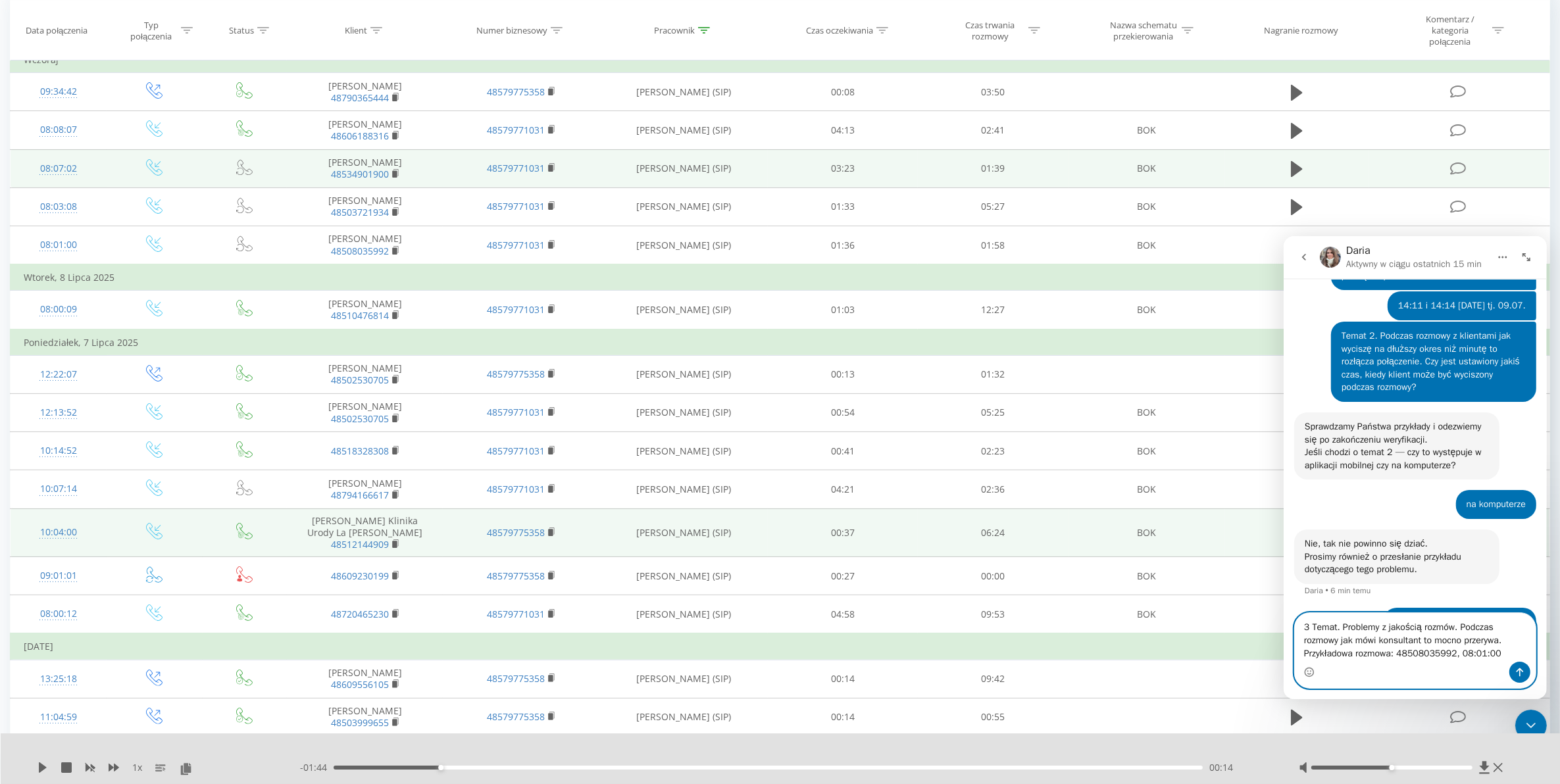 scroll, scrollTop: 164, scrollLeft: 0, axis: vertical 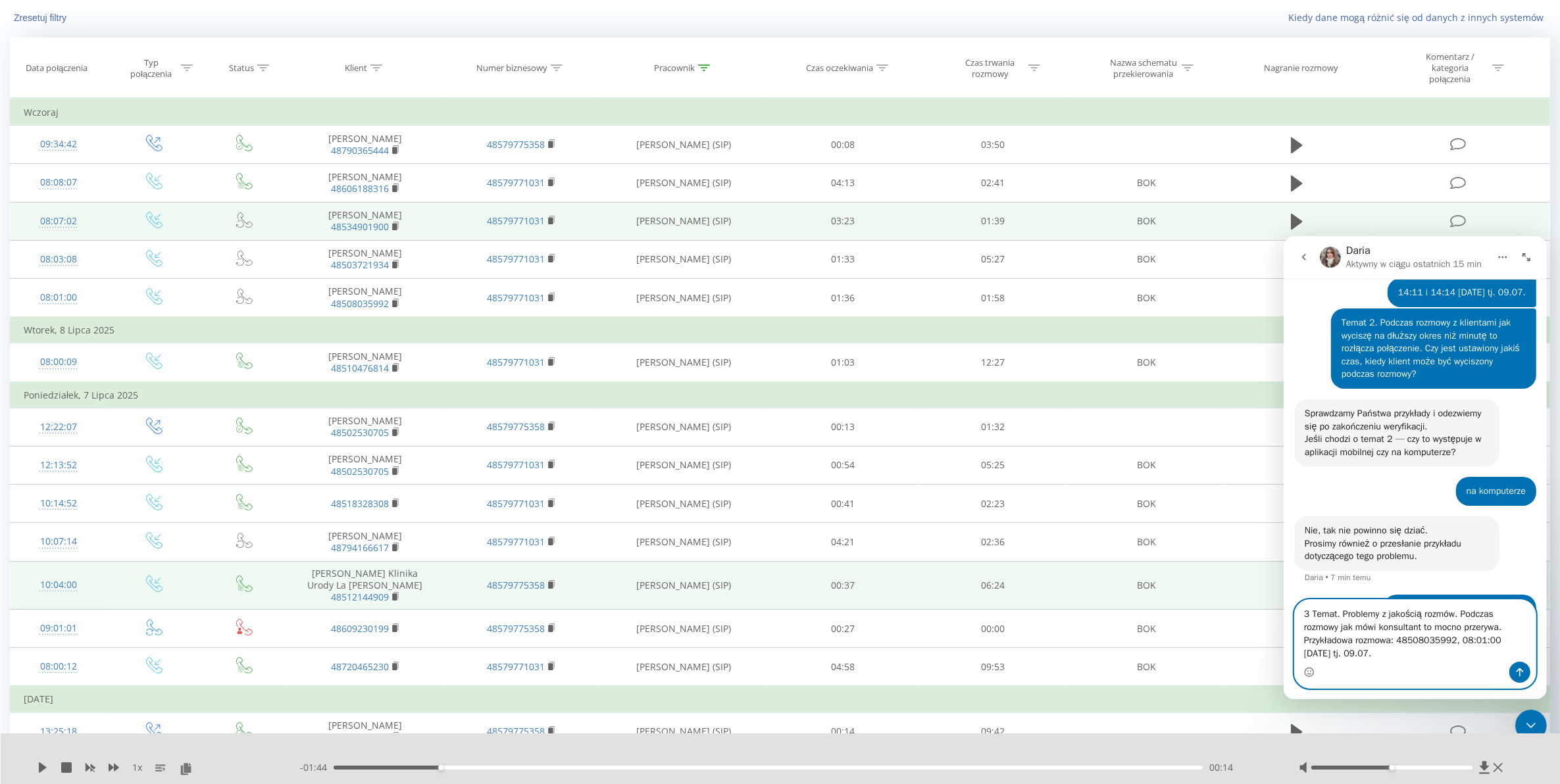click on "3 Temat. Problemy z jakością rozmów. Podczas rozmowy jak mówi konsultant to mocno przerywa. Przykładowa rozmowa: 48508035992, 08:01:00 [DATE] tj. 09.07." at bounding box center [1415, 630] 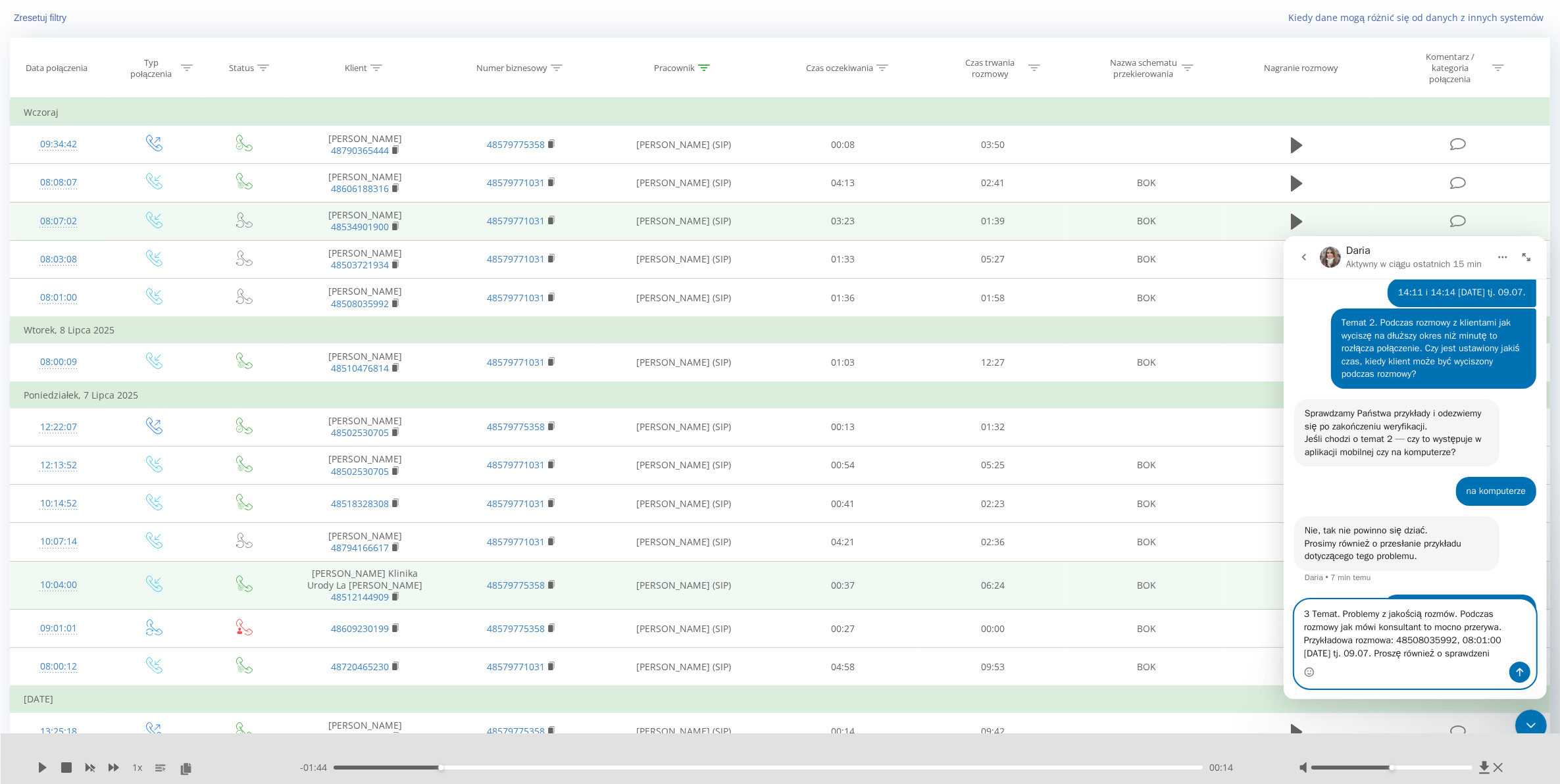type on "3 Temat. Problemy z jakością rozmów. Podczas rozmowy jak mówi konsultant to mocno przerywa. Przykładowa rozmowa: 48508035992, 08:01:00 [DATE] tj. 09.07. Proszę również o sprawdzenie" 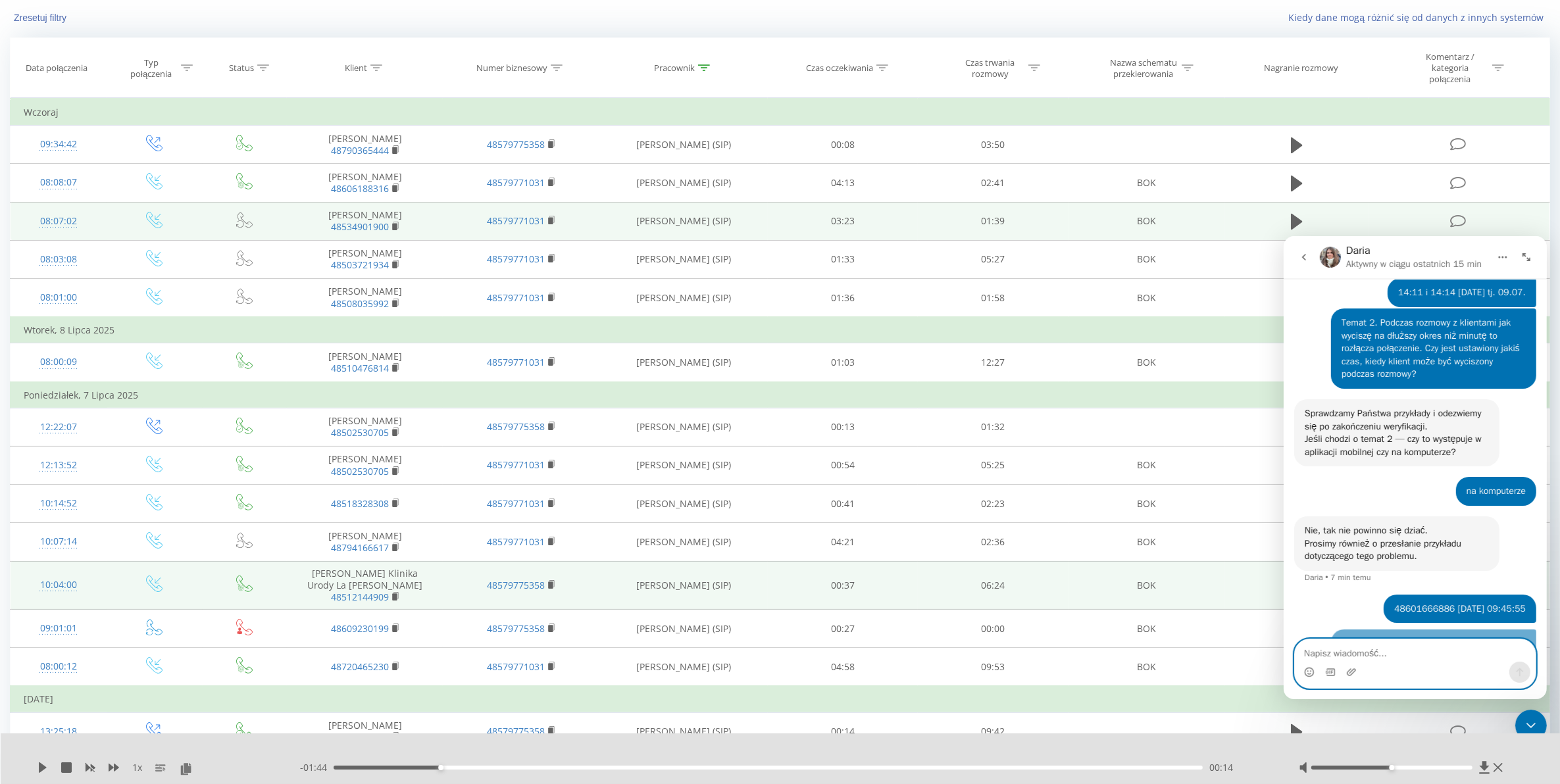 scroll, scrollTop: 2965, scrollLeft: 0, axis: vertical 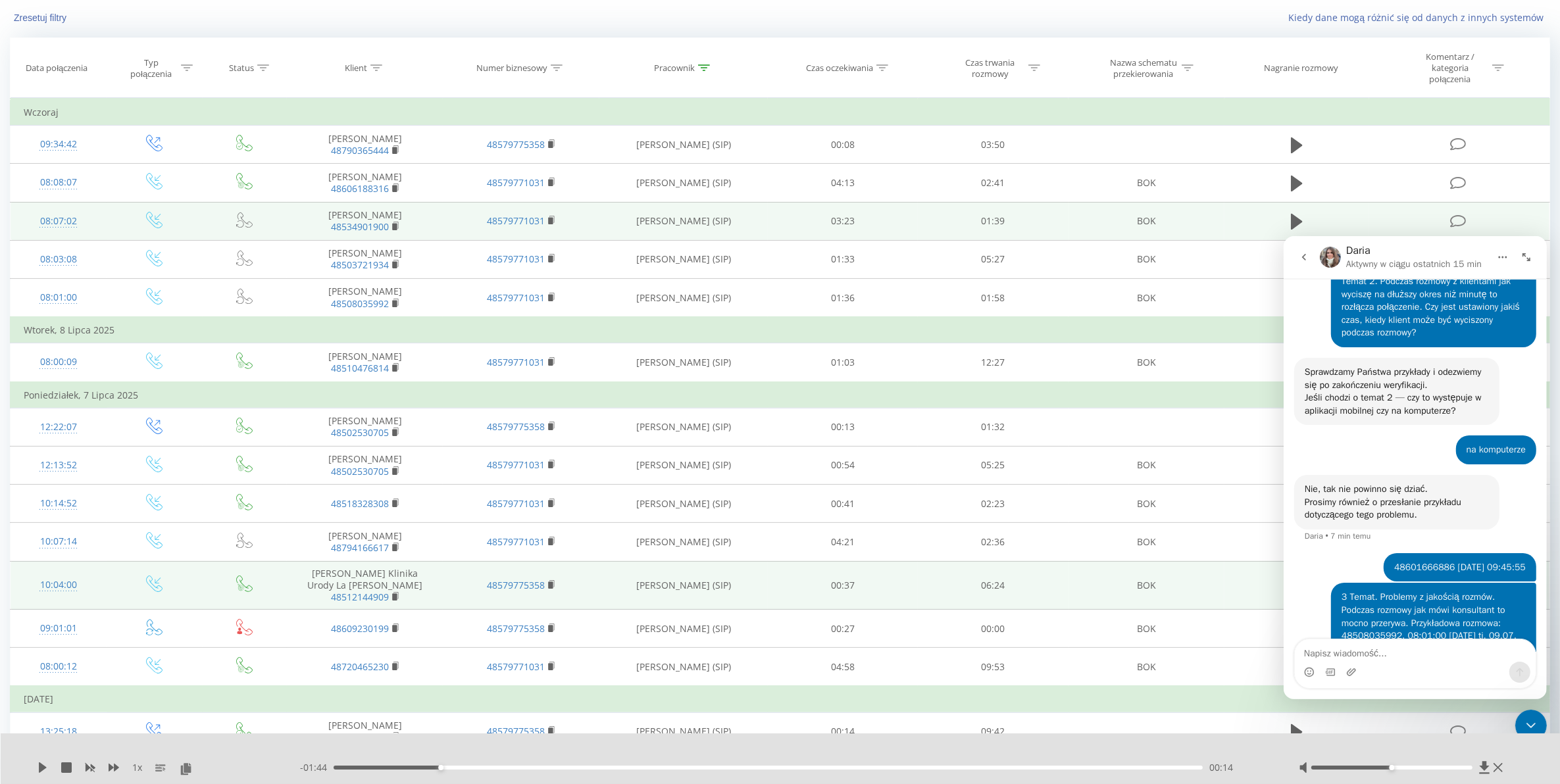 click at bounding box center [1415, 672] 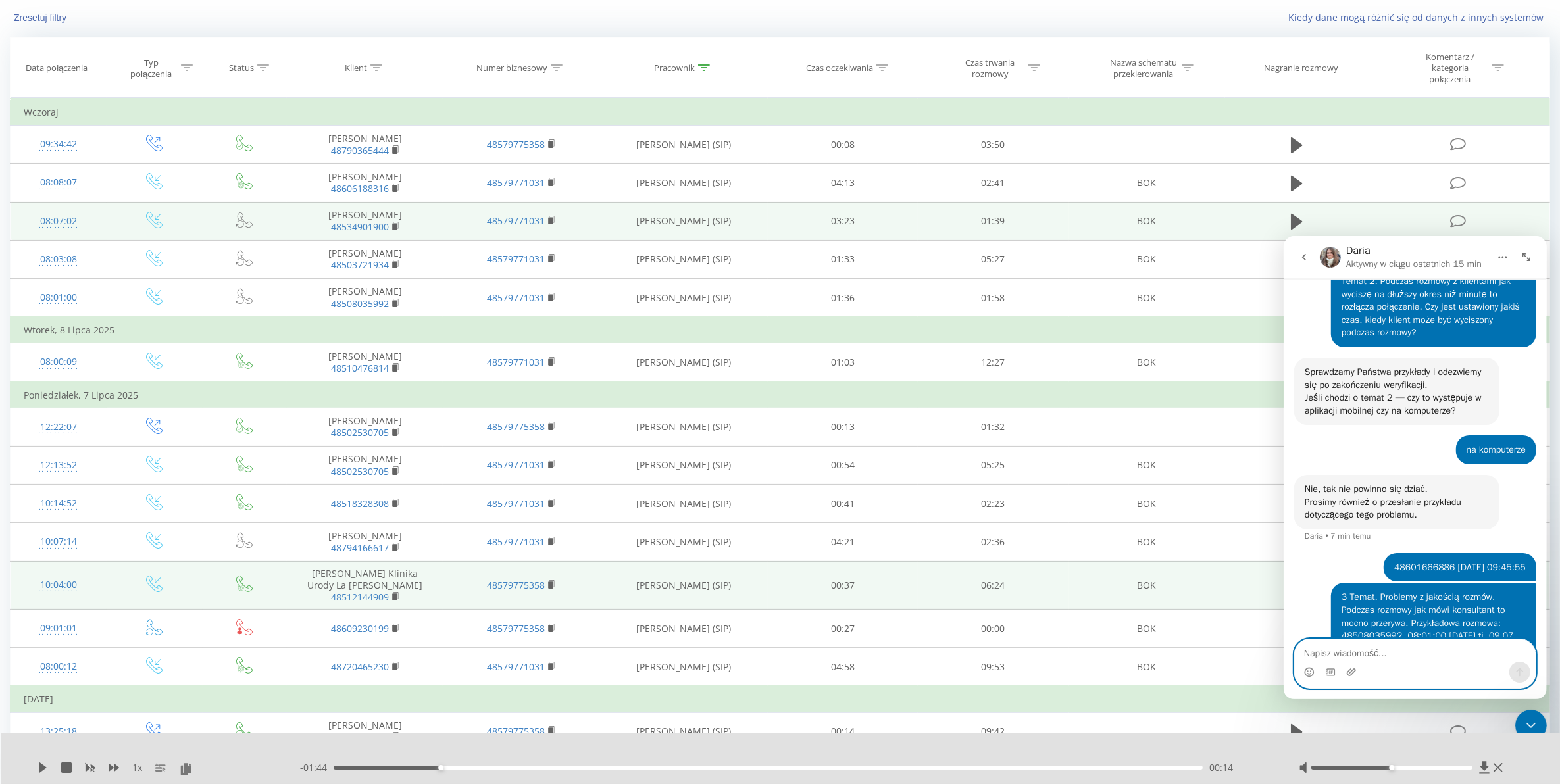 click at bounding box center [1415, 650] 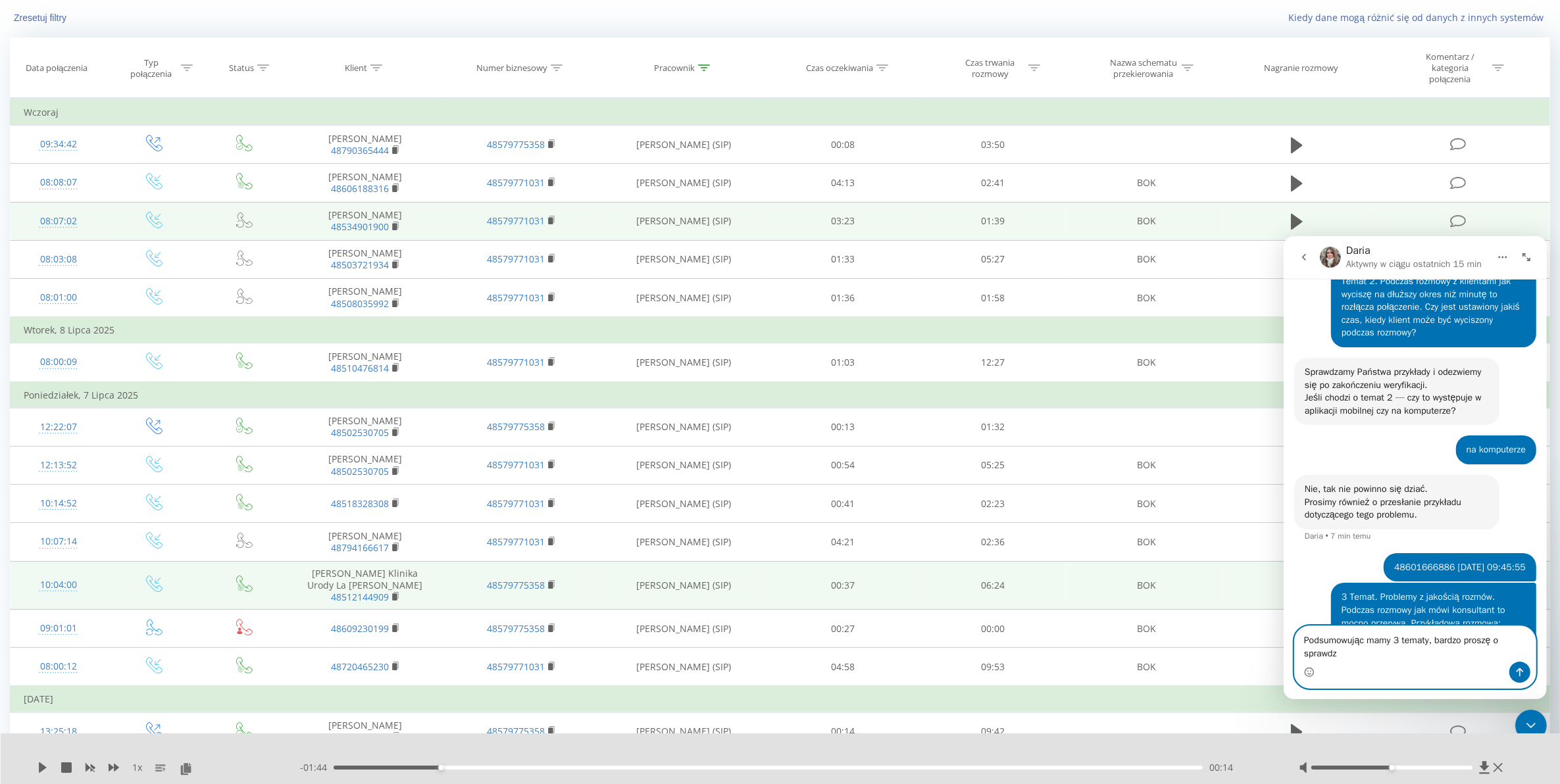 scroll, scrollTop: 2978, scrollLeft: 0, axis: vertical 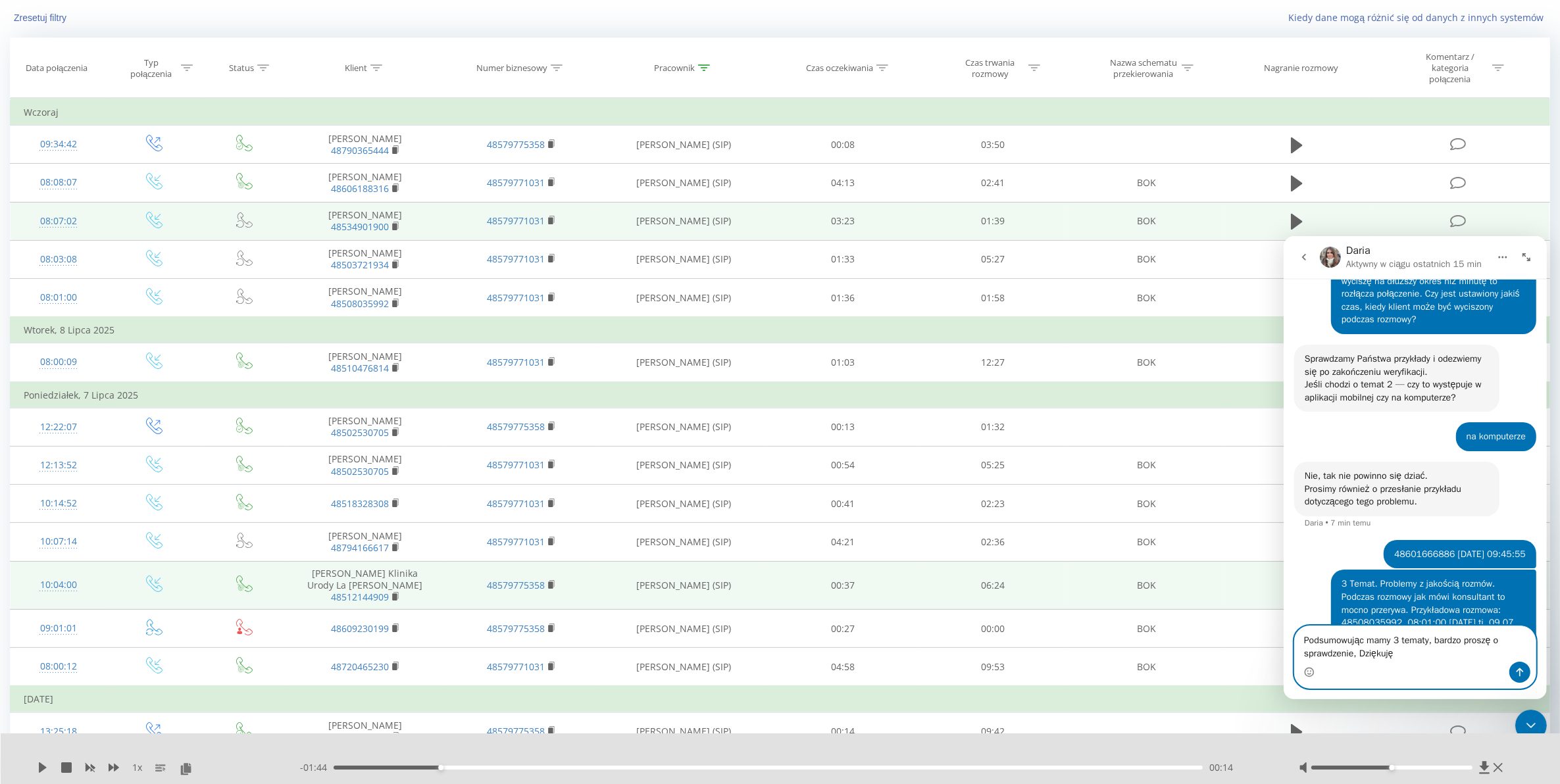 type on "Podsumowując mamy 3 tematy, bardzo proszę o sprawdzenie, Dziękuję" 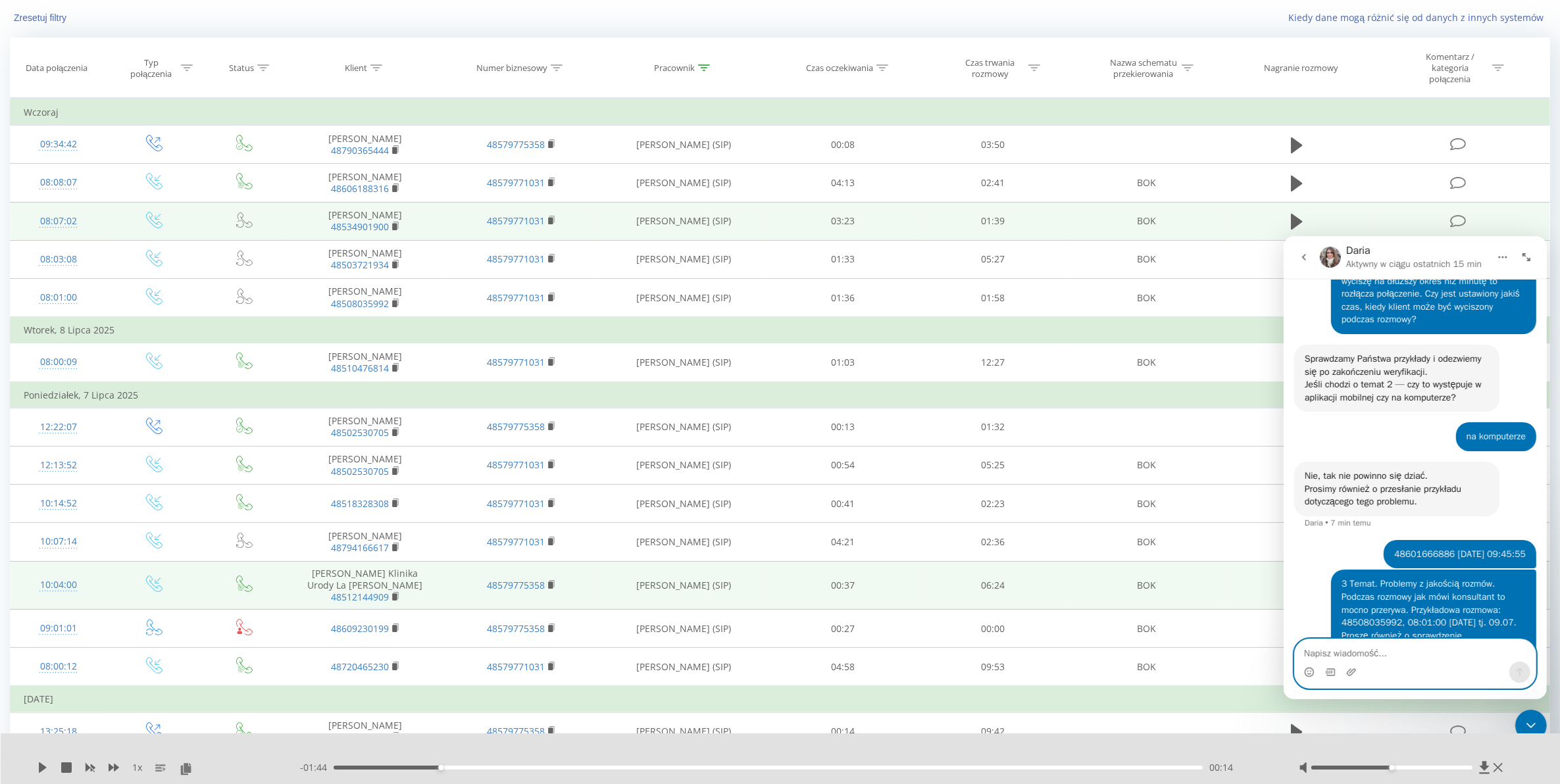 scroll, scrollTop: 3008, scrollLeft: 0, axis: vertical 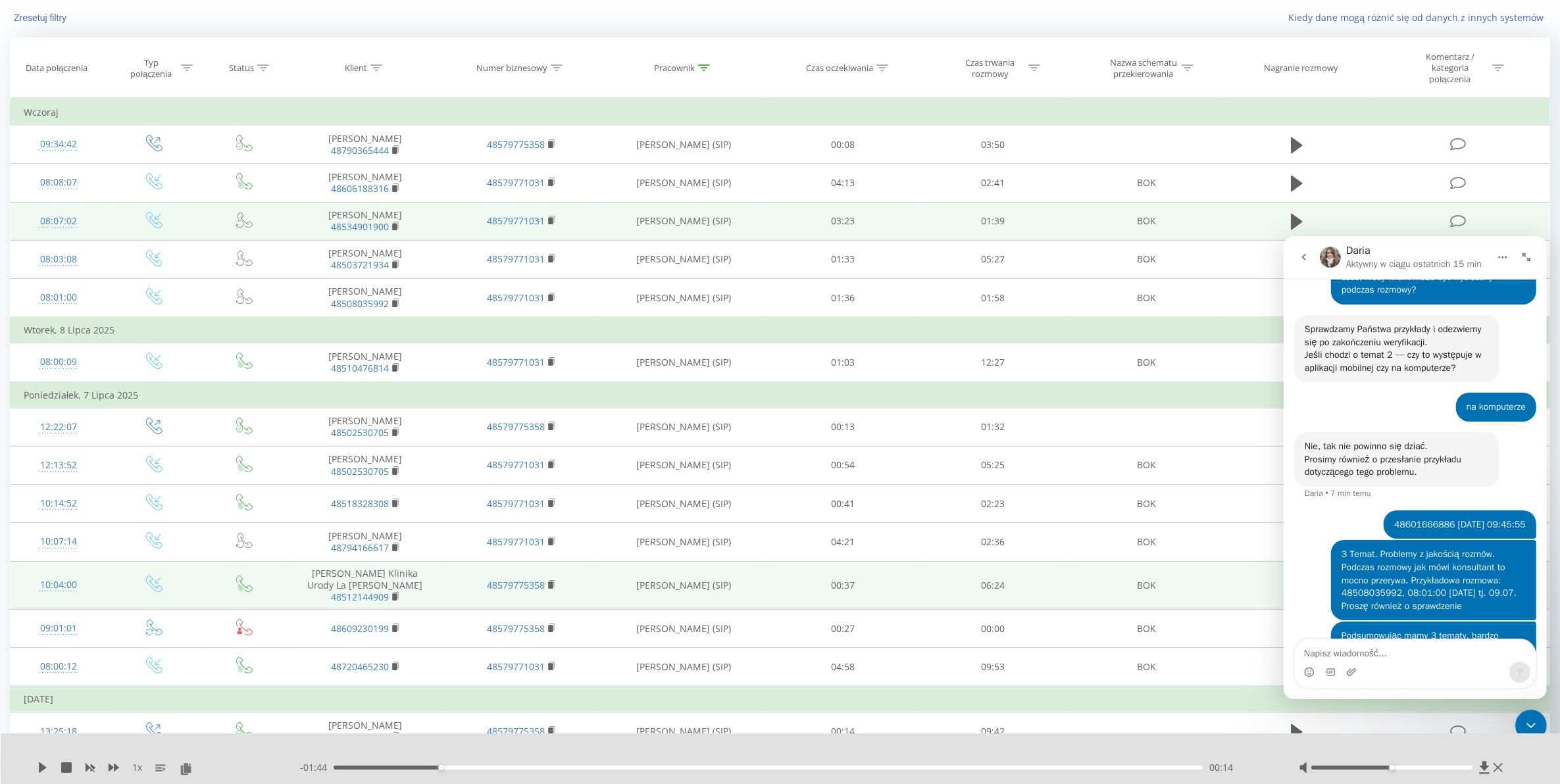click on "Kiedy dane mogą różnić się od danych z innych systemów" at bounding box center (1072, 18) 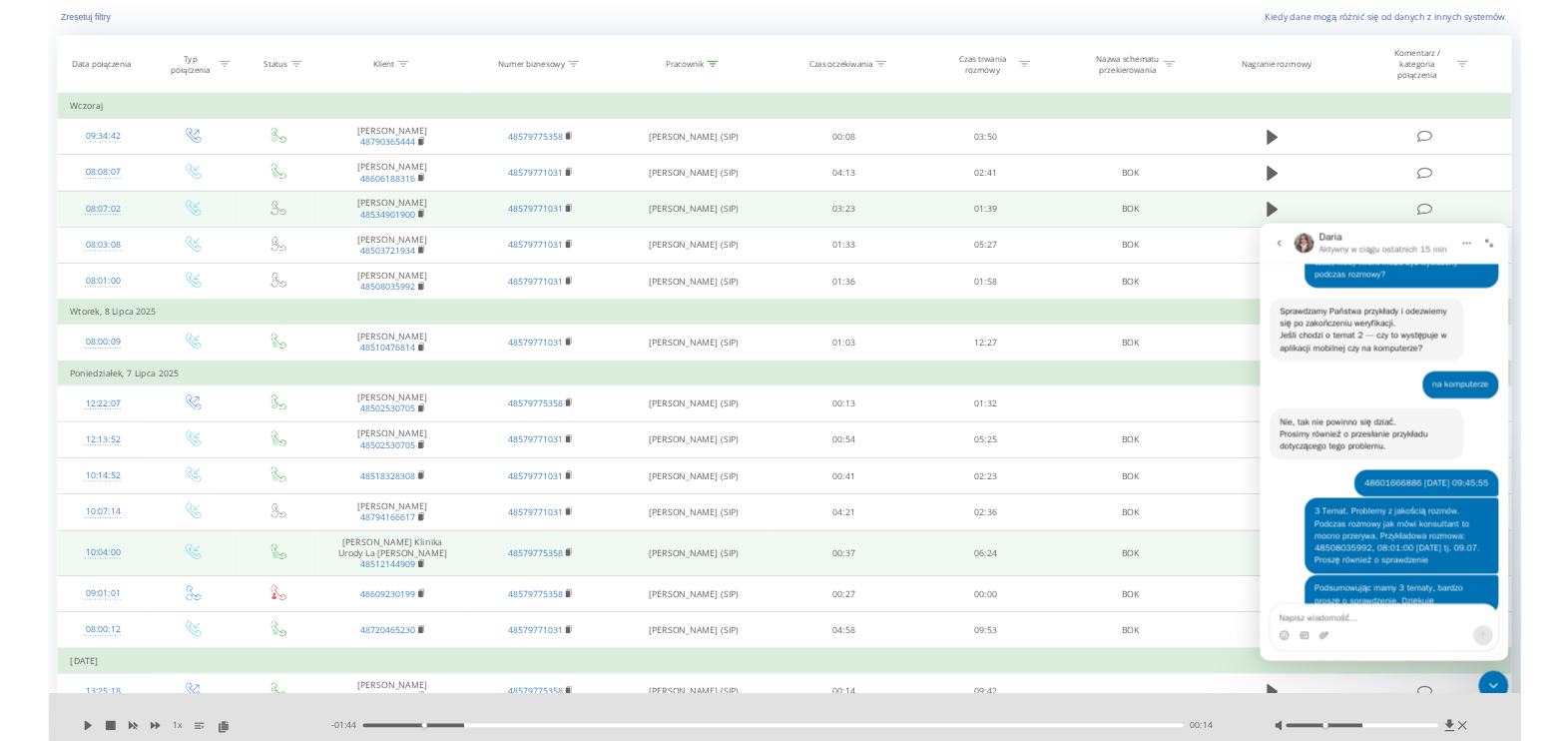scroll, scrollTop: 124, scrollLeft: 0, axis: vertical 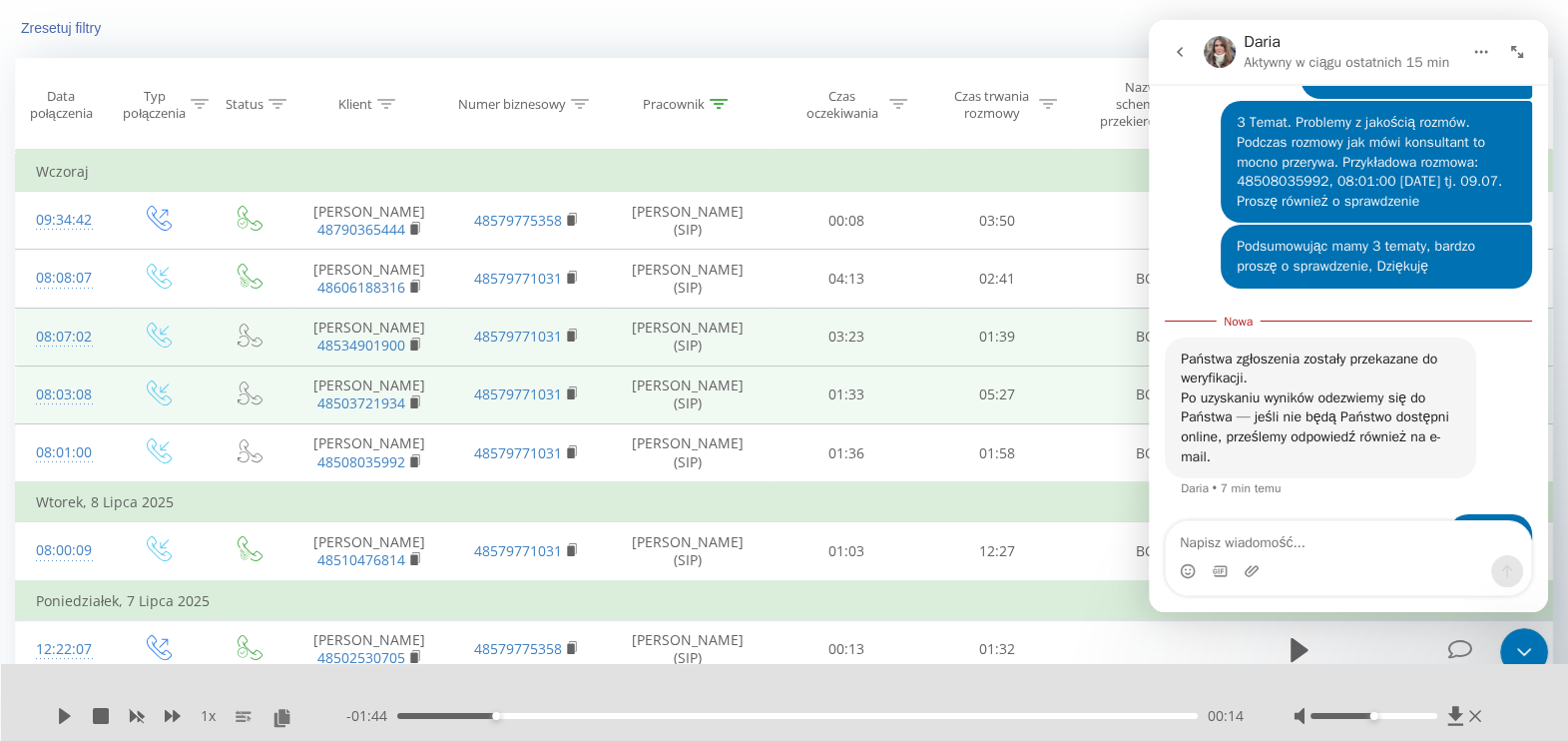 click 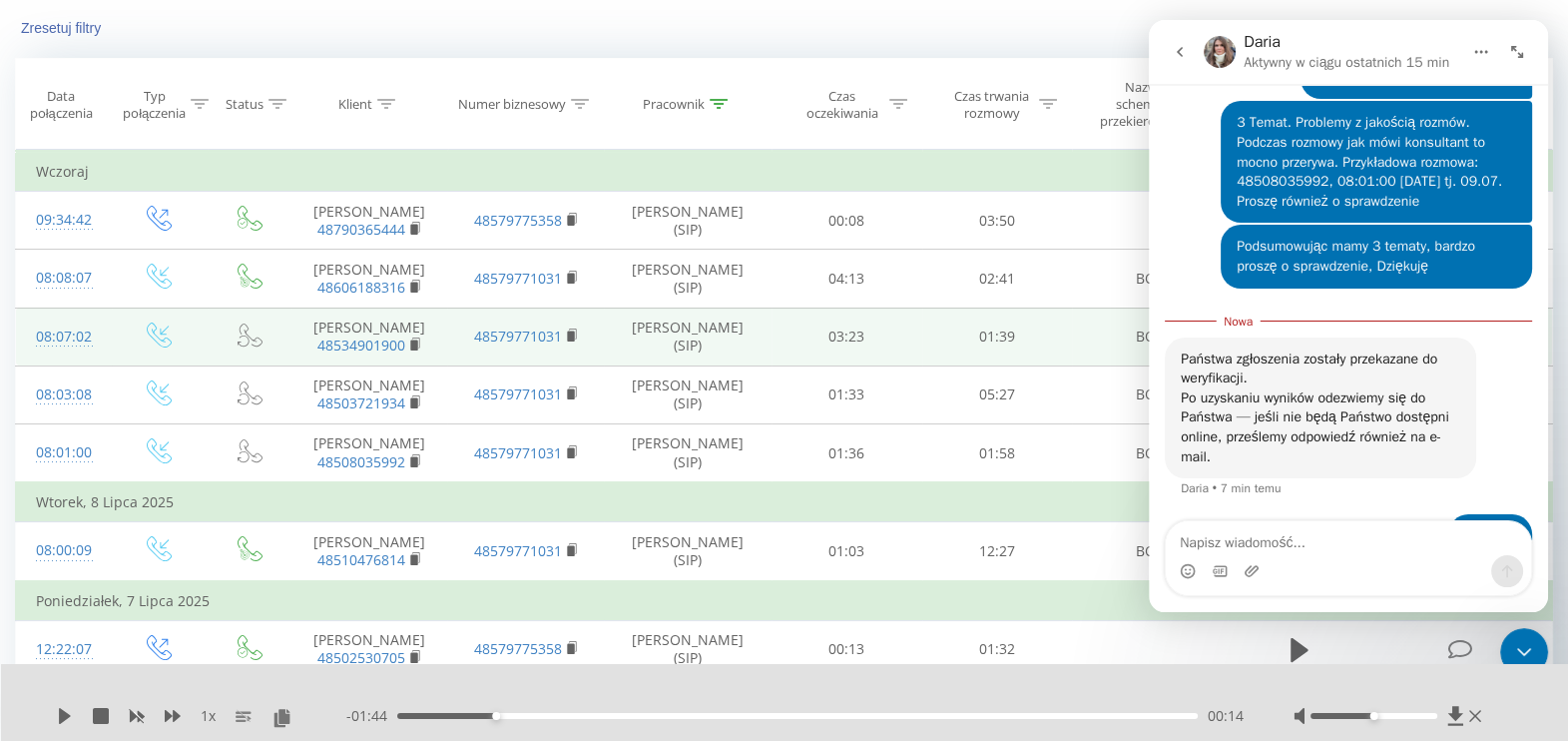click on "Zresetuj filtry" at bounding box center (294, 28) 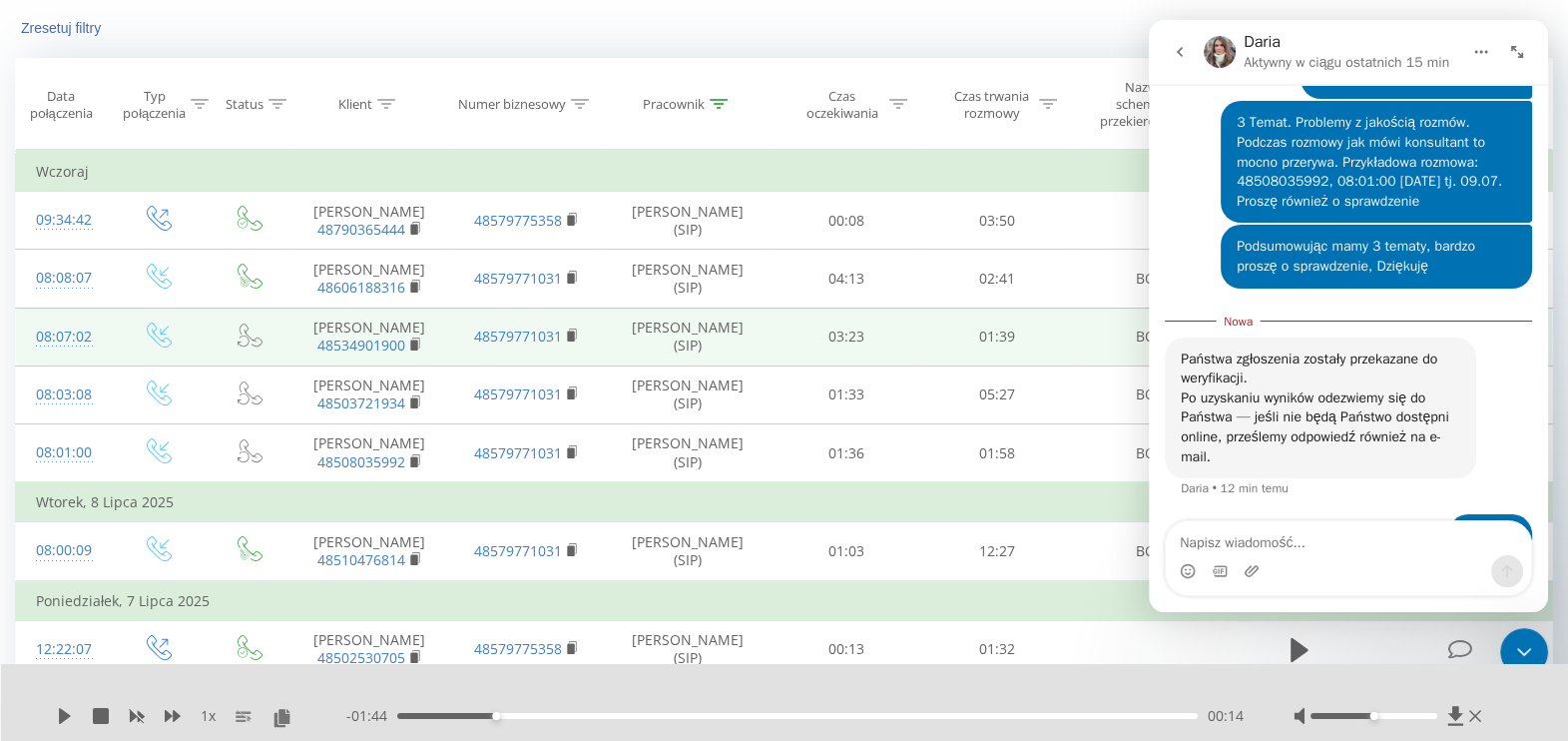 click on "Zresetuj filtry Kiedy dane mogą różnić się od danych z innych systemów" at bounding box center [784, 28] 